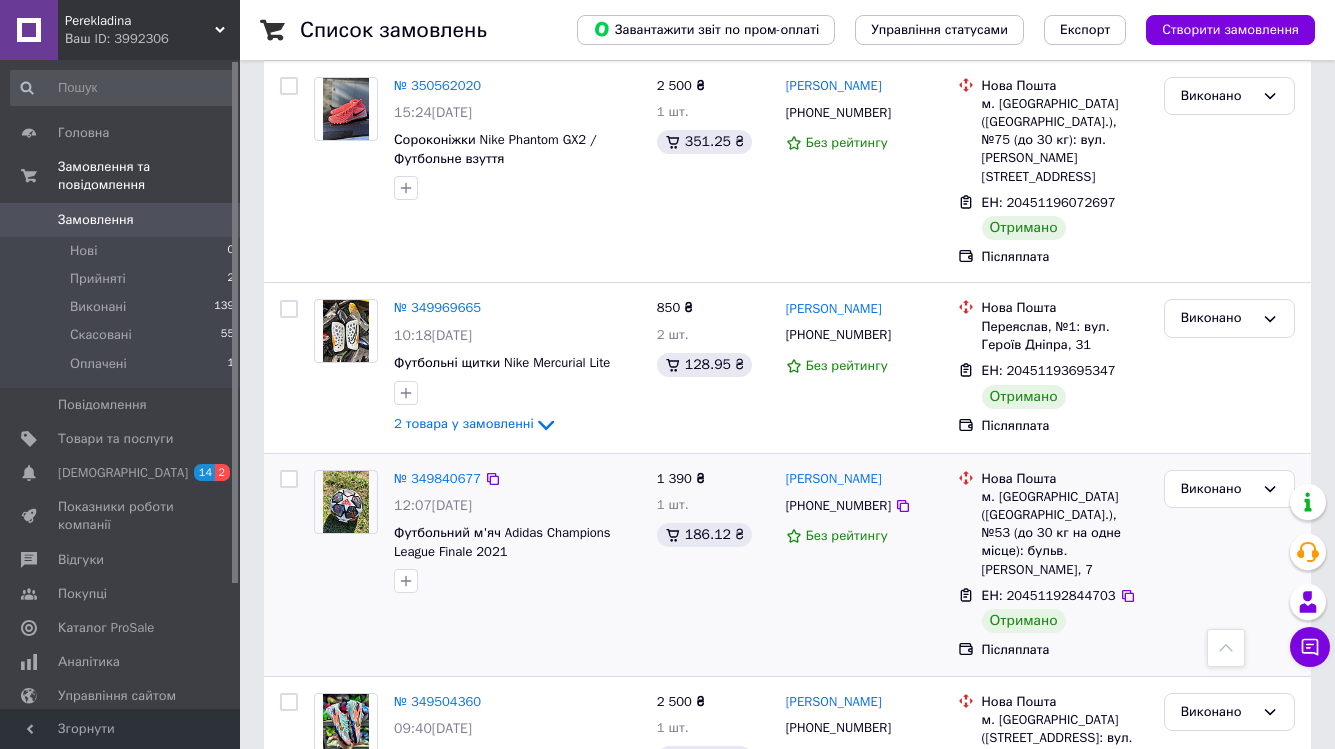 scroll, scrollTop: 1570, scrollLeft: 0, axis: vertical 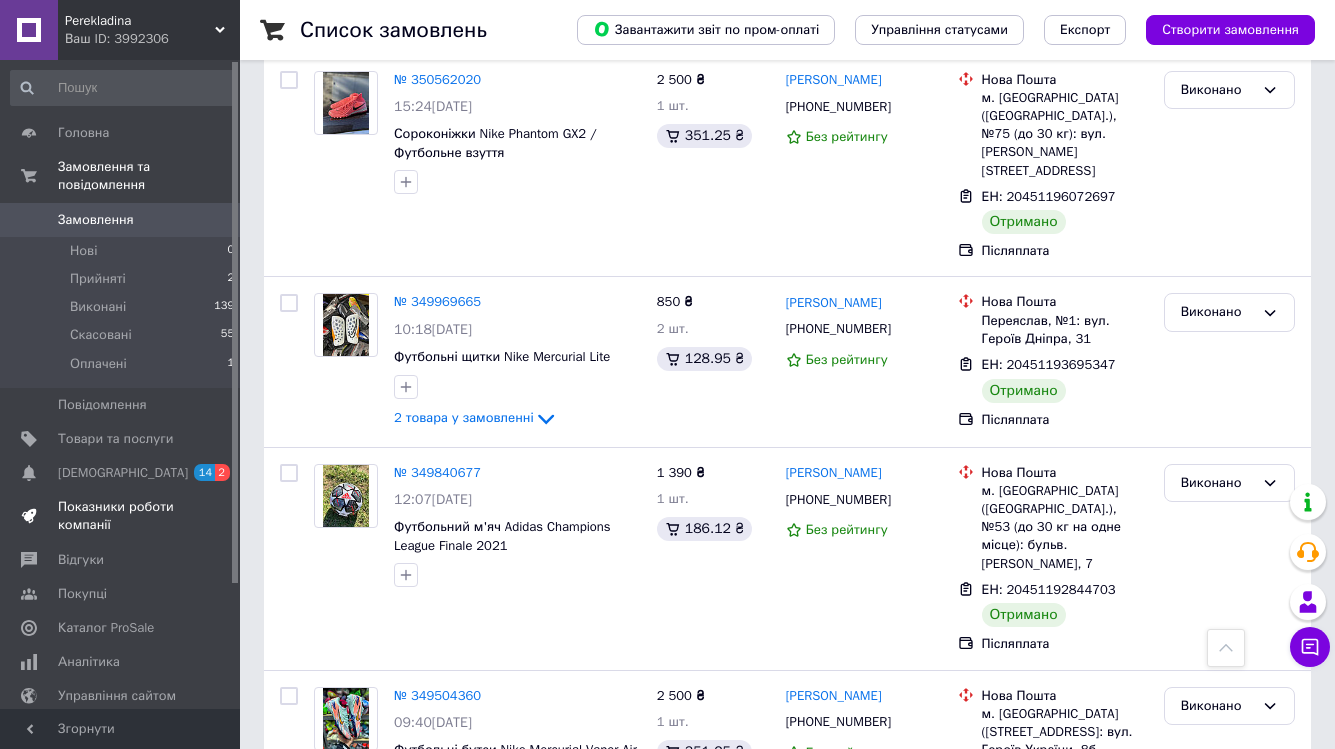 click on "Показники роботи компанії" at bounding box center [121, 516] 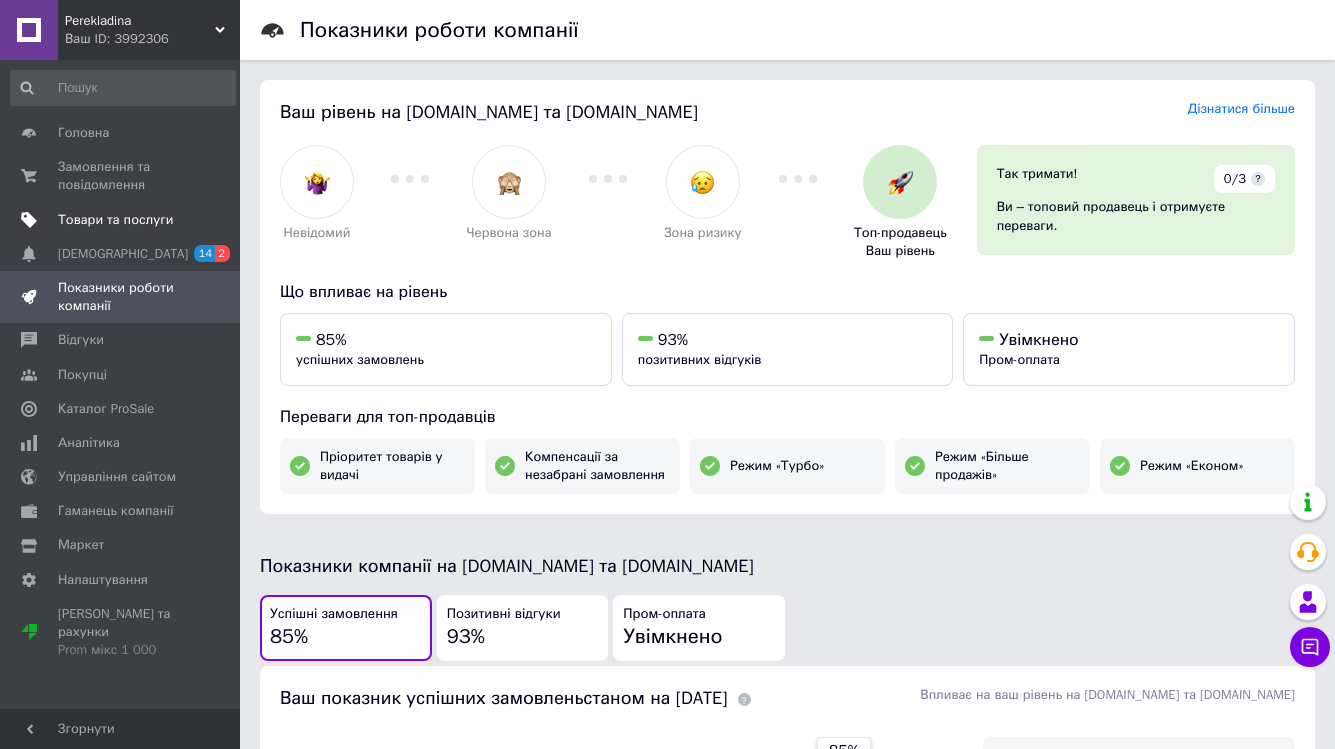 click on "Товари та послуги" at bounding box center [123, 220] 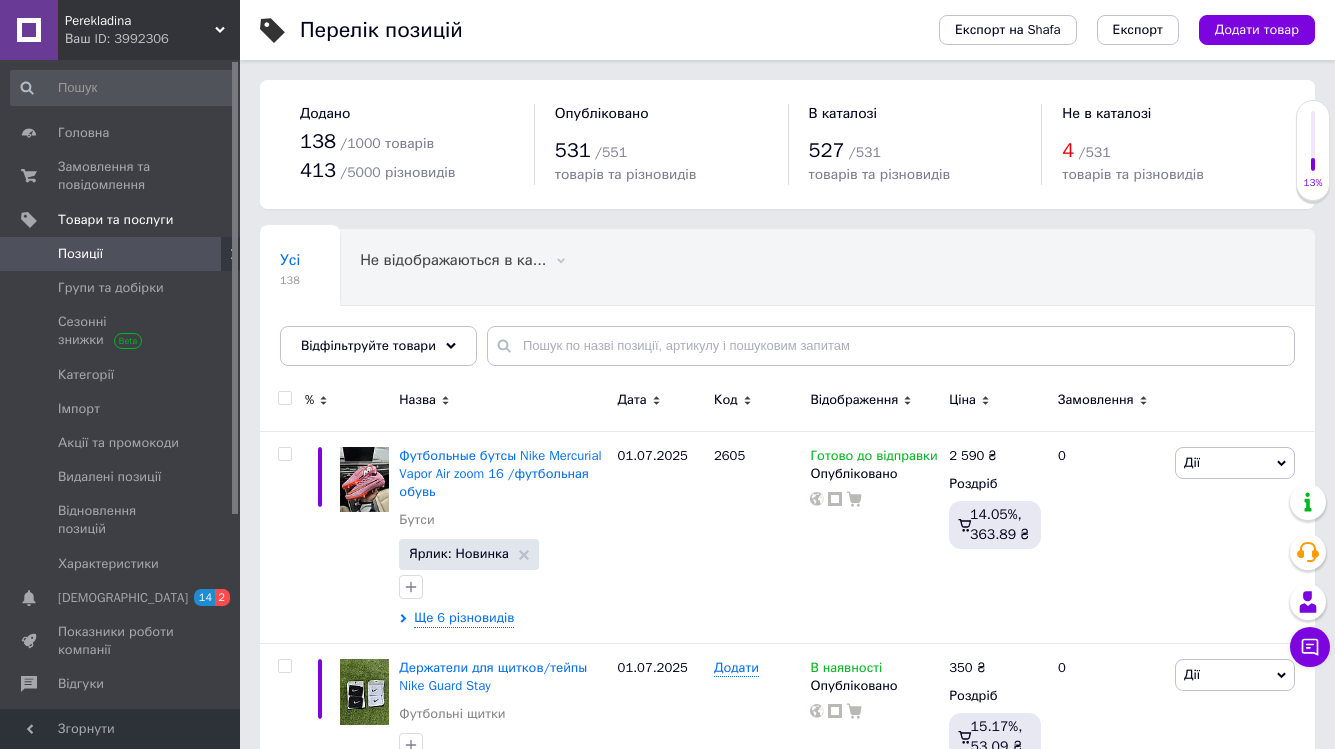 scroll, scrollTop: 0, scrollLeft: 0, axis: both 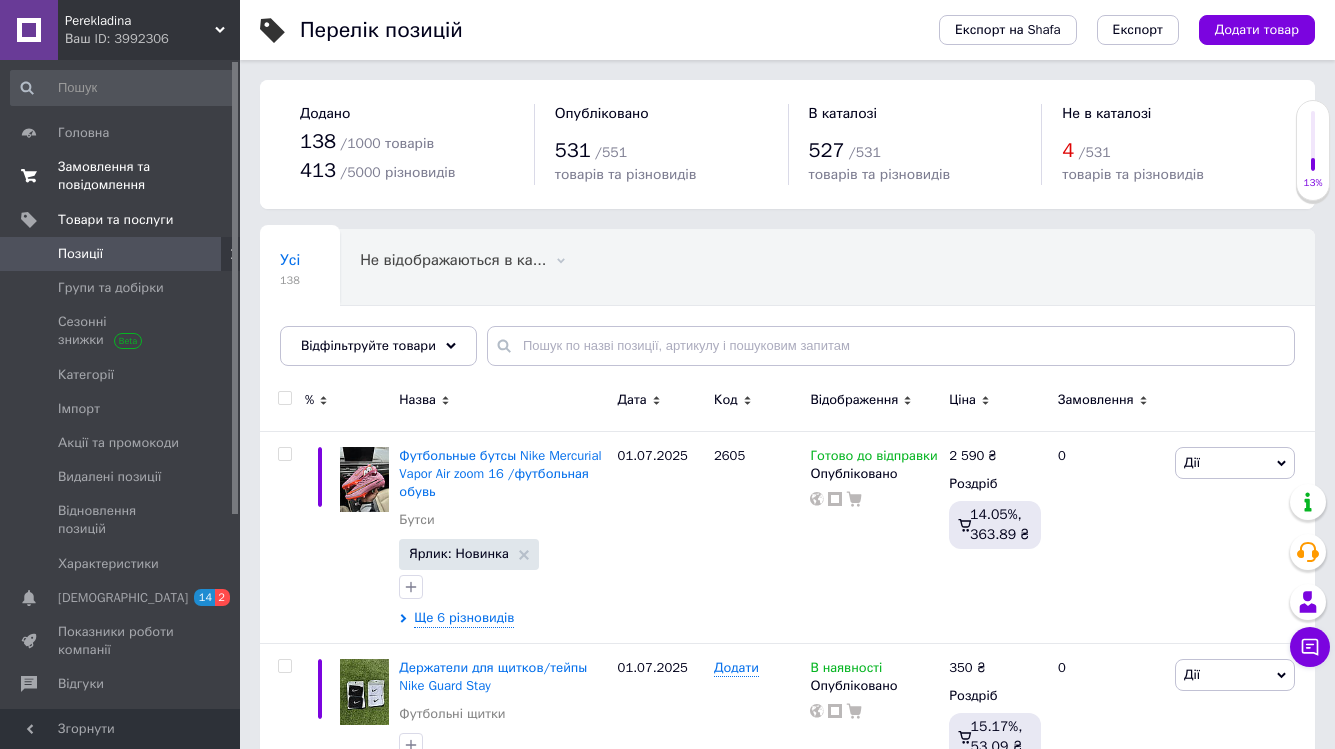 click on "Замовлення та повідомлення" at bounding box center (121, 176) 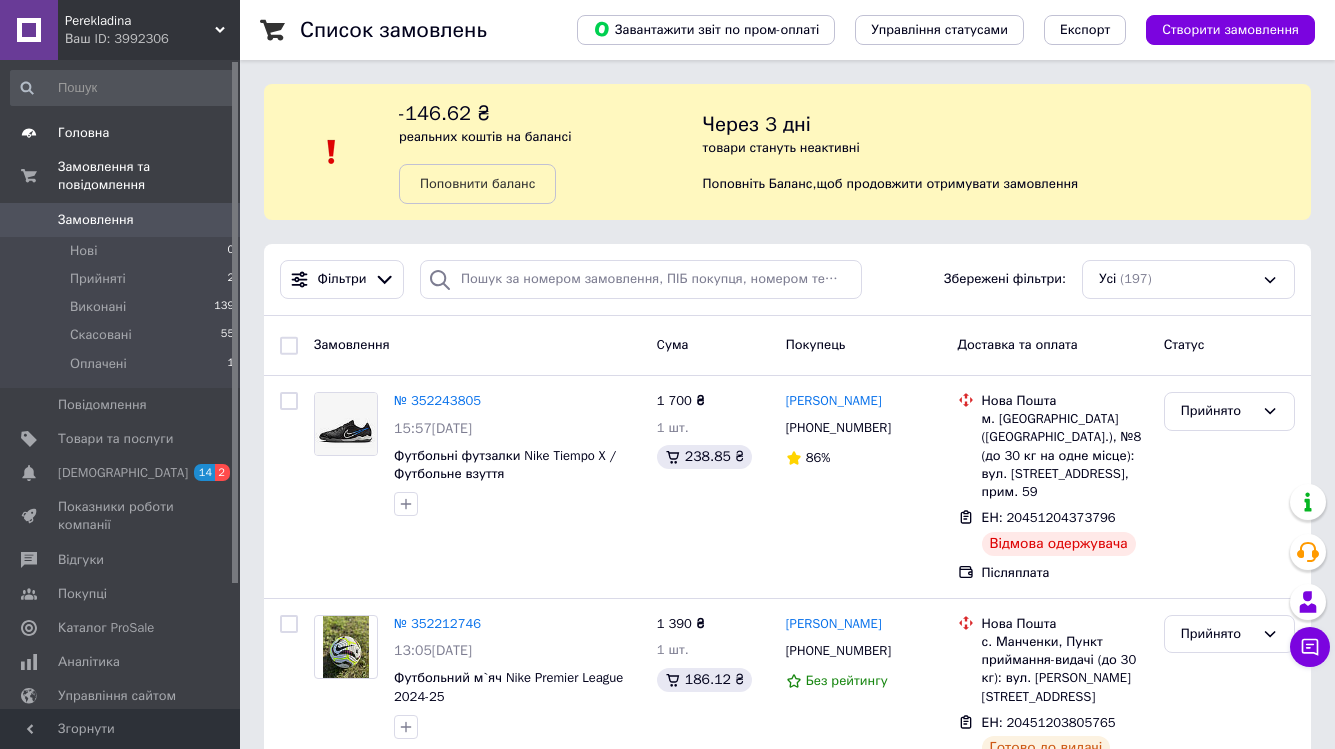 click on "Головна" at bounding box center [121, 133] 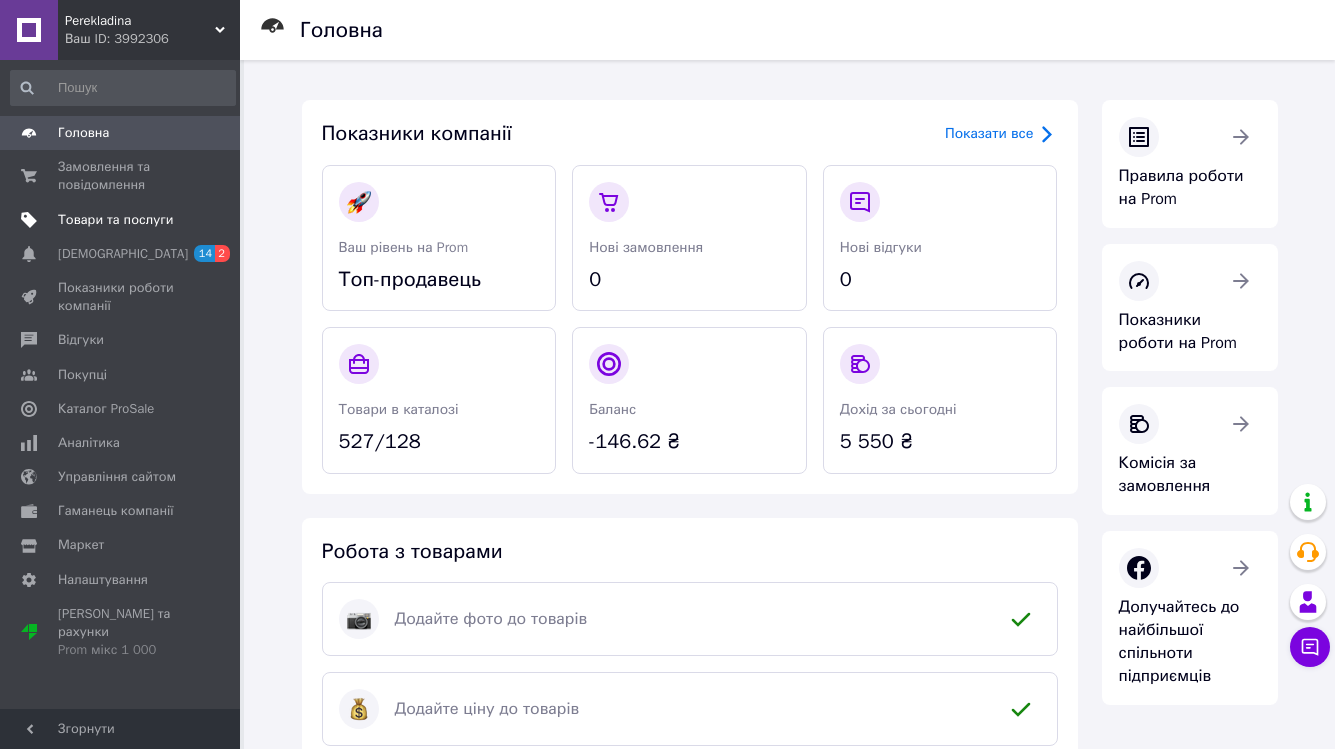 click on "Товари та послуги" at bounding box center [115, 220] 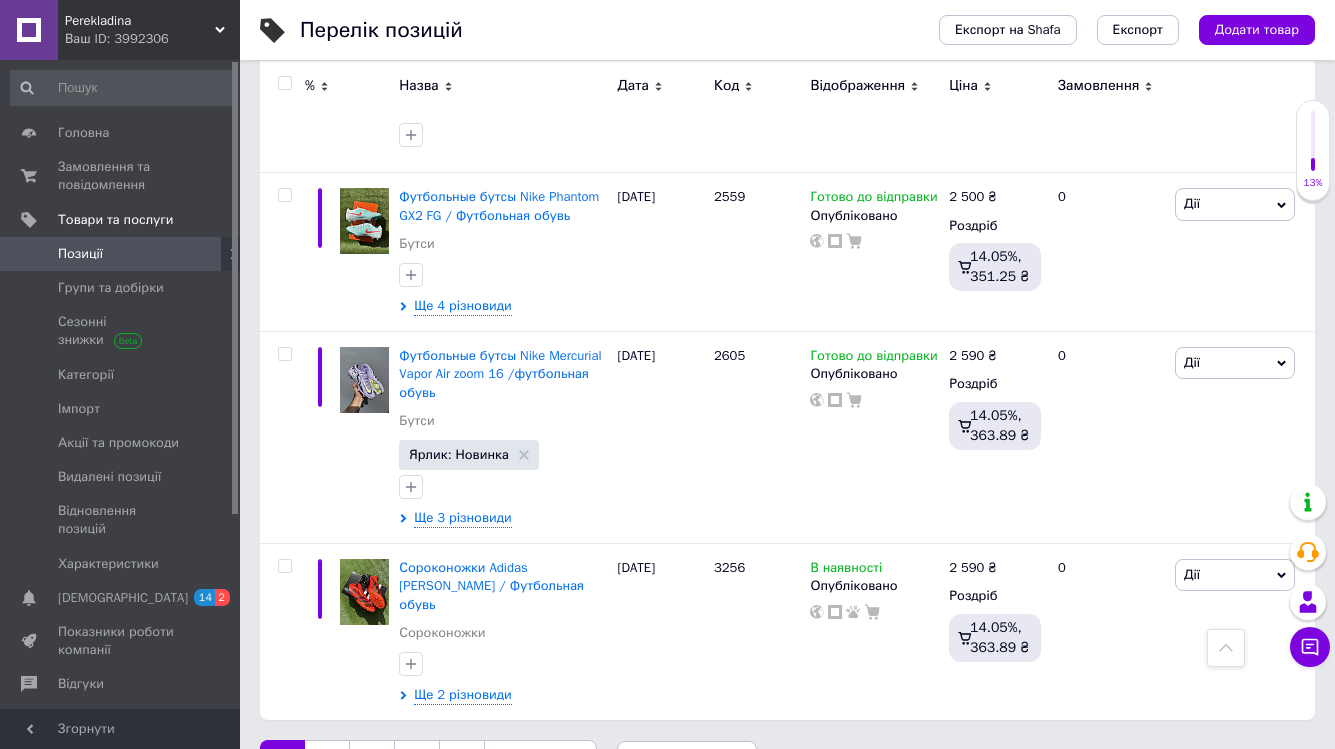 scroll, scrollTop: 3319, scrollLeft: 0, axis: vertical 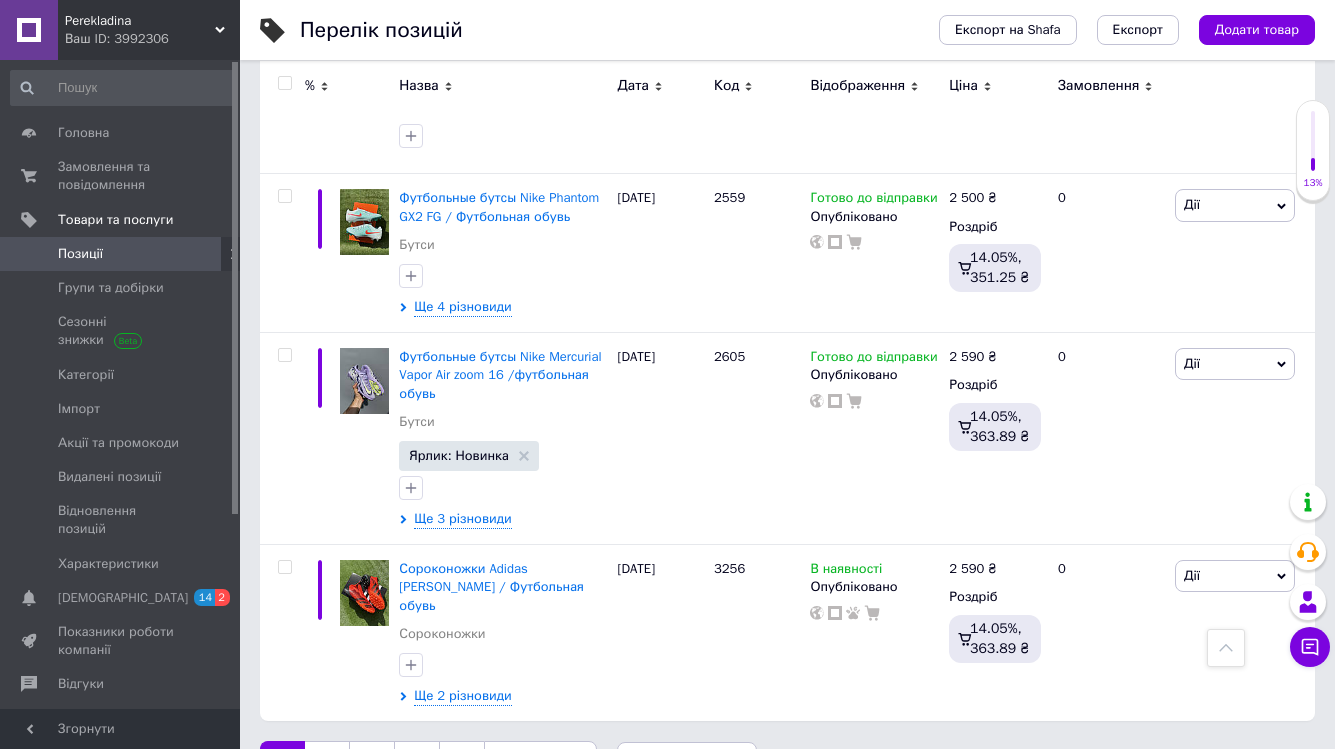 drag, startPoint x: 897, startPoint y: 29, endPoint x: 459, endPoint y: 691, distance: 793.7808 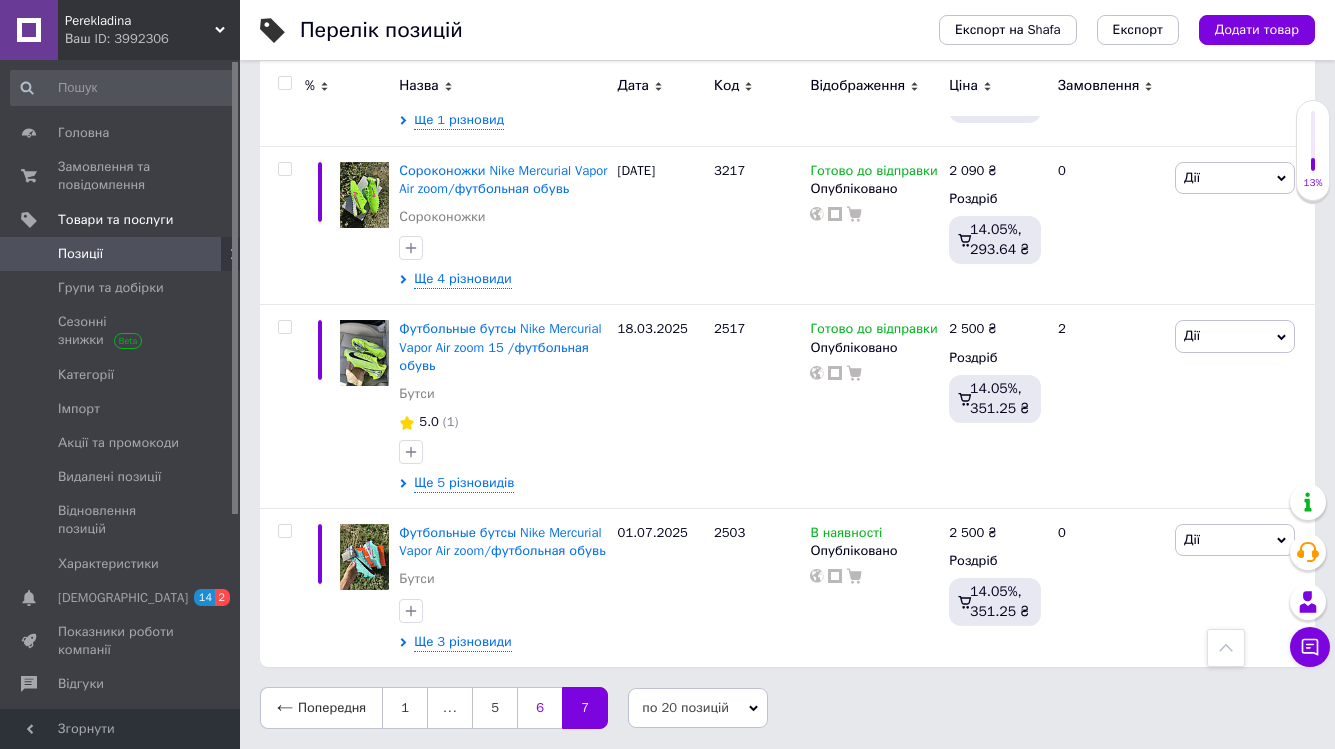 scroll, scrollTop: 2716, scrollLeft: 0, axis: vertical 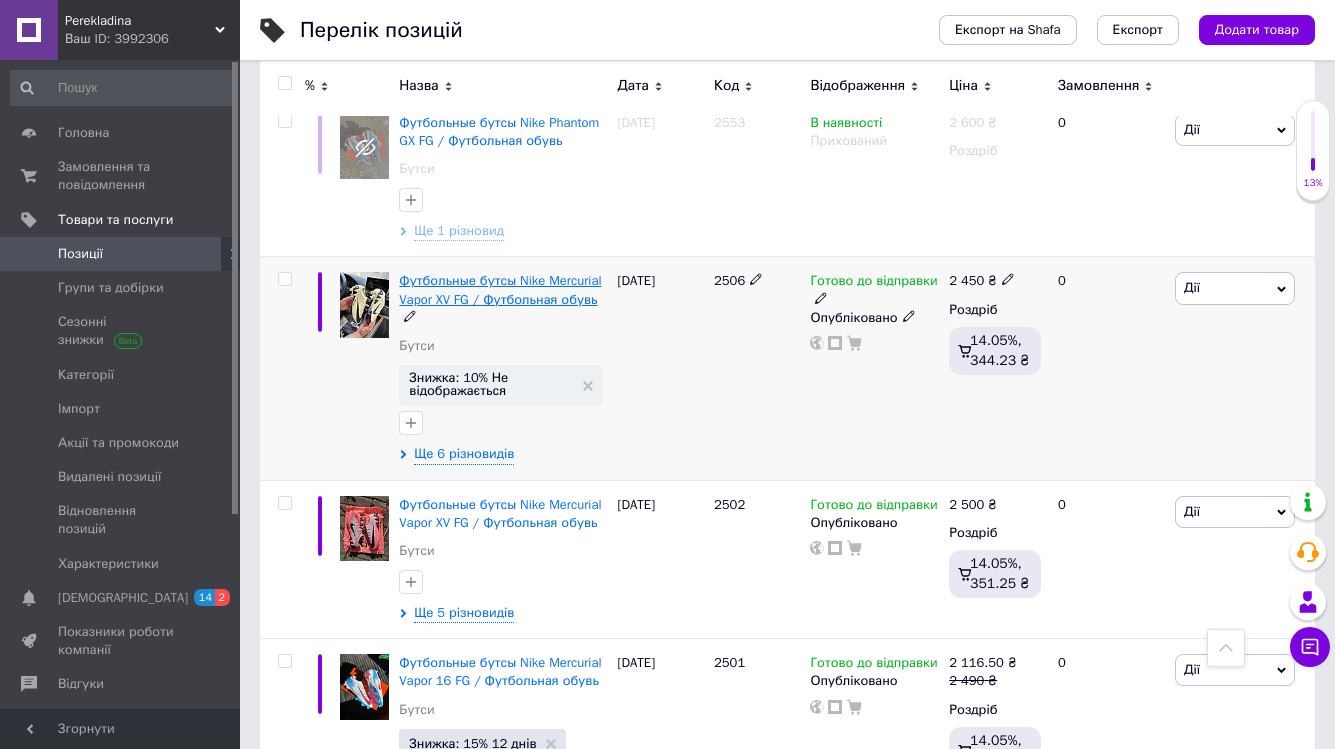 click on "Футбольные бутсы Nike Mercurial Vapor XV FG / Футбольная обувь" at bounding box center [500, 289] 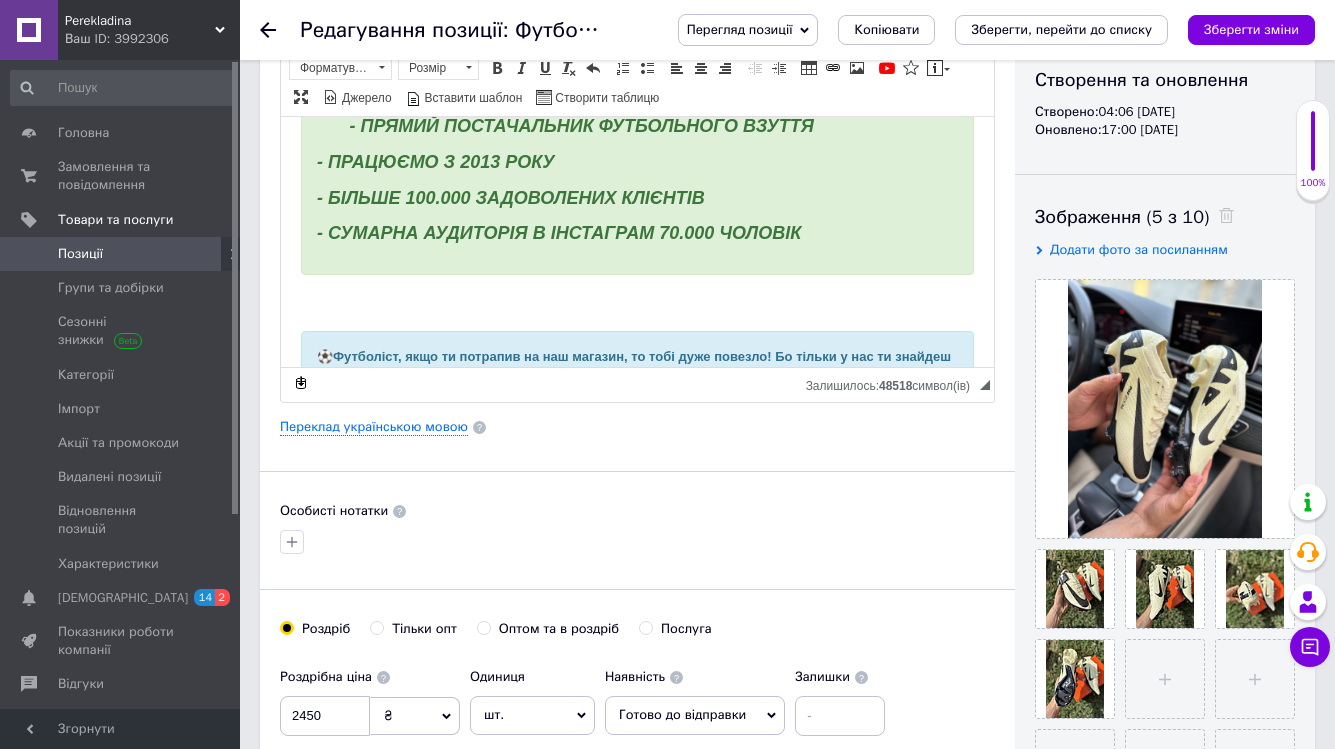 scroll, scrollTop: 51, scrollLeft: 0, axis: vertical 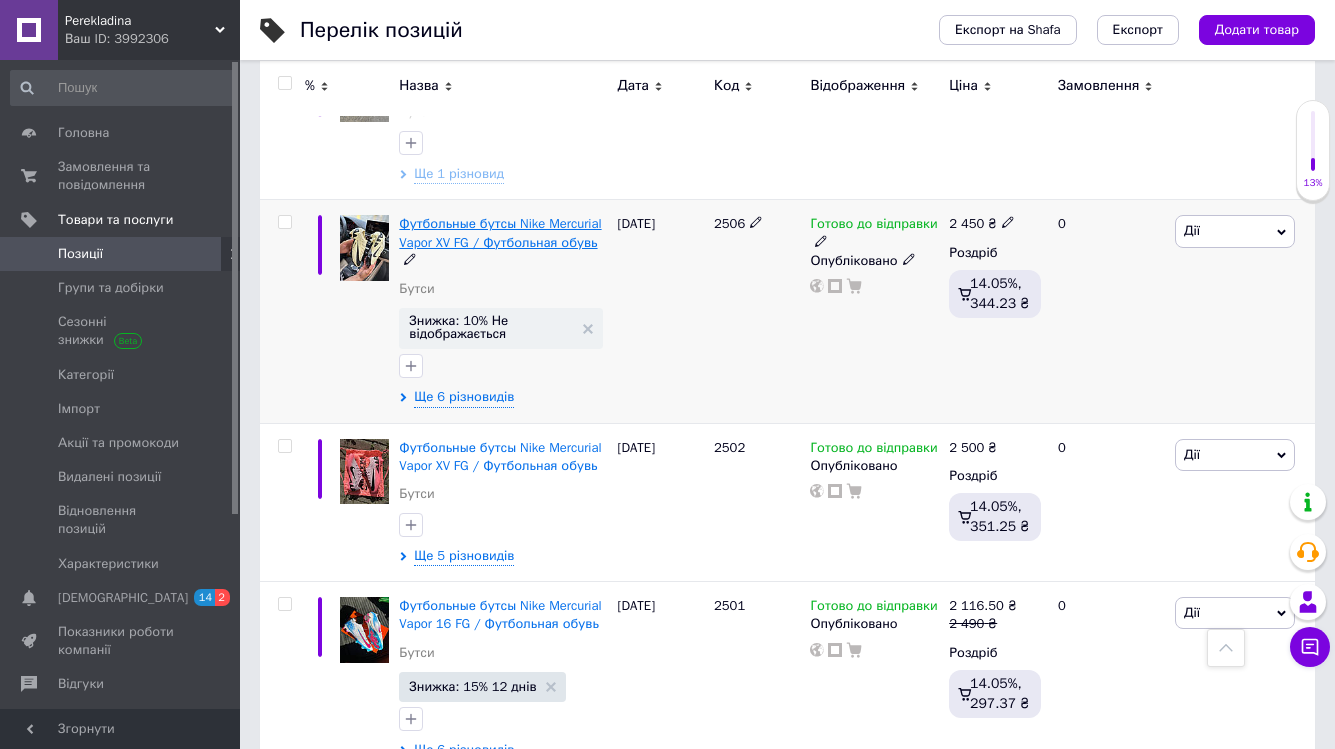 click on "Футбольные бутсы Nike Mercurial Vapor XV FG / Футбольная обувь" at bounding box center [500, 232] 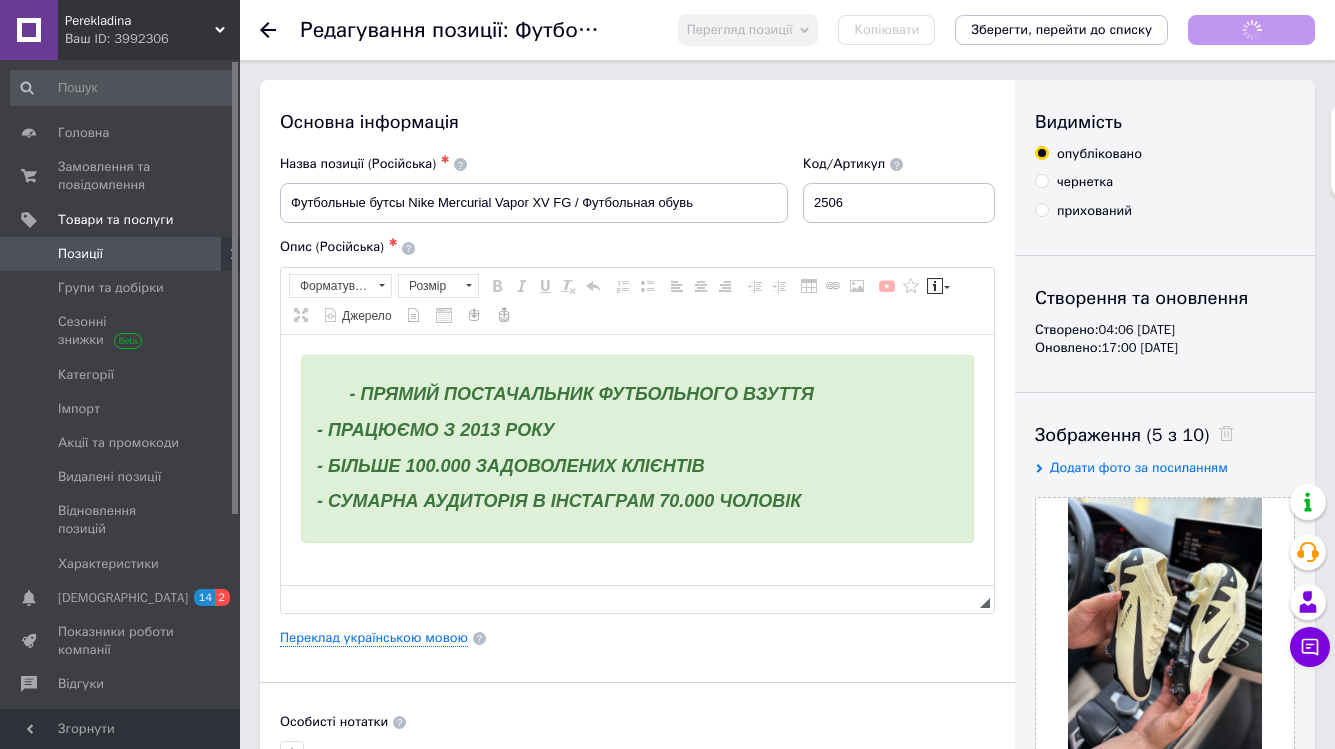 scroll, scrollTop: 0, scrollLeft: 0, axis: both 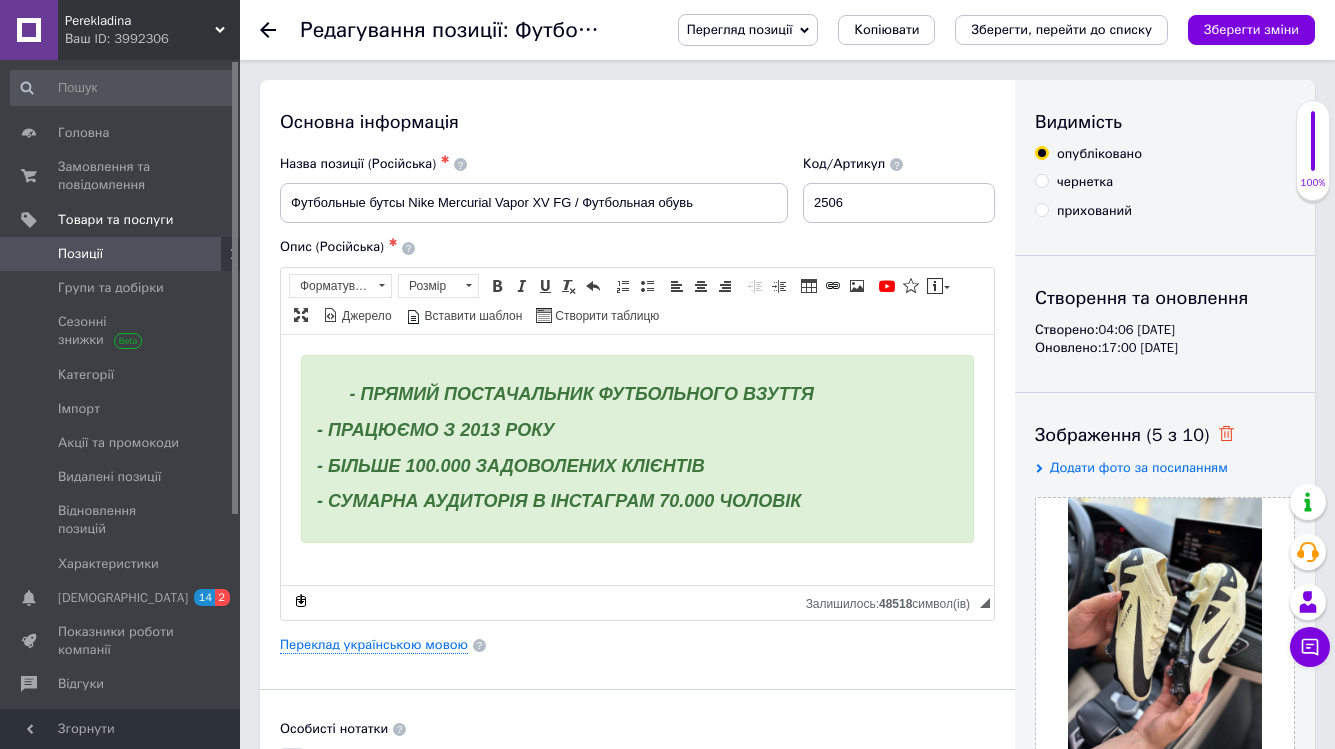 click 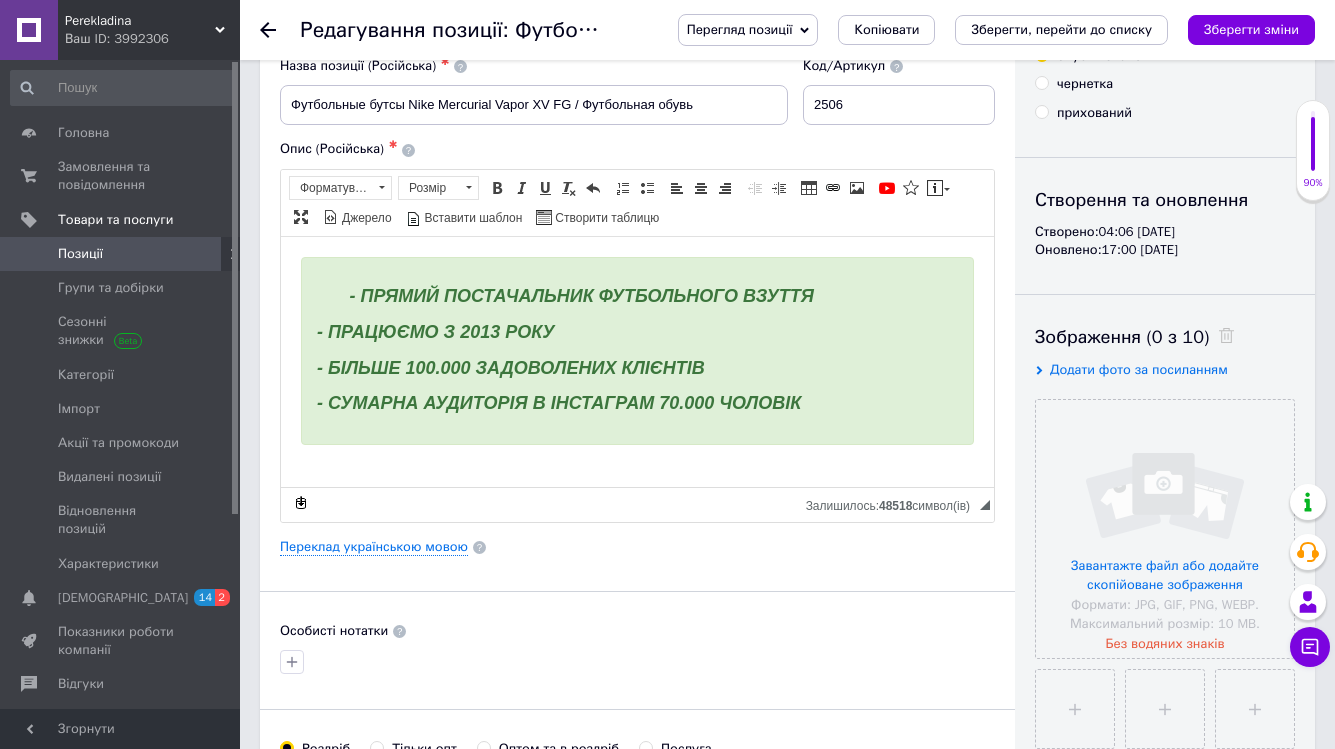 scroll, scrollTop: 157, scrollLeft: 0, axis: vertical 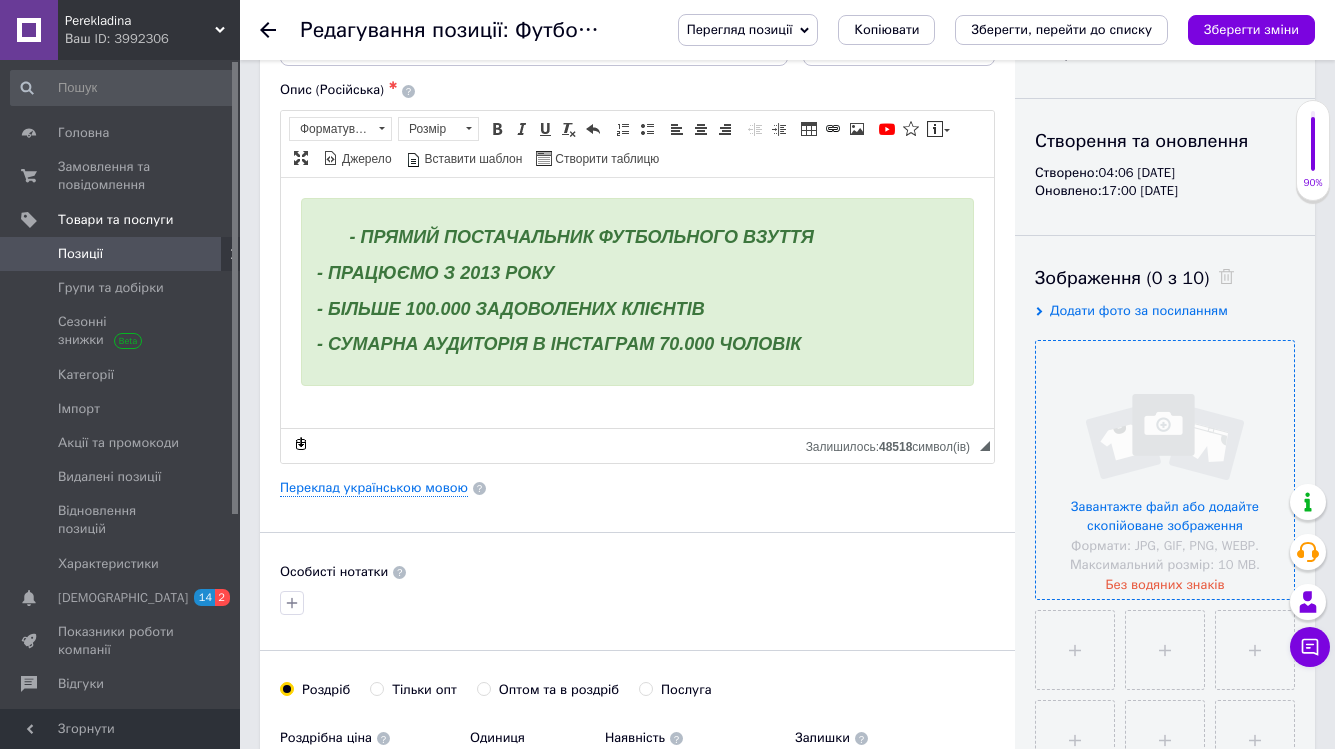 click at bounding box center [1165, 470] 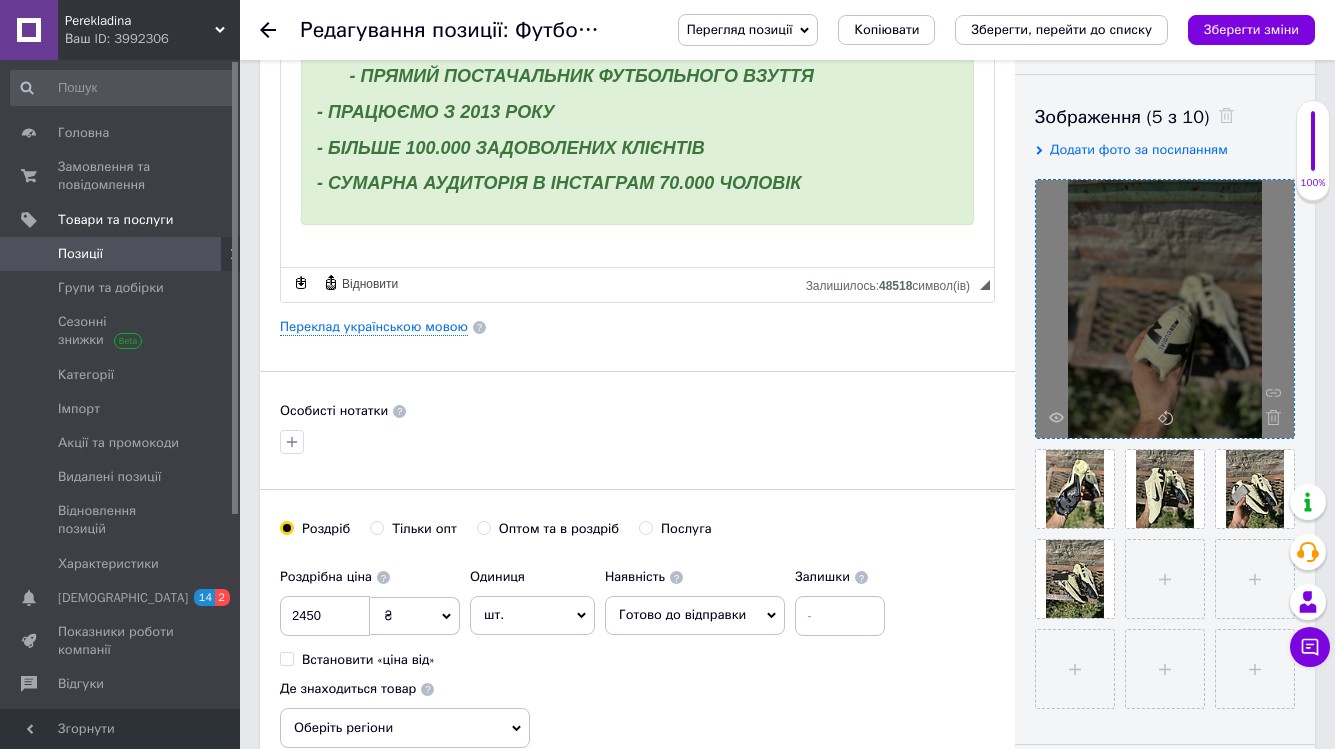 scroll, scrollTop: 303, scrollLeft: 0, axis: vertical 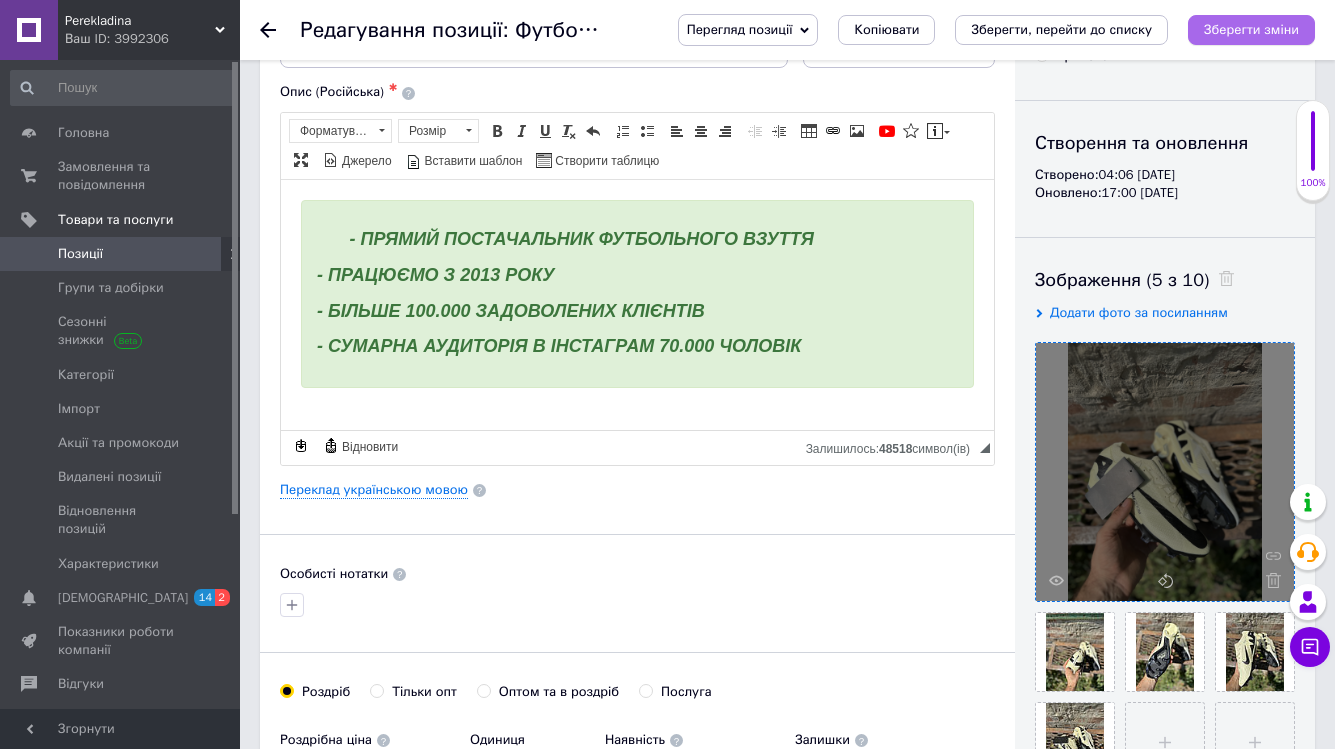 click on "Зберегти зміни" at bounding box center [1251, 30] 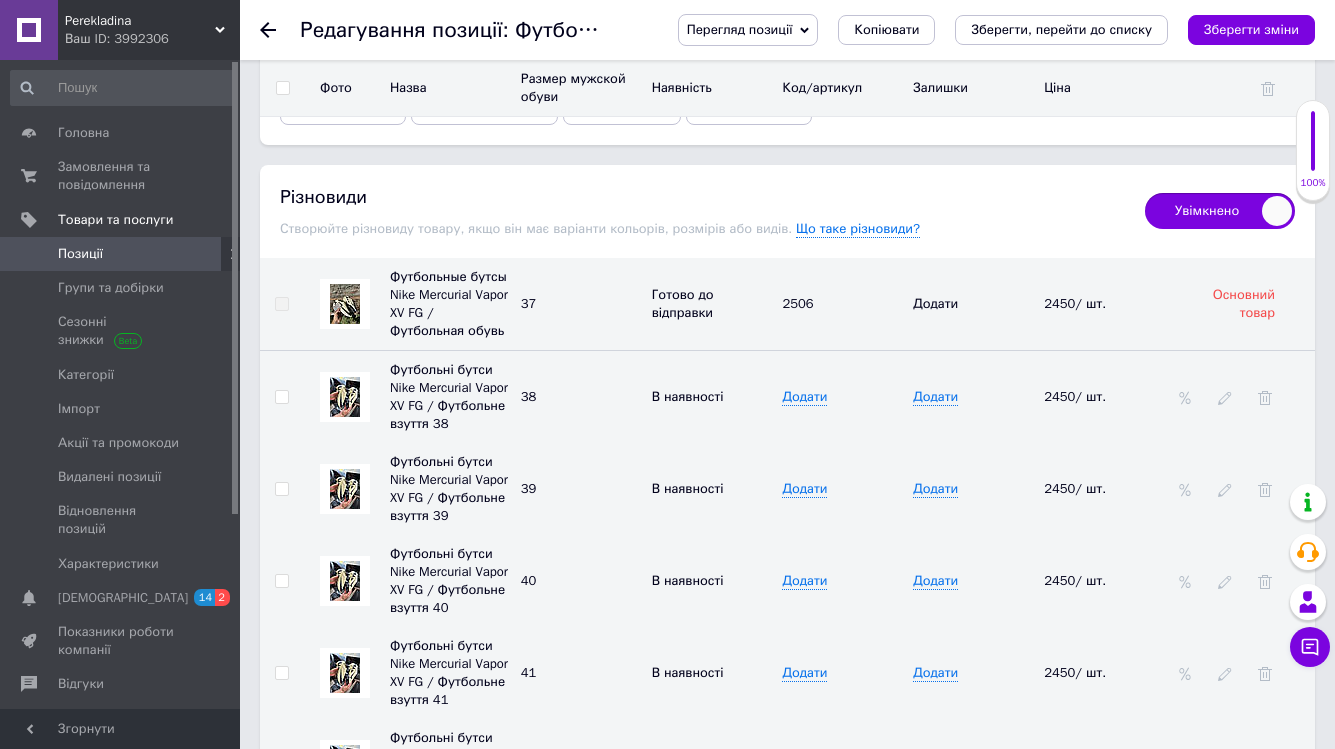 scroll, scrollTop: 2552, scrollLeft: 0, axis: vertical 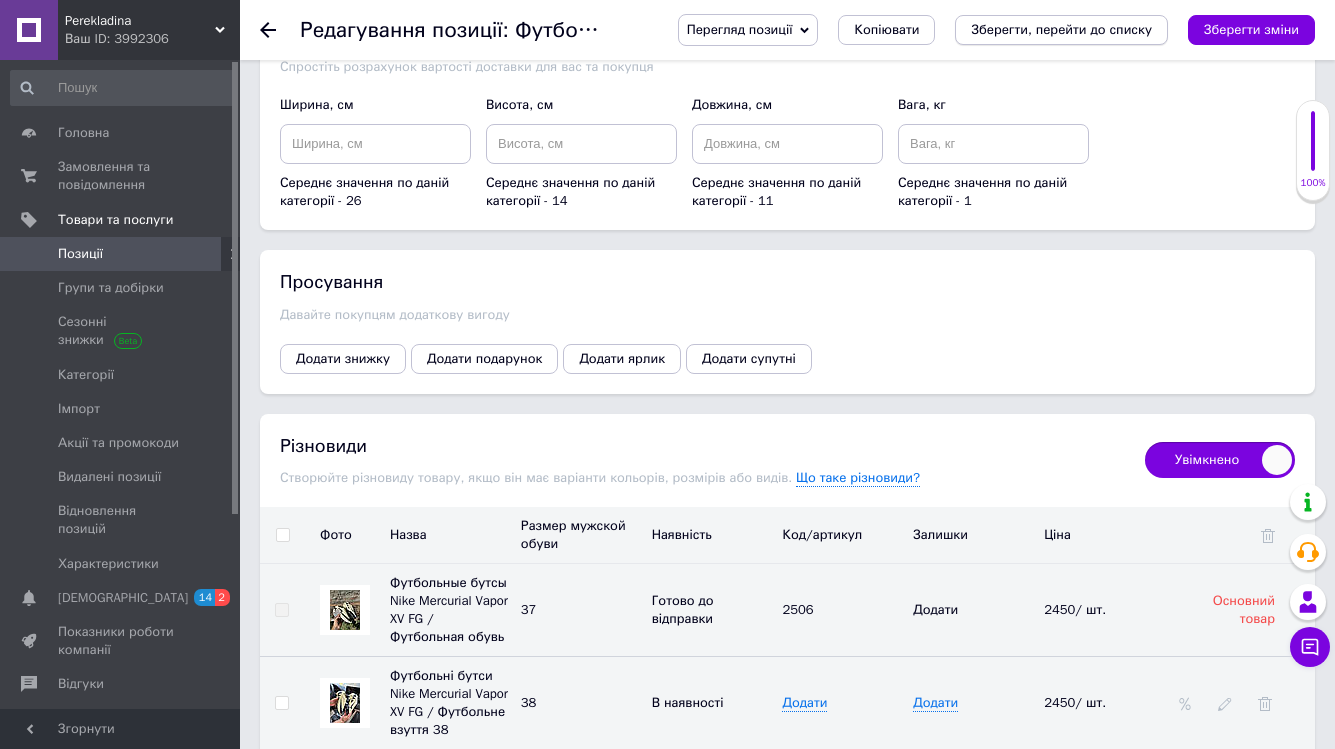 click on "Зберегти, перейти до списку" at bounding box center [1061, 30] 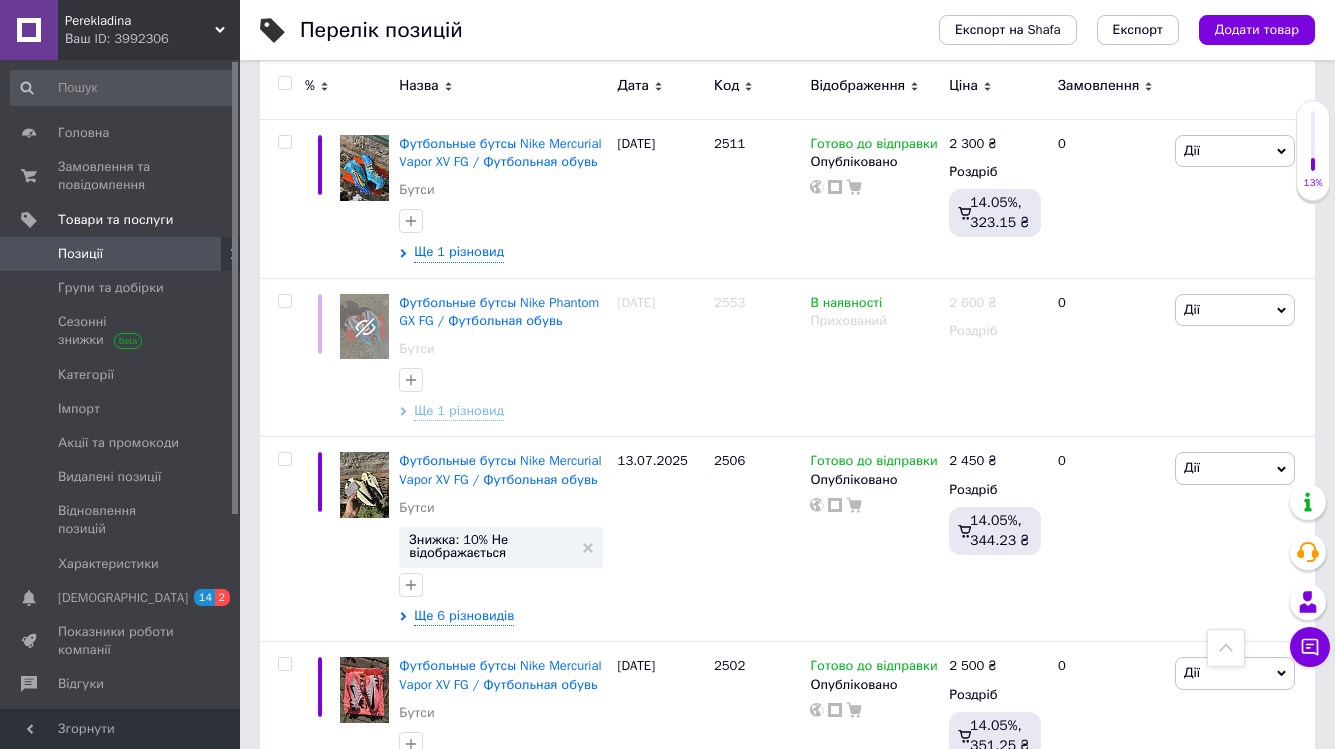 scroll, scrollTop: 3112, scrollLeft: 0, axis: vertical 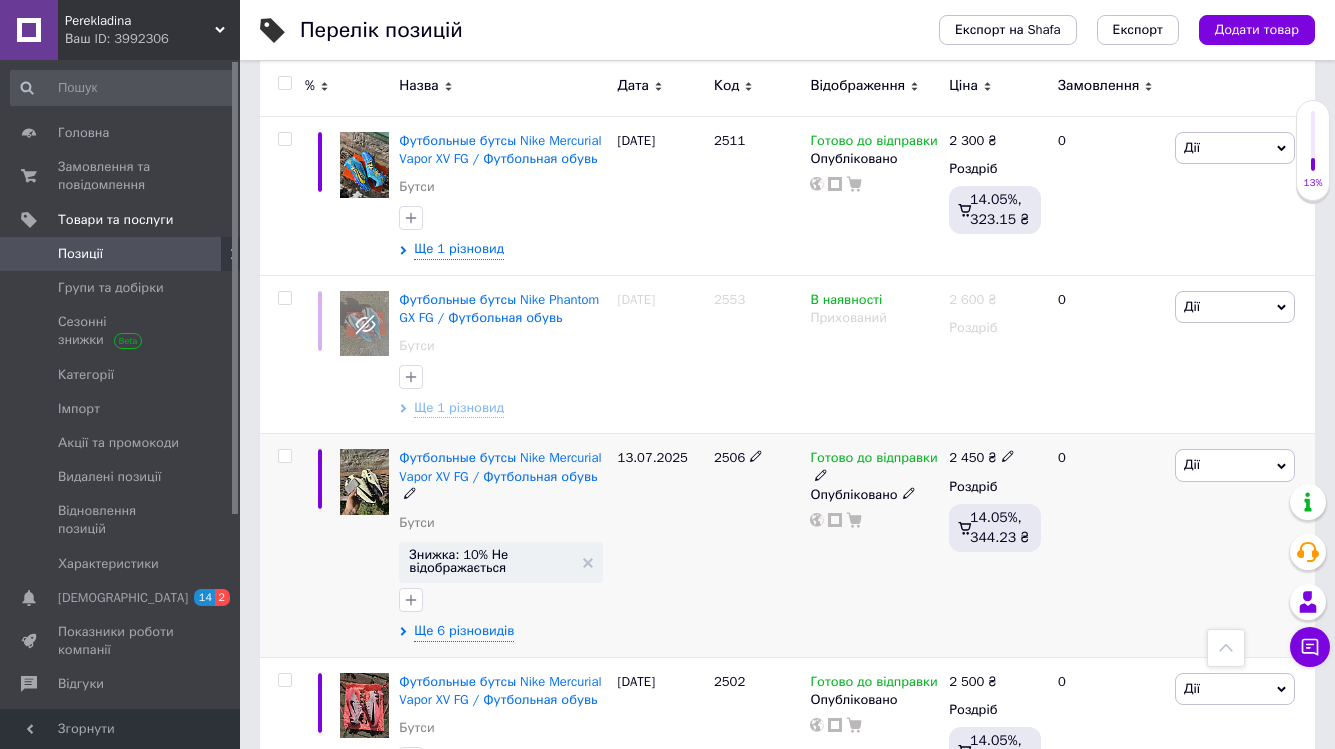 click on "Знижка: 10% Не відображається" at bounding box center [490, 561] 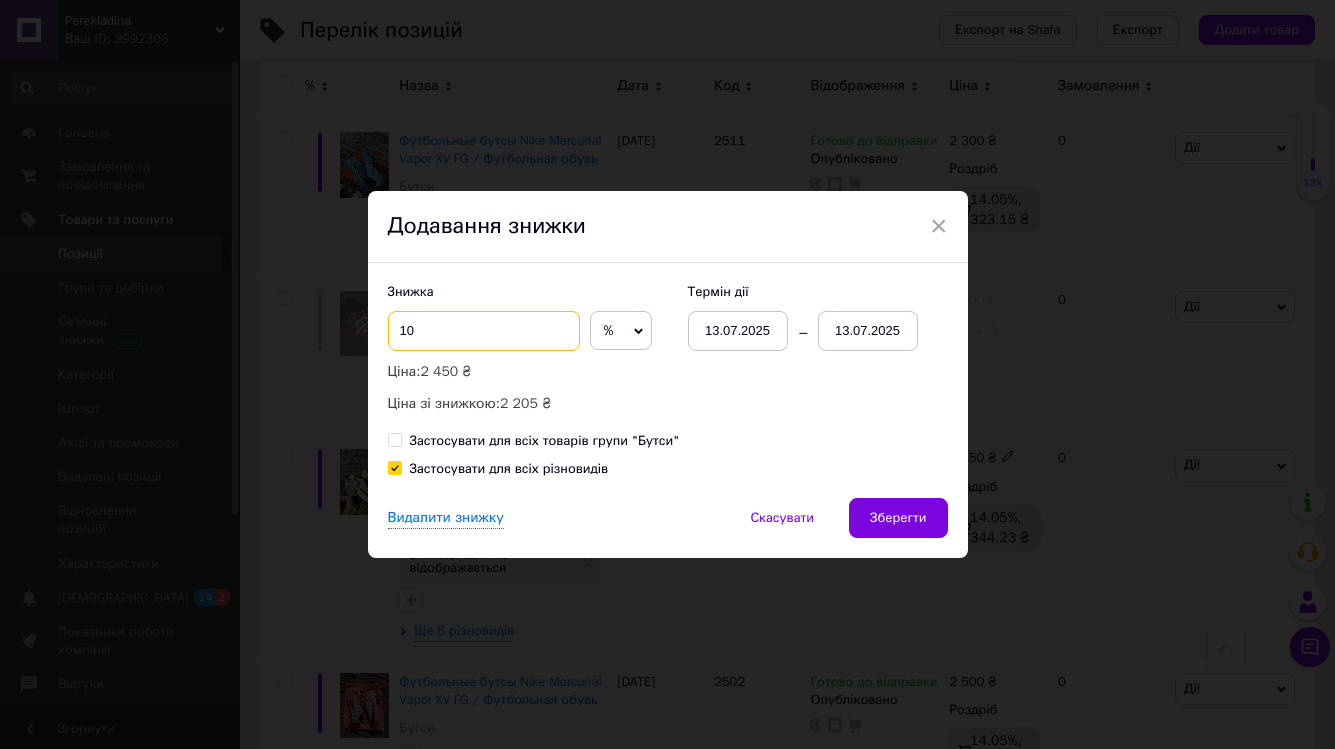 click on "10" at bounding box center [484, 331] 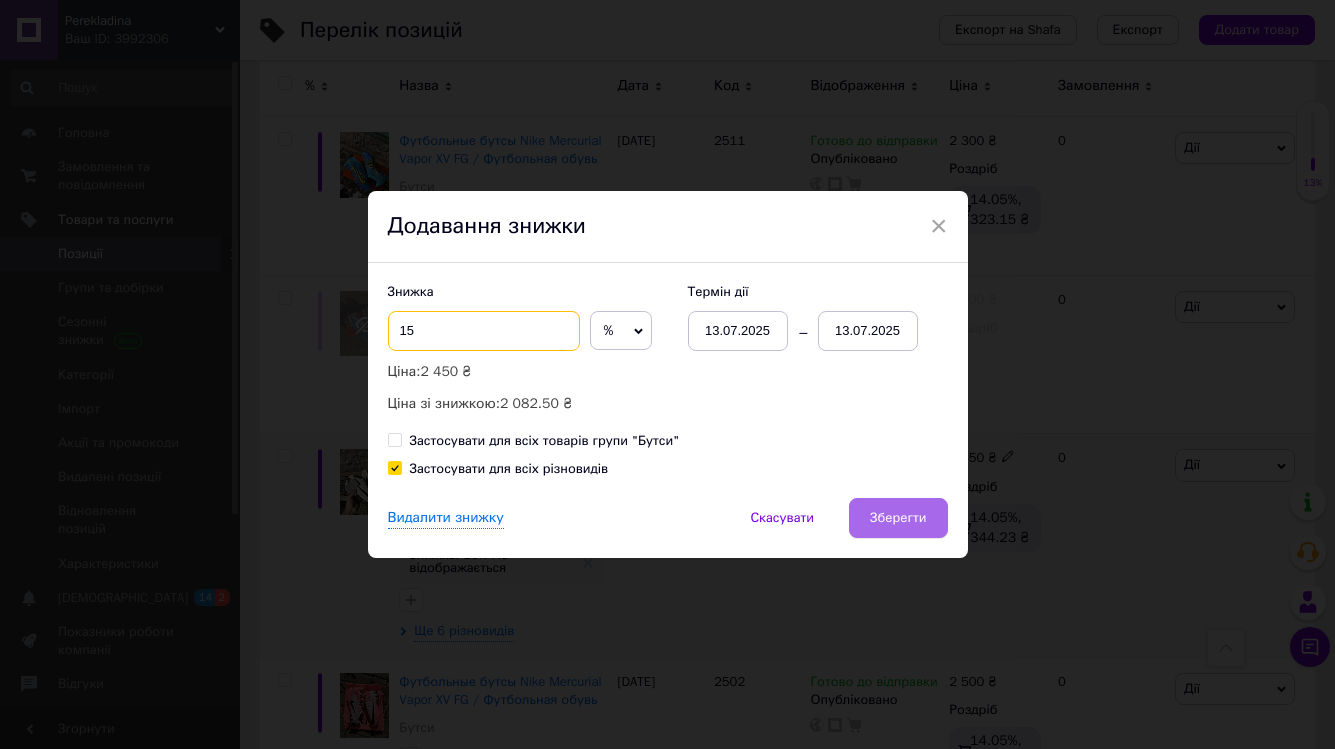 type on "15" 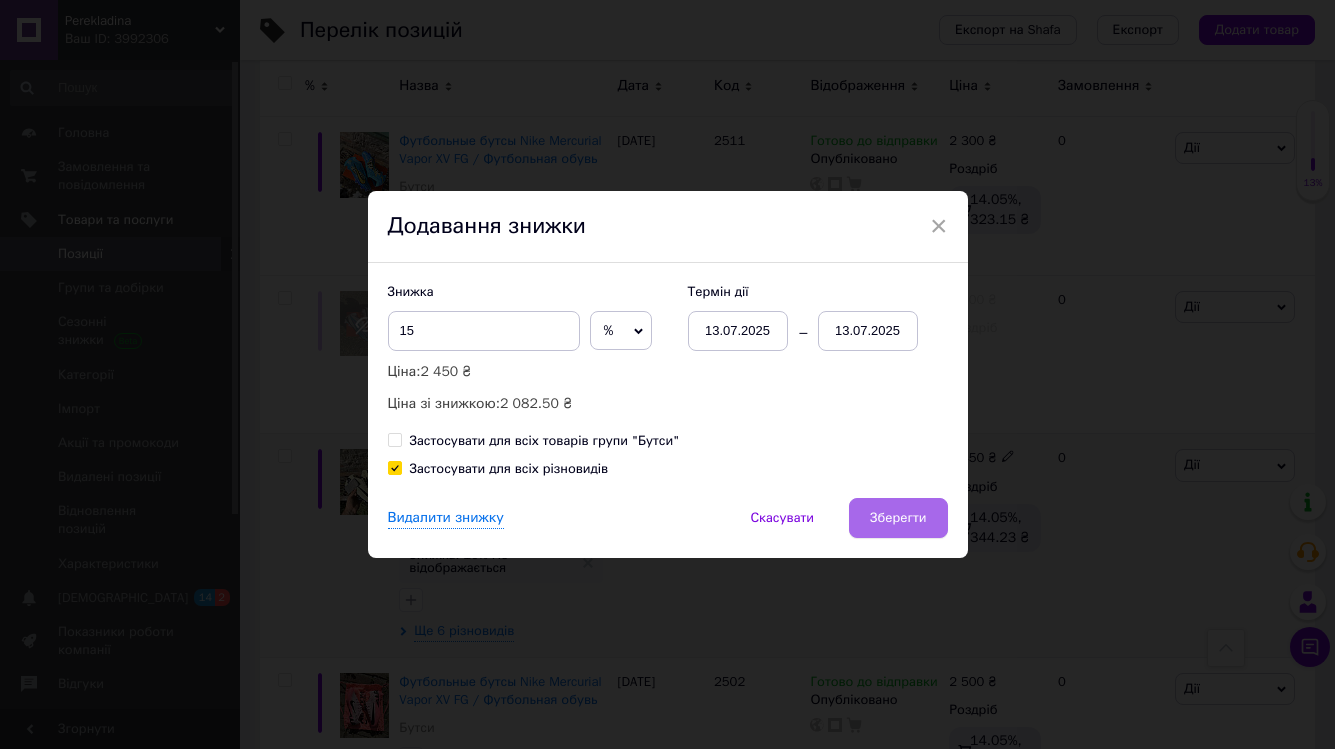 click on "Зберегти" at bounding box center (898, 518) 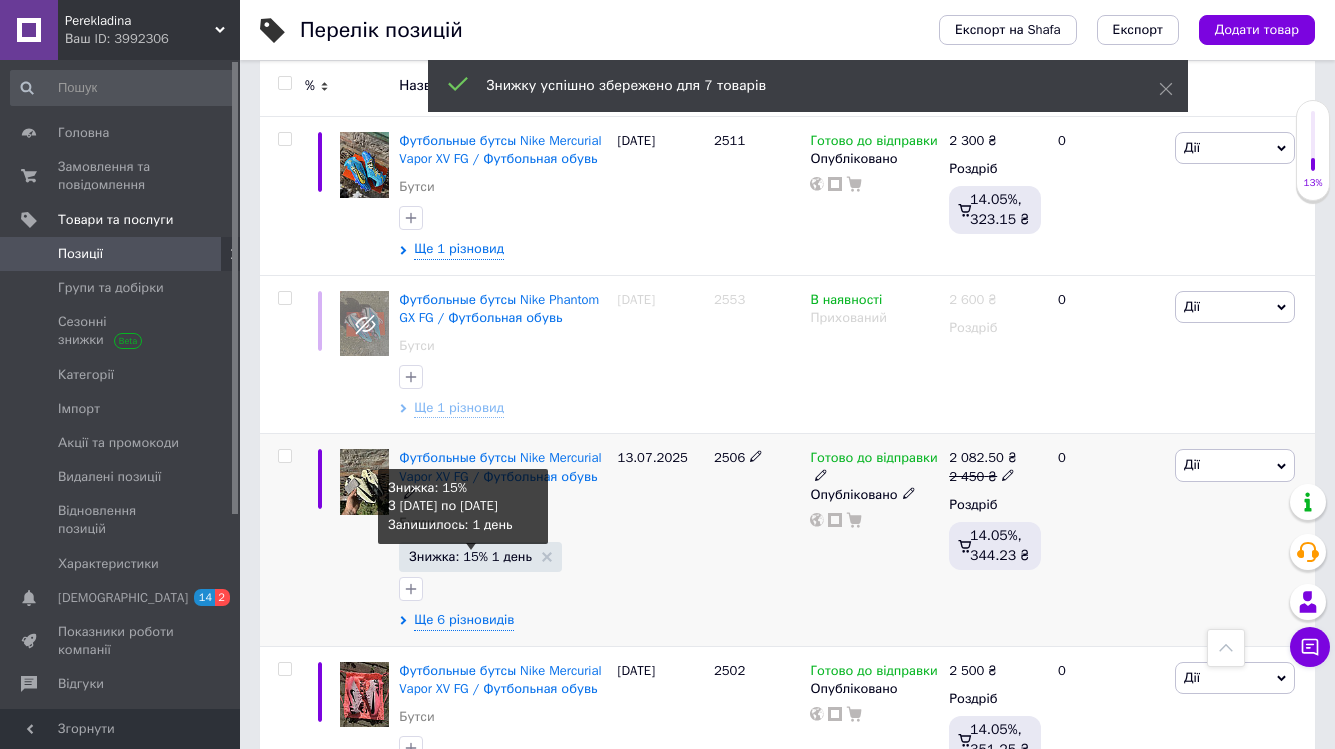 click on "Знижка: 15% 1 день" at bounding box center (470, 556) 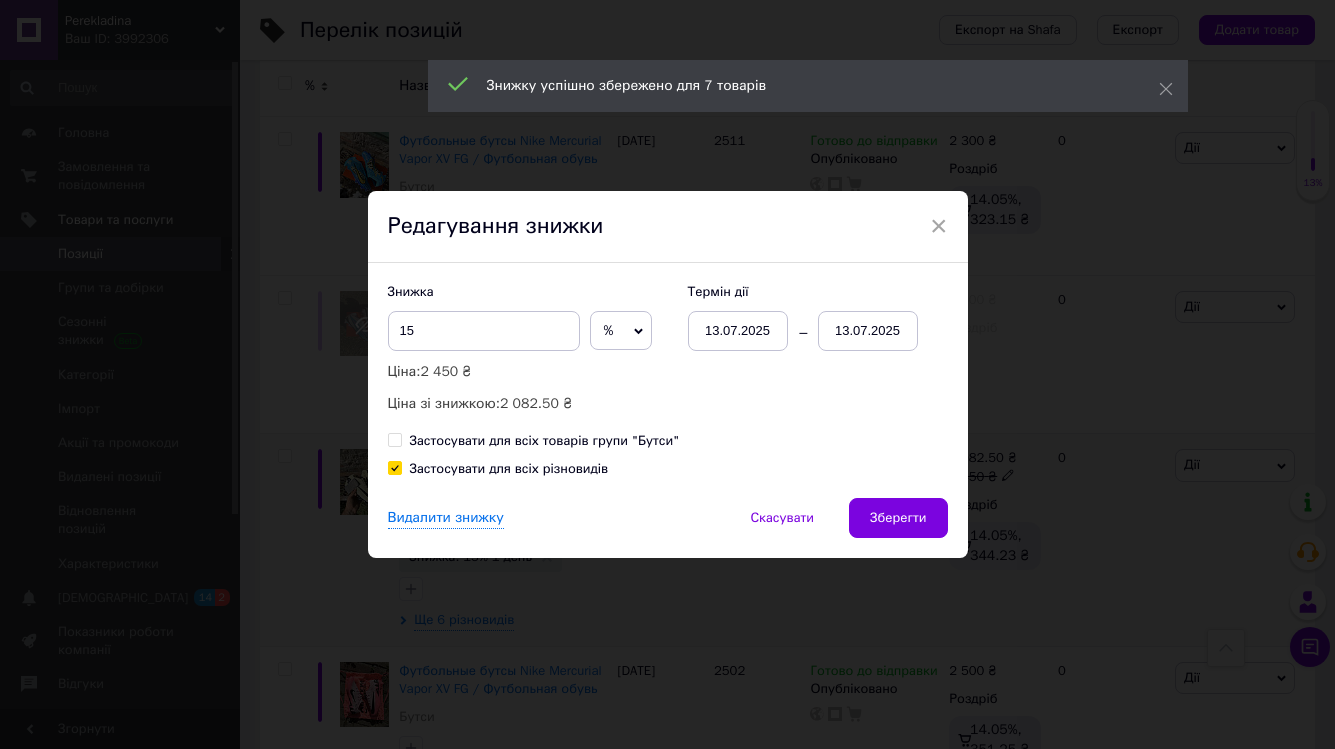 click on "13.07.2025" at bounding box center (868, 331) 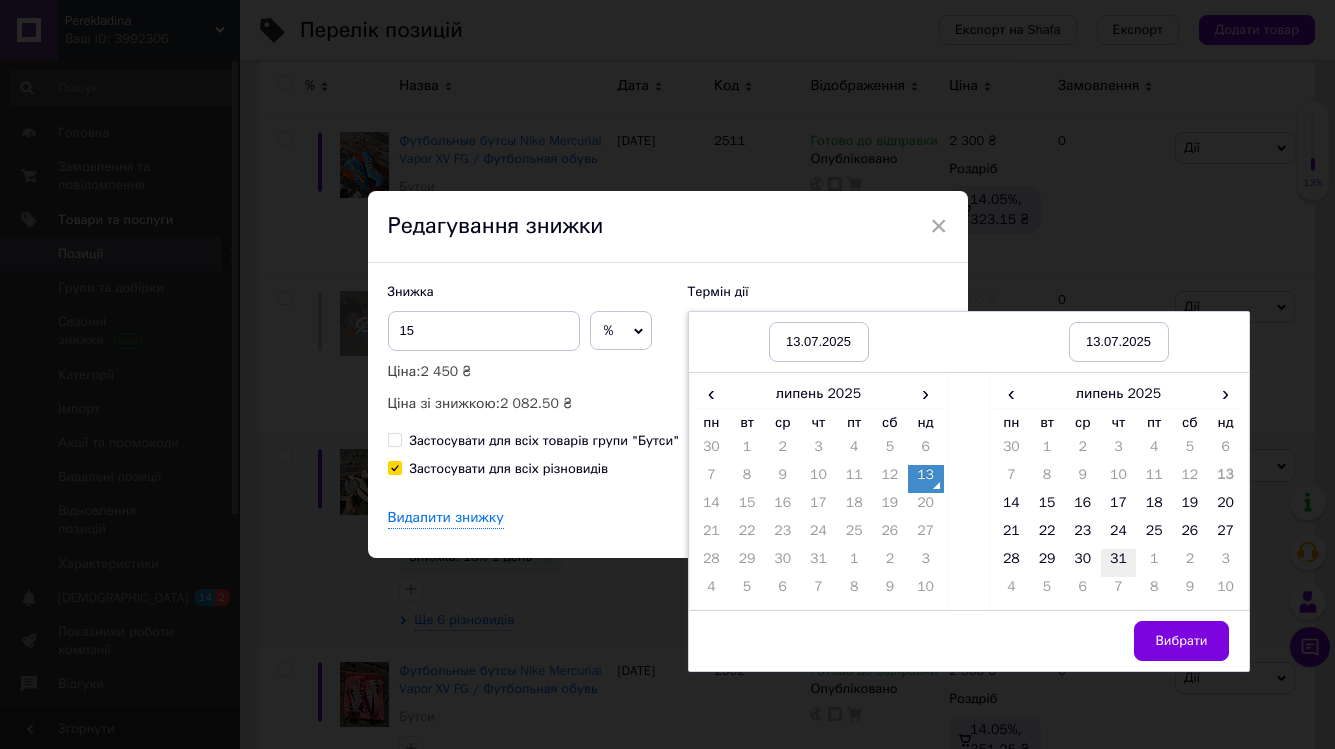 click on "31" at bounding box center (1119, 563) 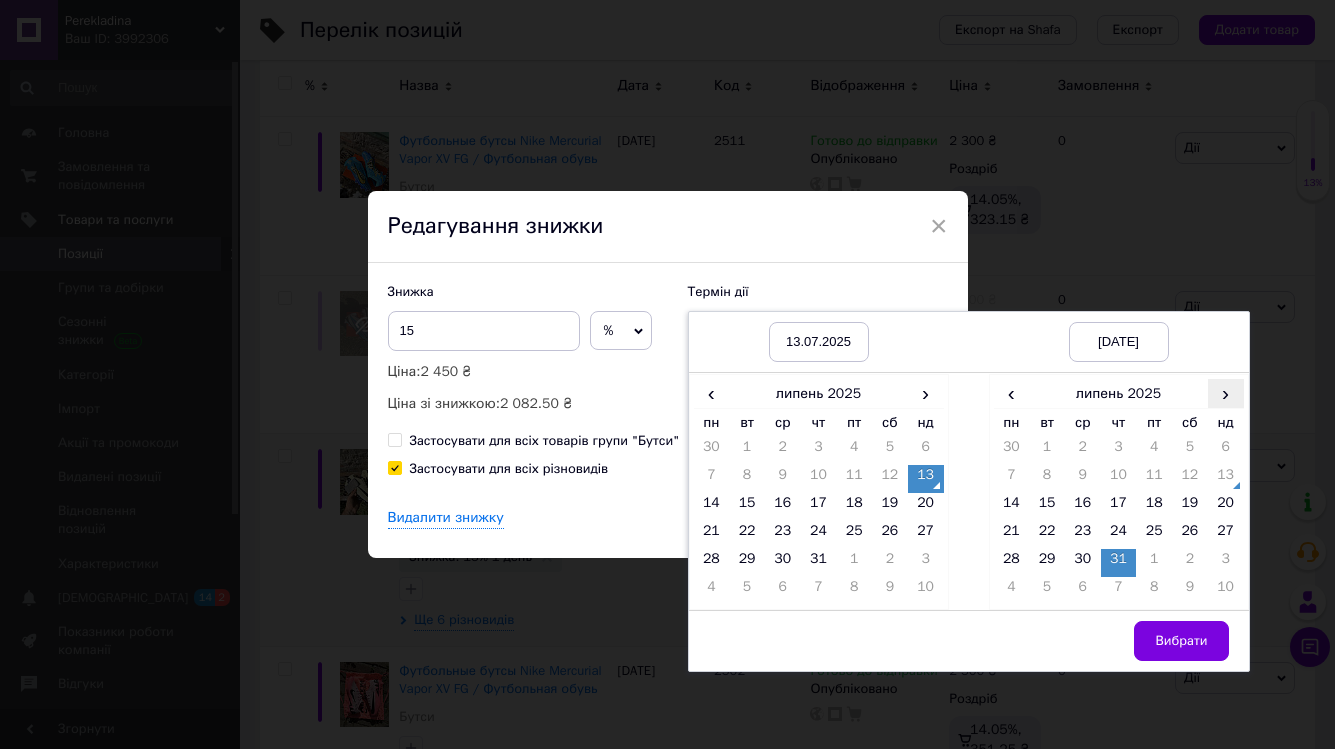 click on "›" at bounding box center [1226, 393] 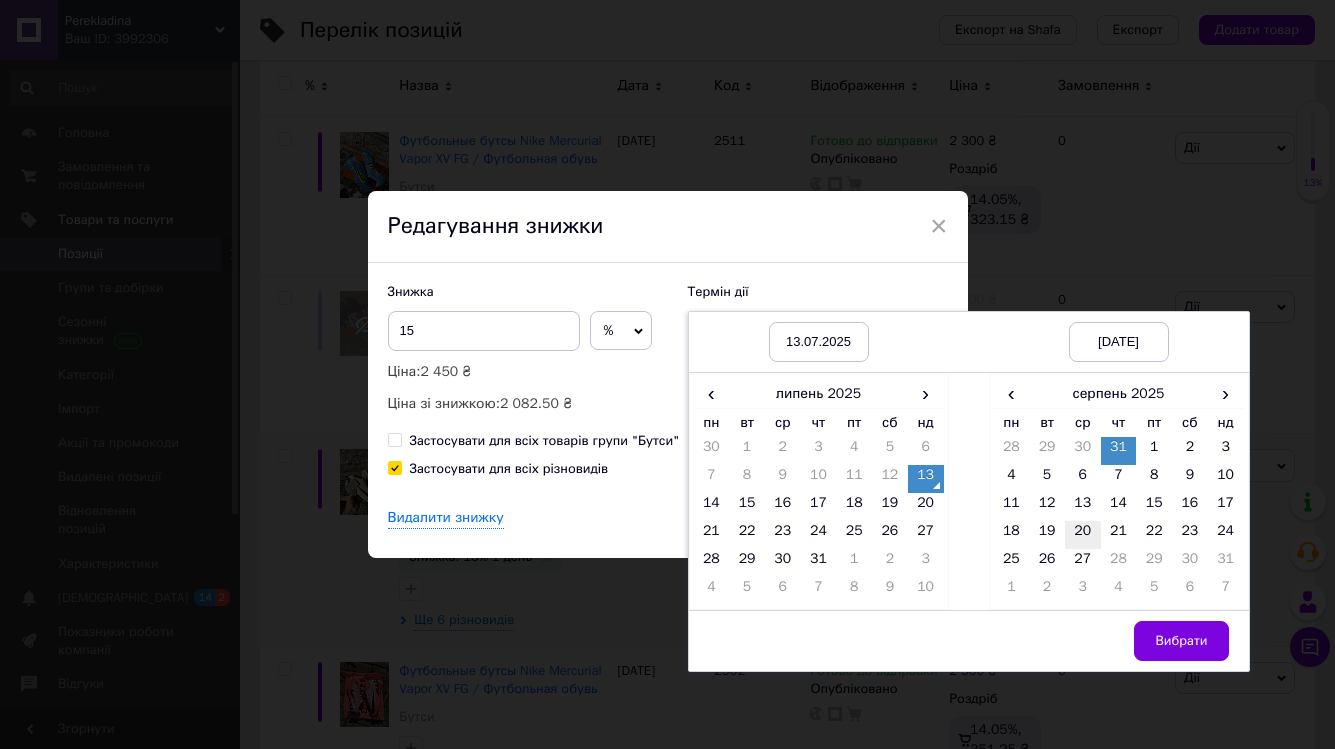 click on "20" at bounding box center (1083, 535) 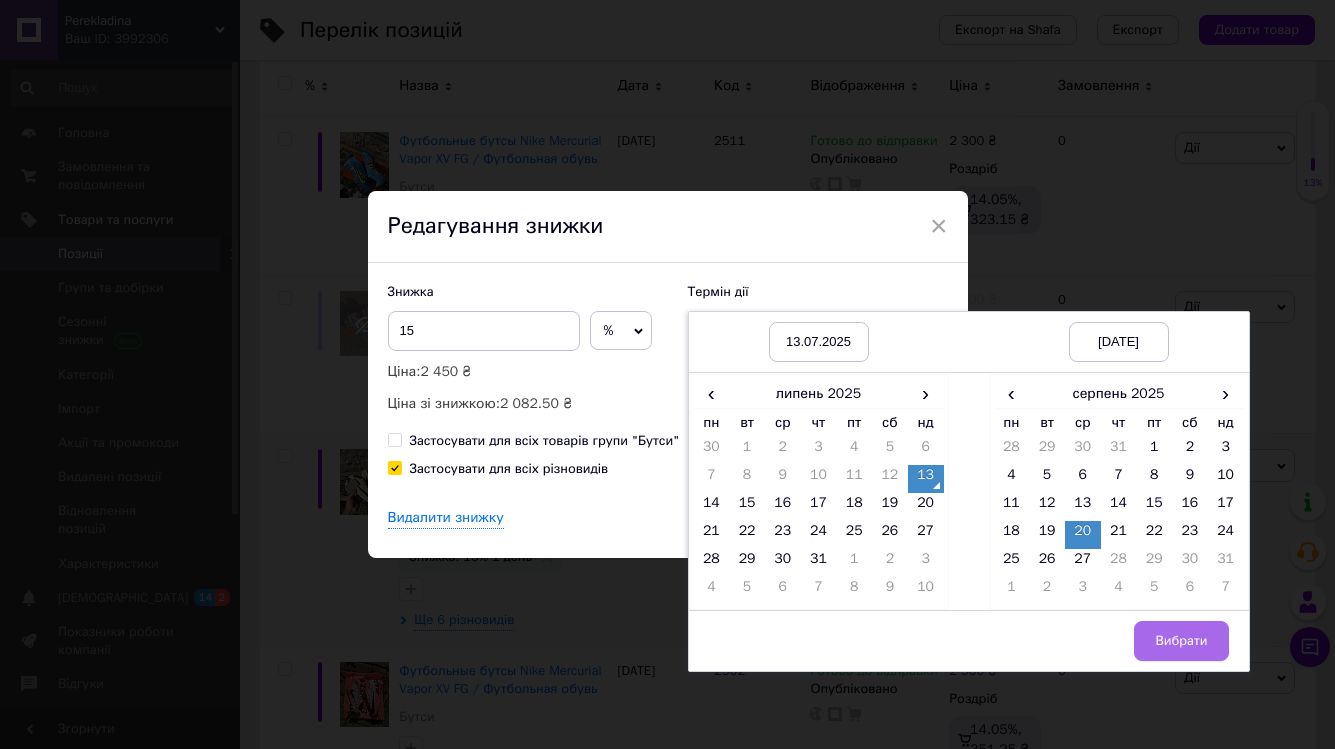 click on "Вибрати" at bounding box center [1181, 641] 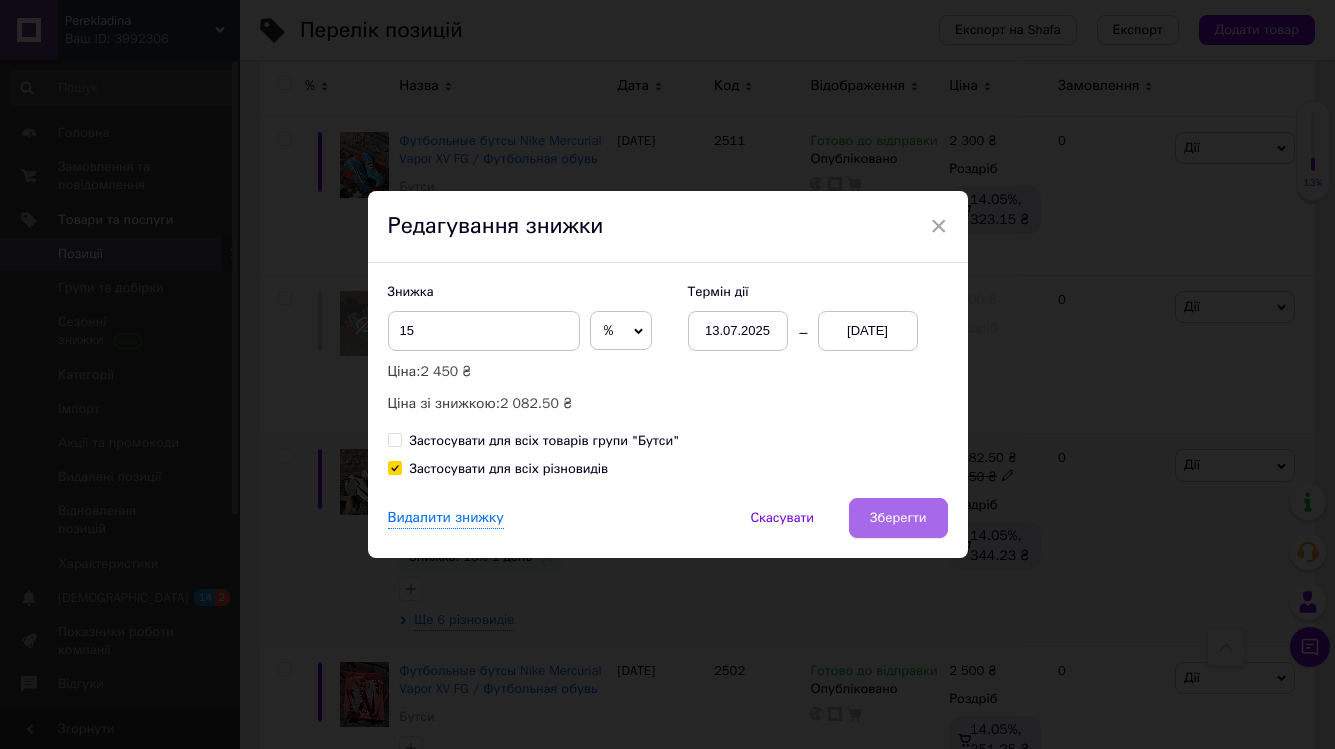 click on "Зберегти" at bounding box center [898, 518] 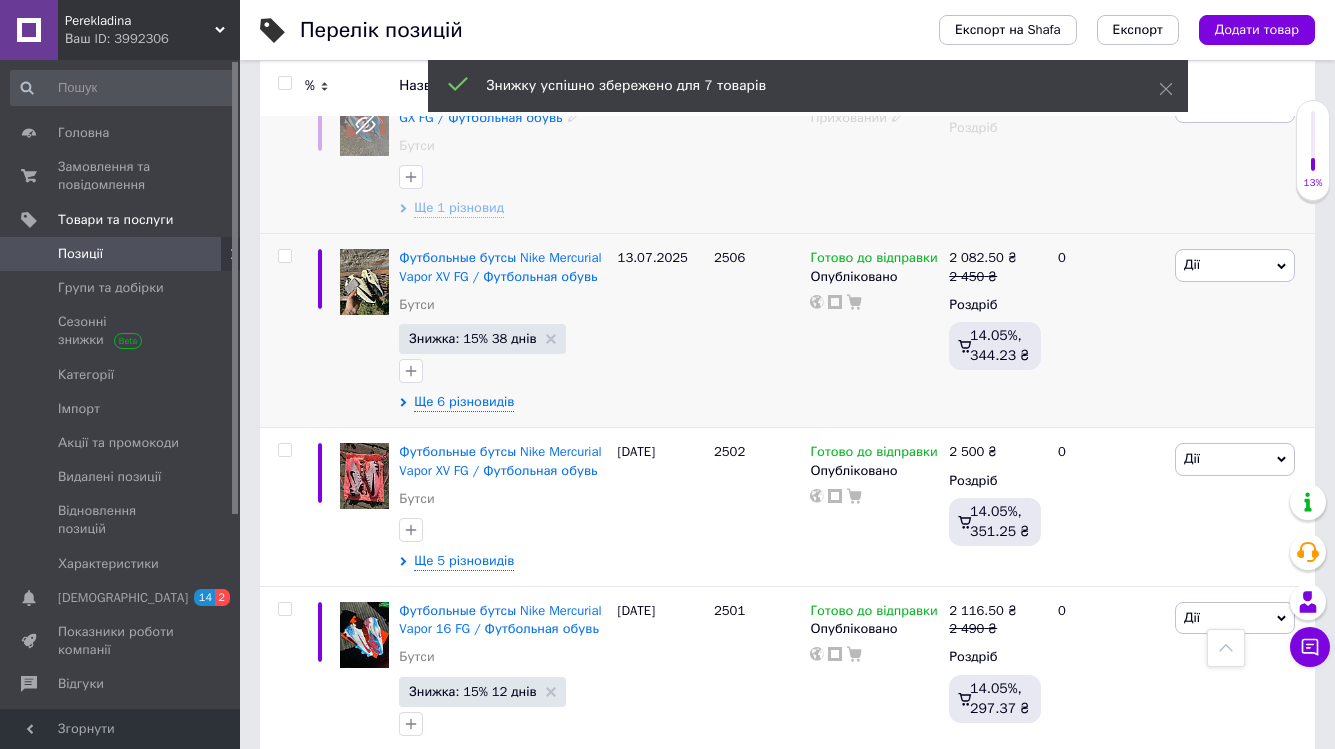 scroll, scrollTop: 3313, scrollLeft: 0, axis: vertical 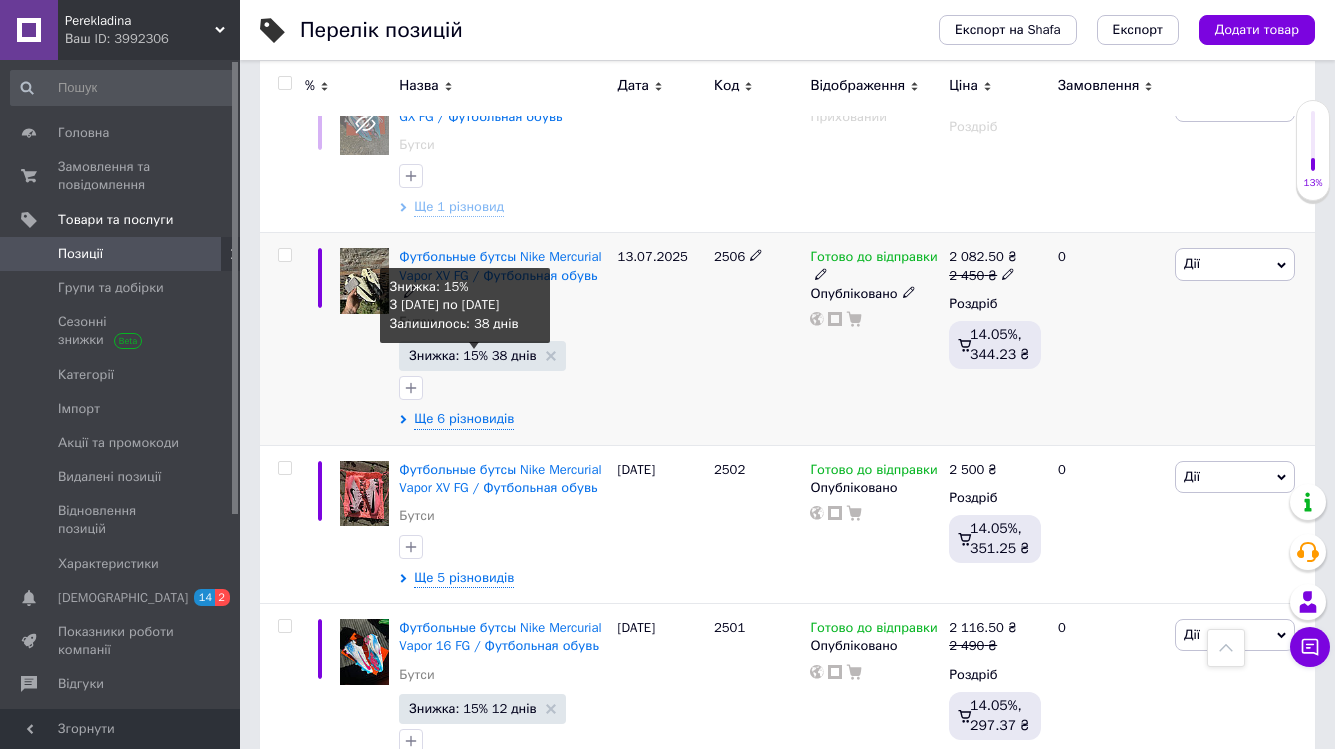click on "Знижка: 15% 38 днів" at bounding box center (472, 355) 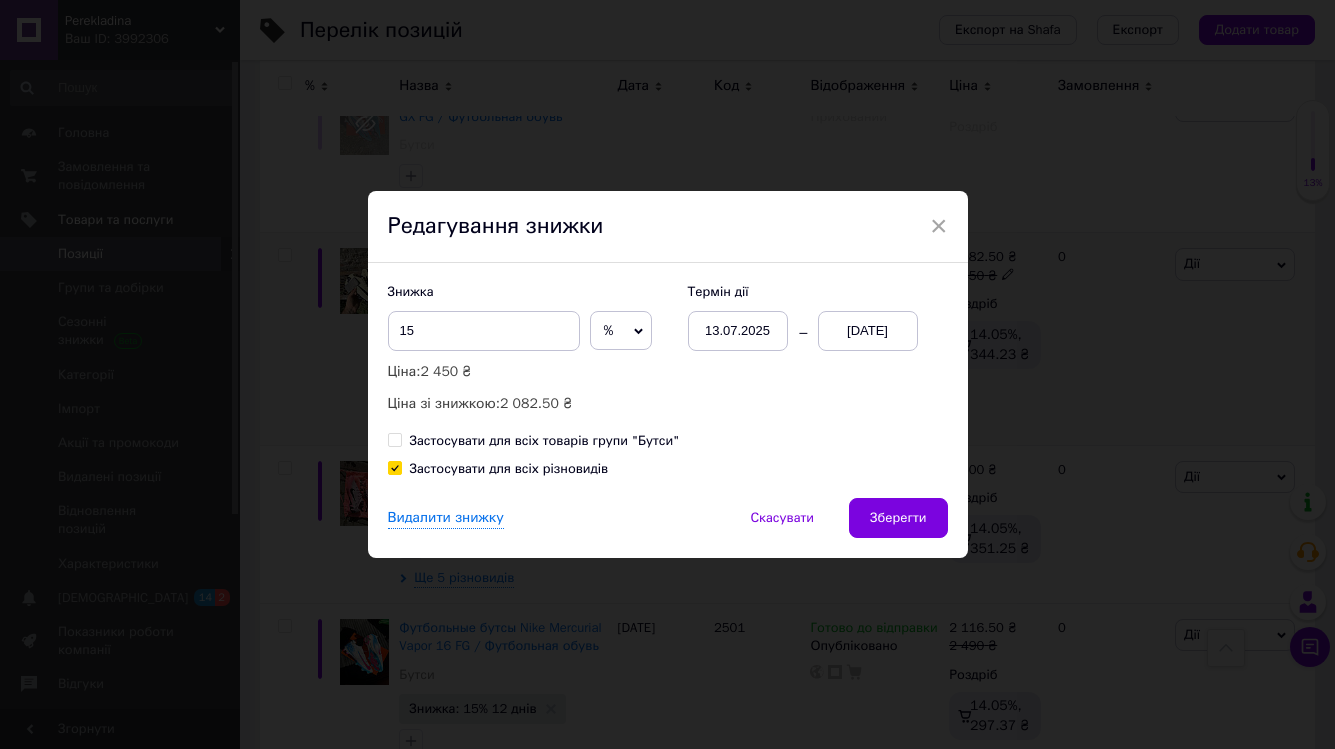 click on "[DATE]" at bounding box center (868, 331) 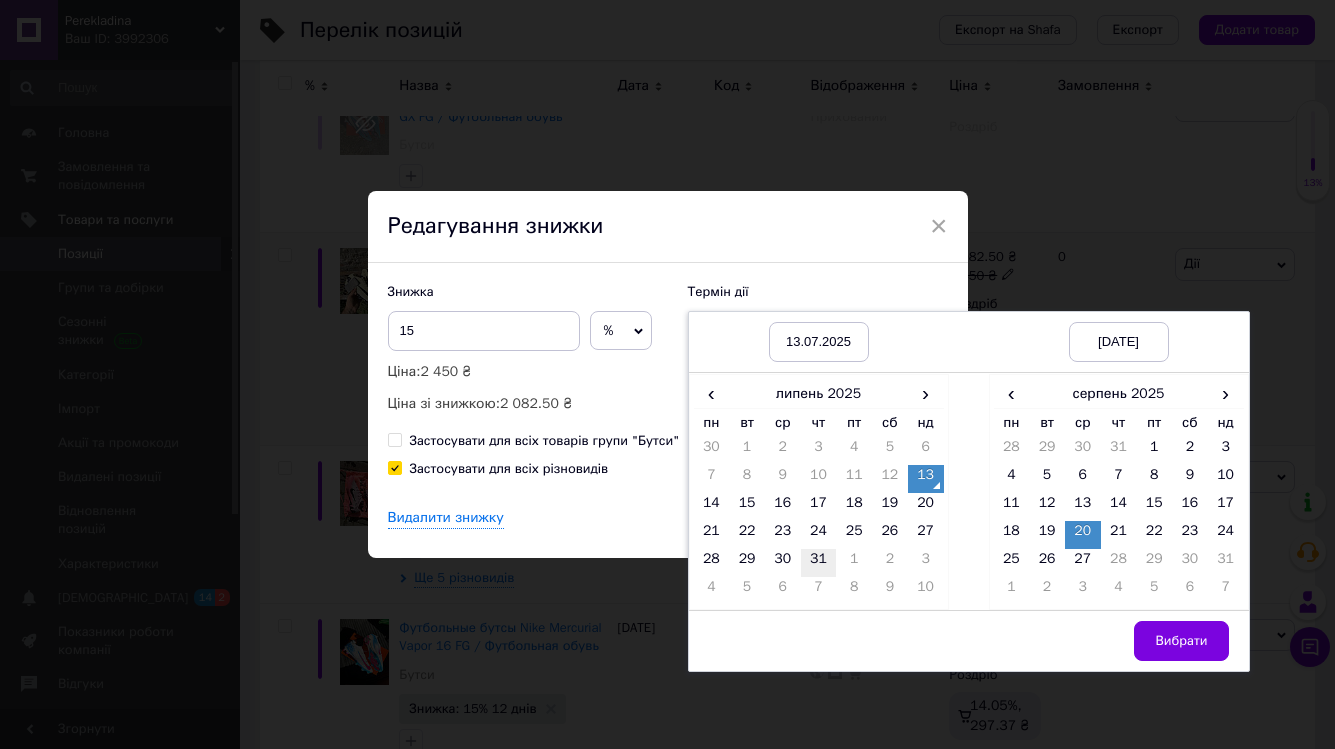 click on "31" at bounding box center (819, 563) 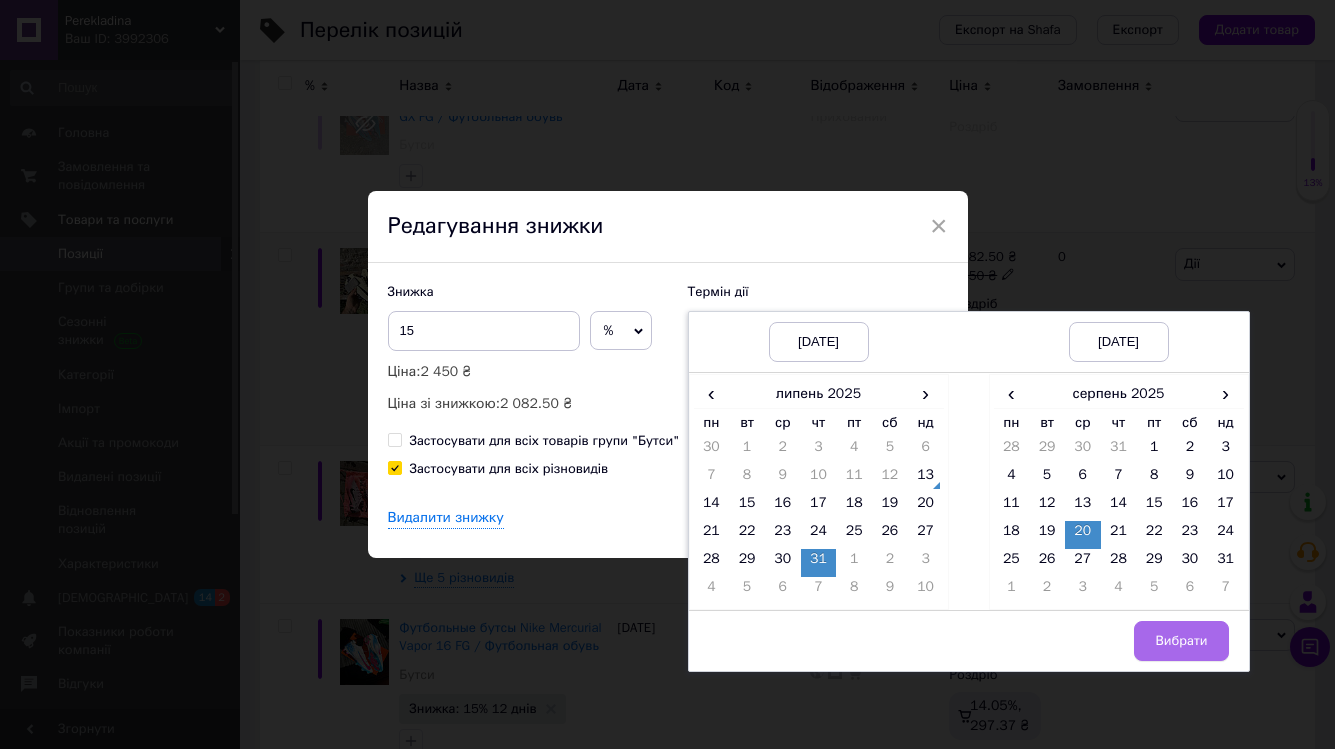 click on "Вибрати" at bounding box center [1181, 641] 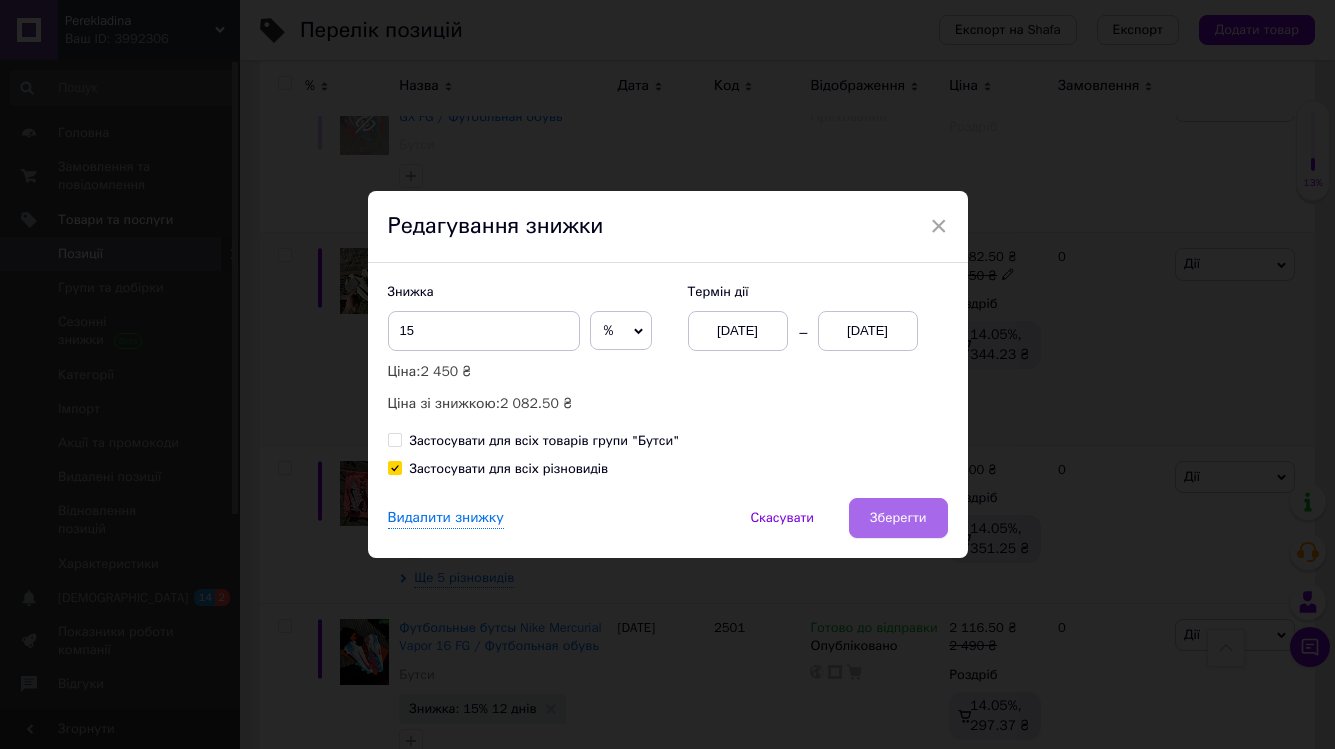 click on "Зберегти" at bounding box center (898, 518) 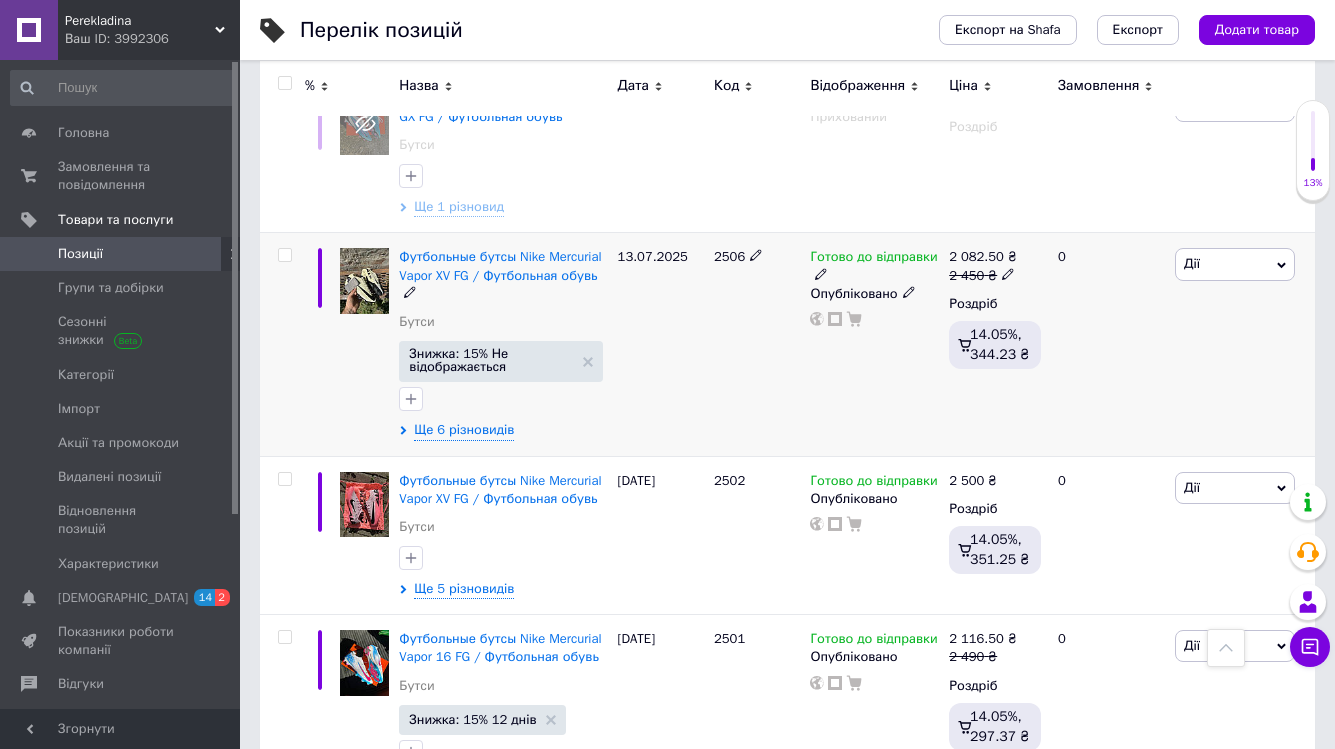 click on "Знижка: 15% Не відображається" at bounding box center [490, 360] 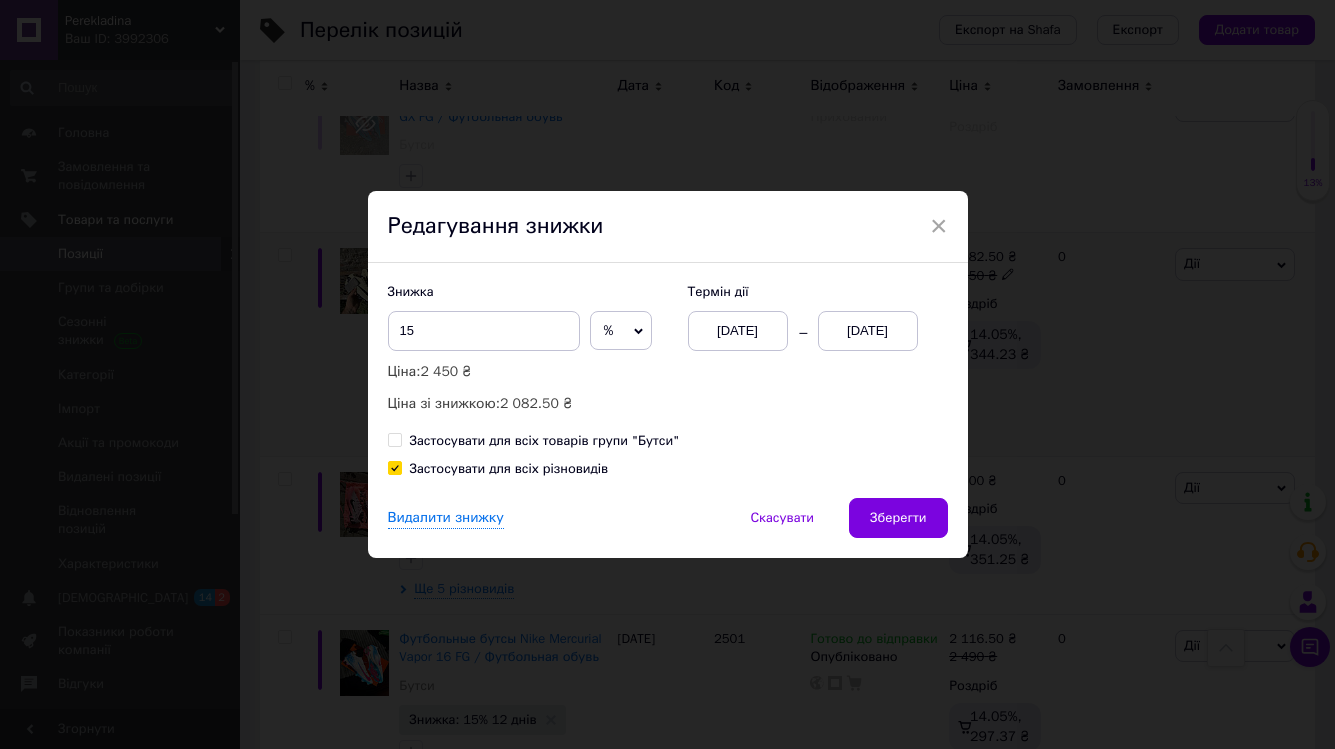 click on "[DATE]" at bounding box center (868, 331) 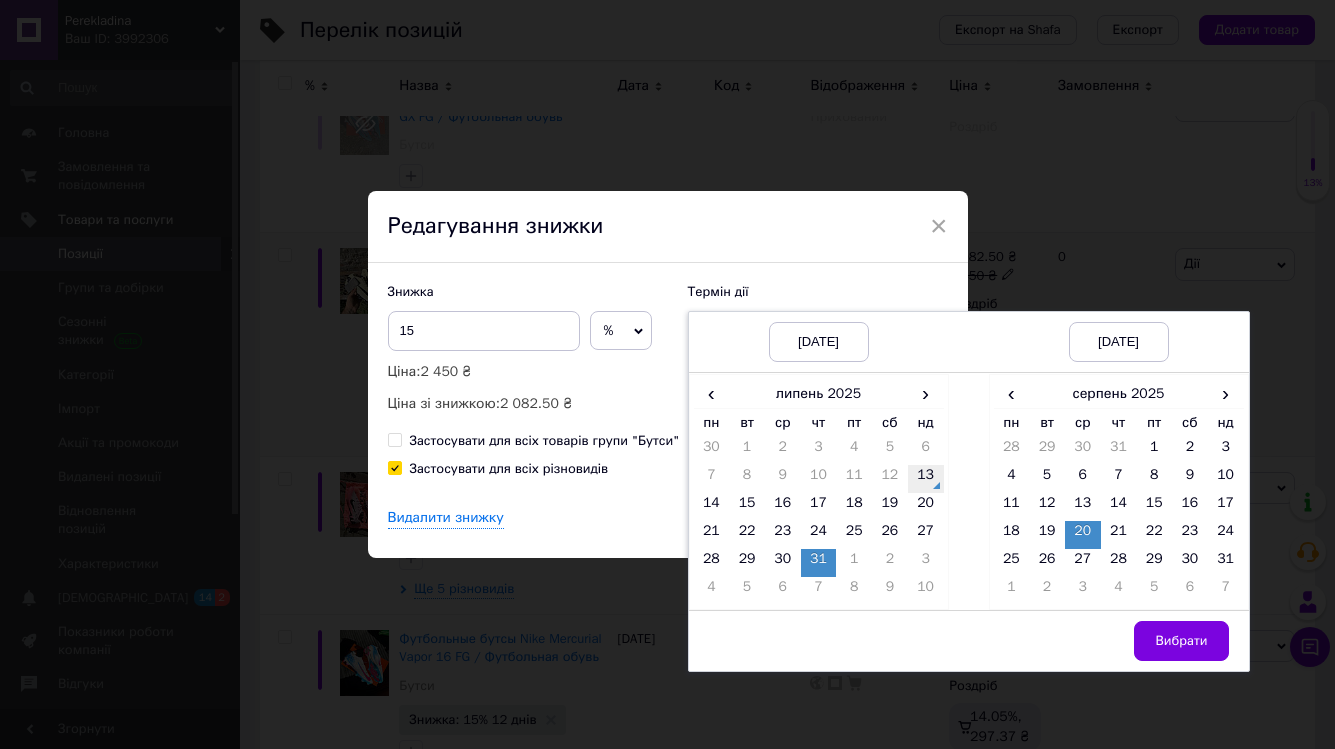 click on "13" at bounding box center (926, 479) 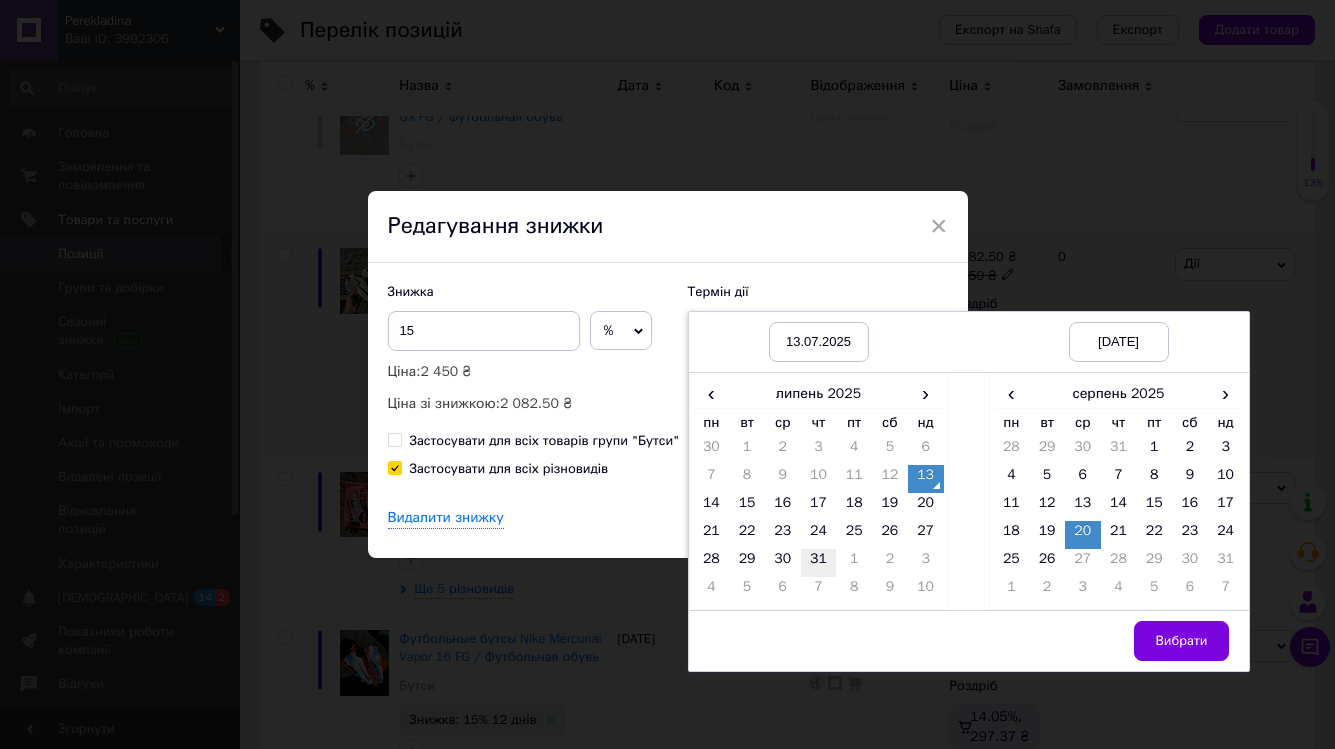 click on "31" at bounding box center (819, 563) 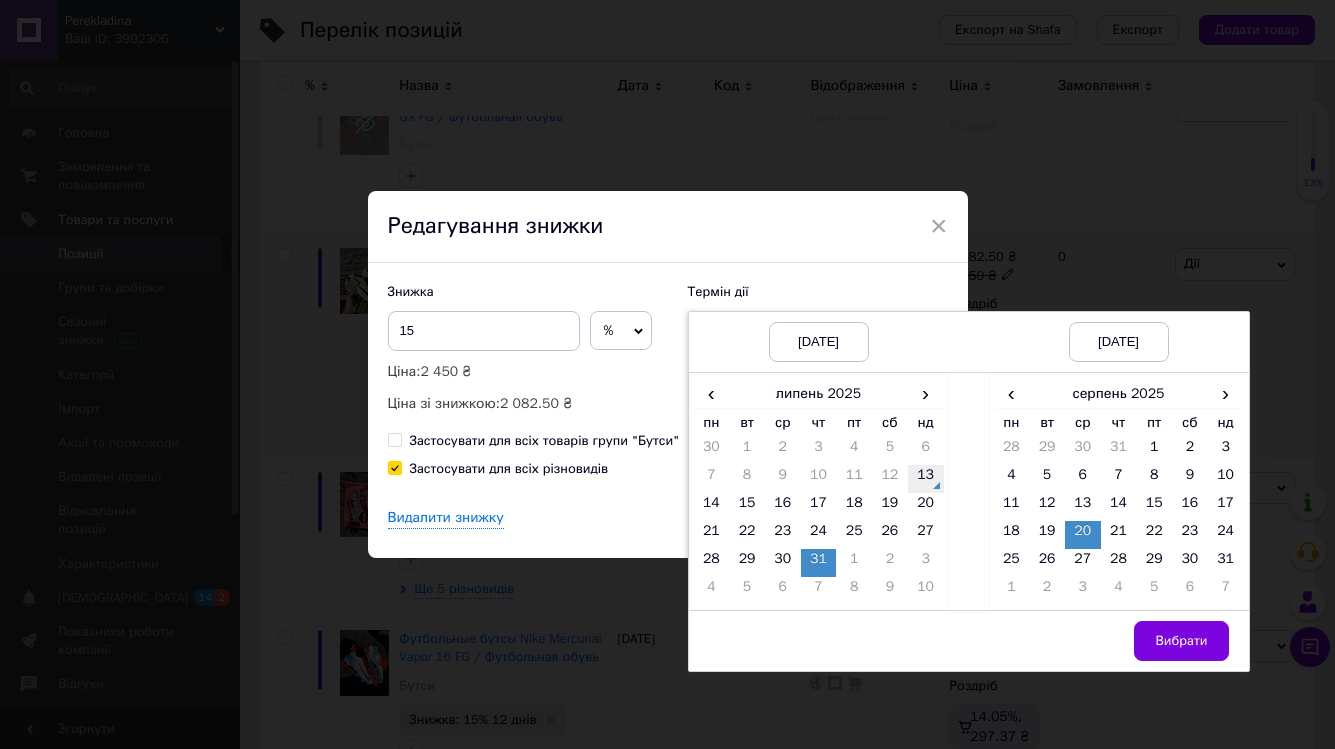 click on "13" at bounding box center [926, 479] 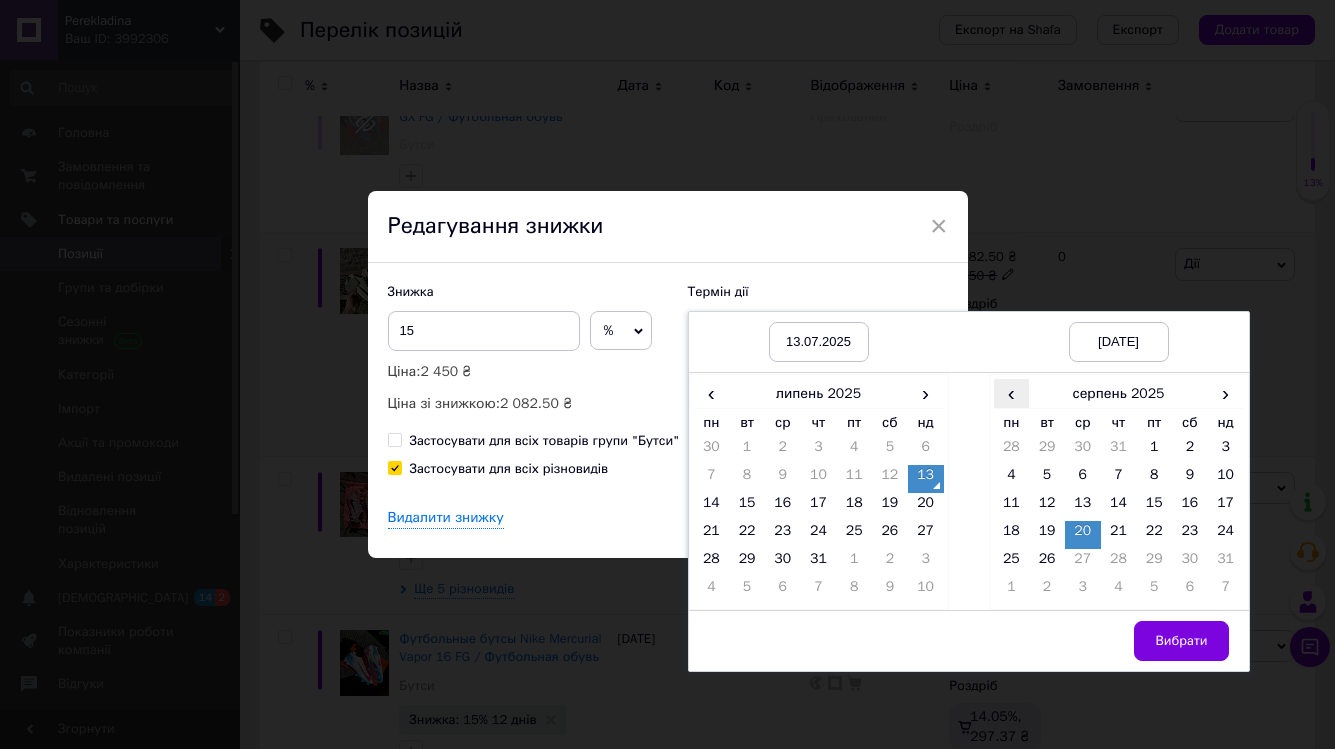 click on "‹" at bounding box center (1012, 393) 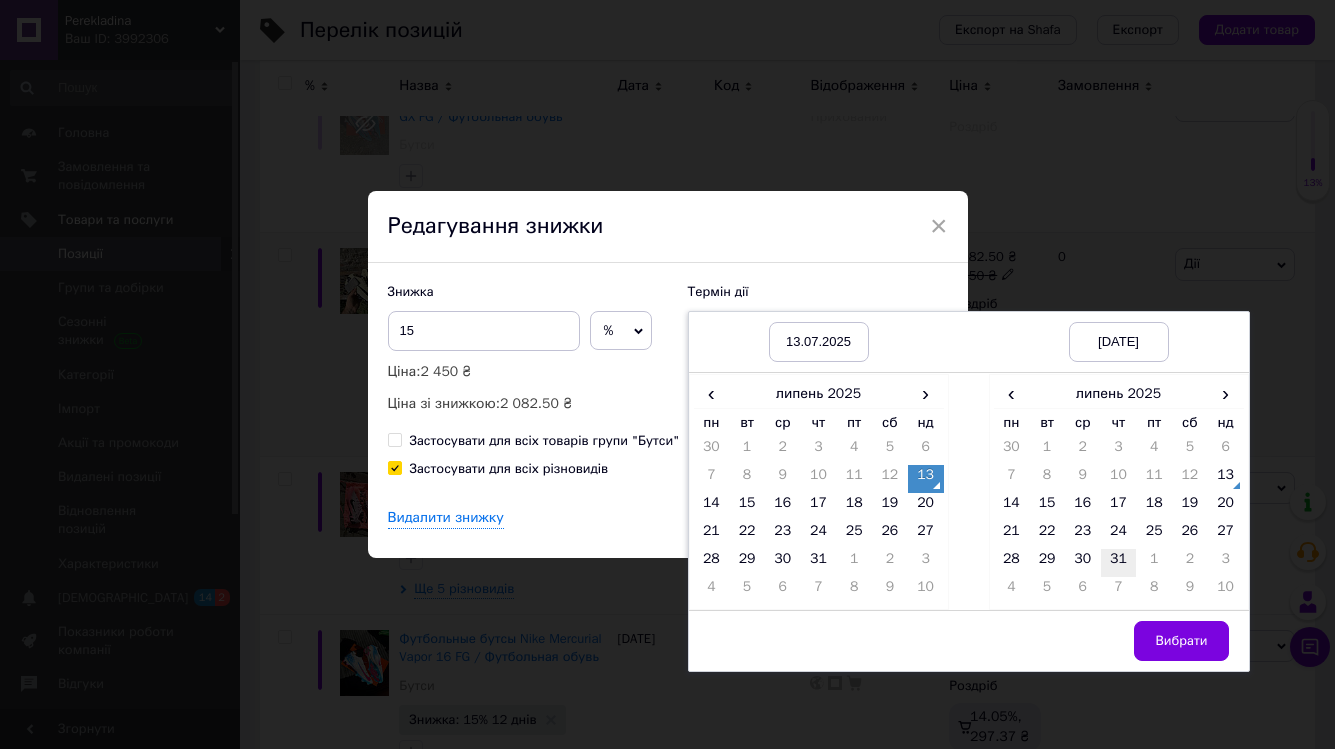 click on "31" at bounding box center [1119, 563] 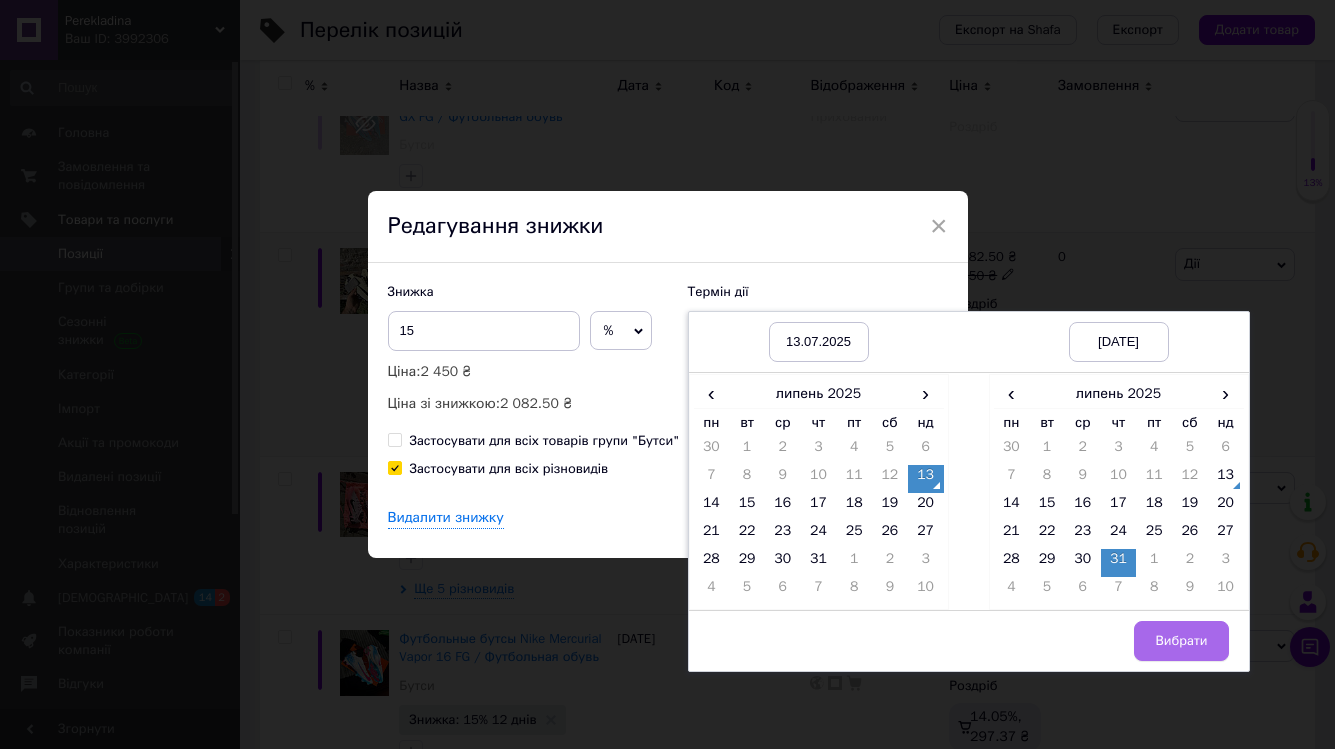 click on "Вибрати" at bounding box center [1181, 641] 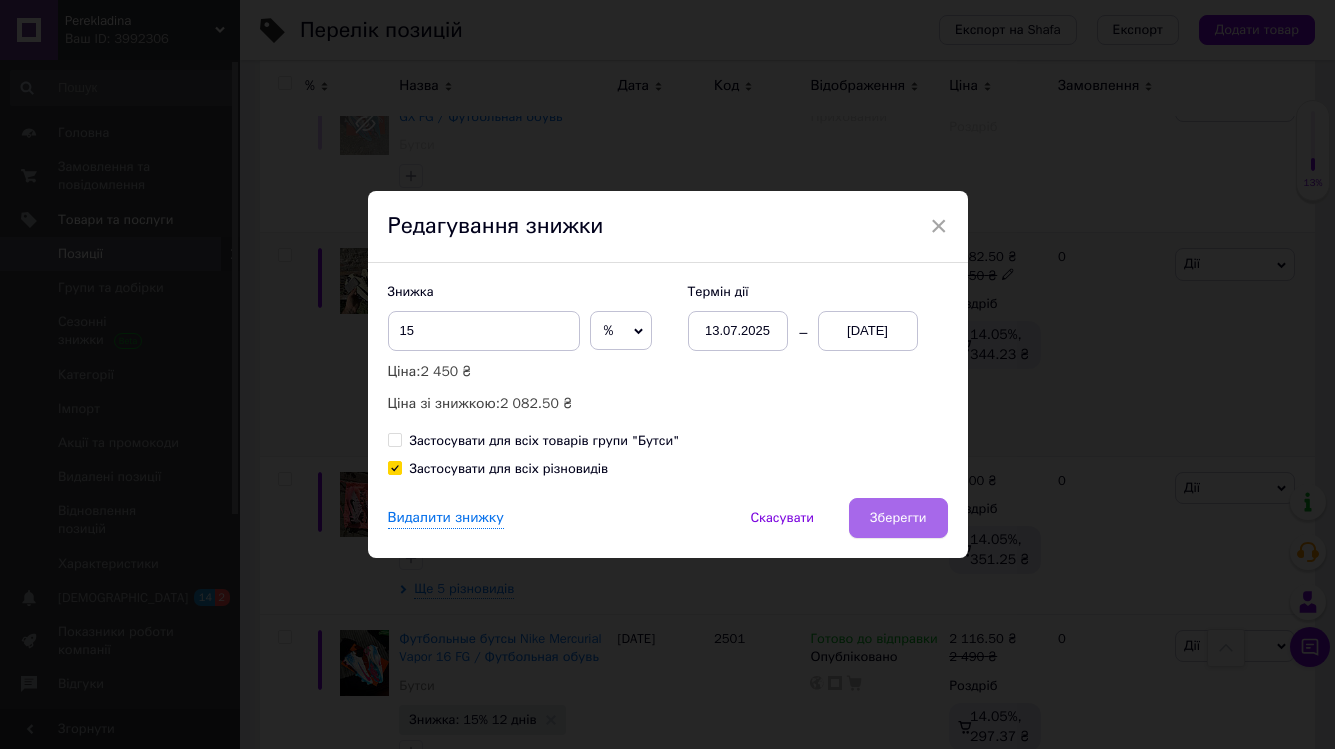 click on "Зберегти" at bounding box center [898, 518] 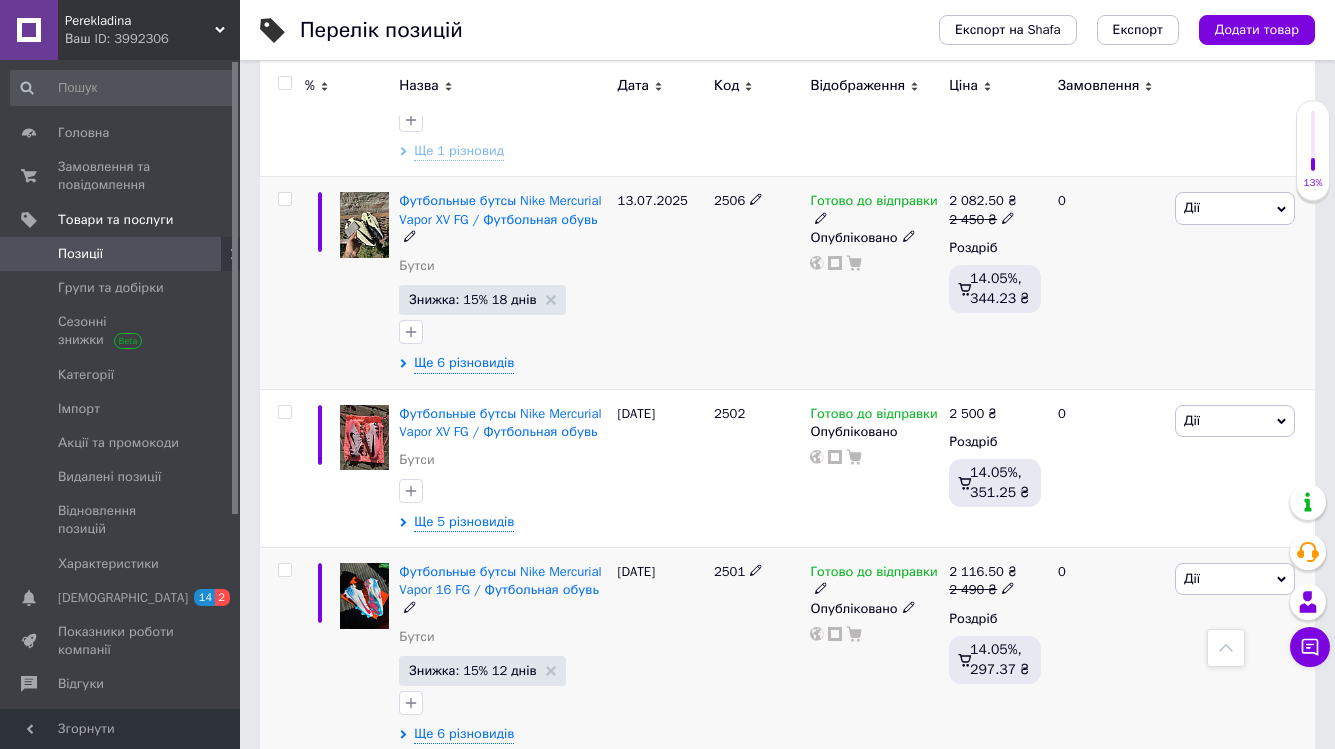 scroll, scrollTop: 3368, scrollLeft: 0, axis: vertical 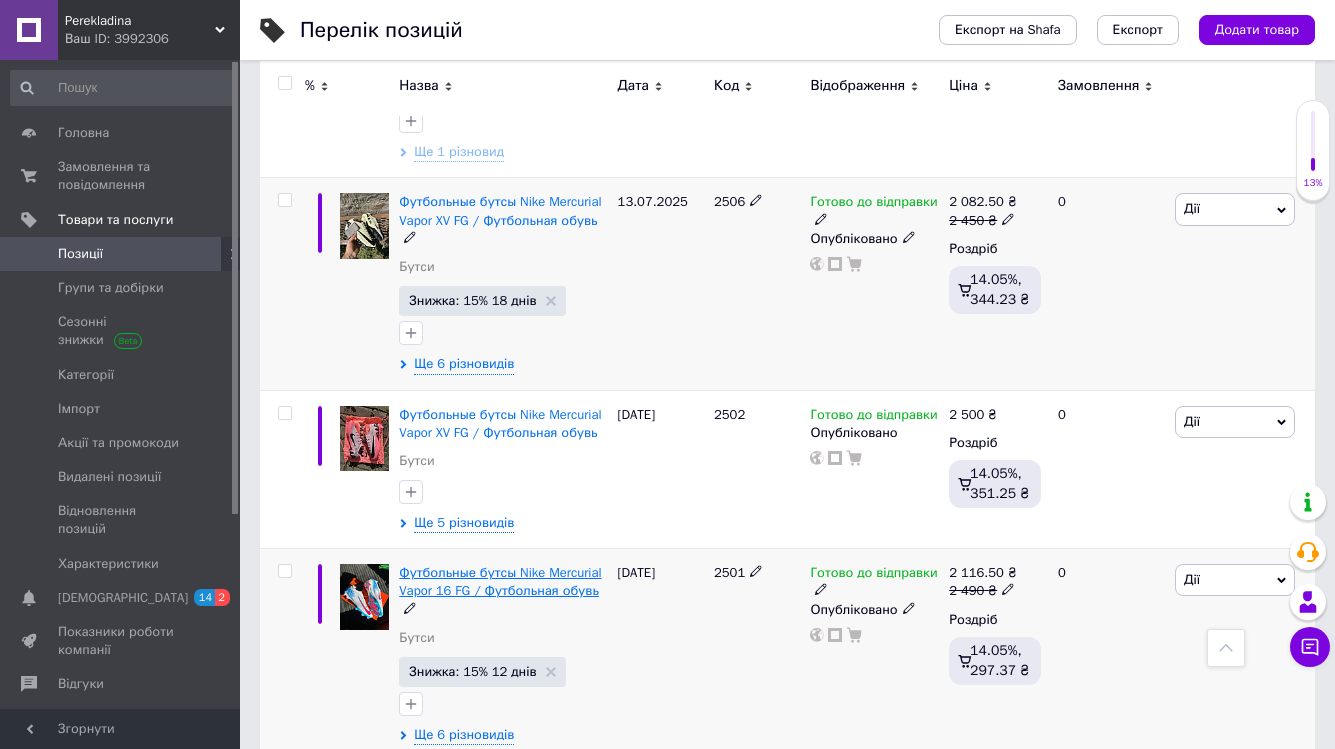 click on "Футбольные бутсы Nike Mercurial Vapor 16 FG / Футбольная обувь" at bounding box center [500, 581] 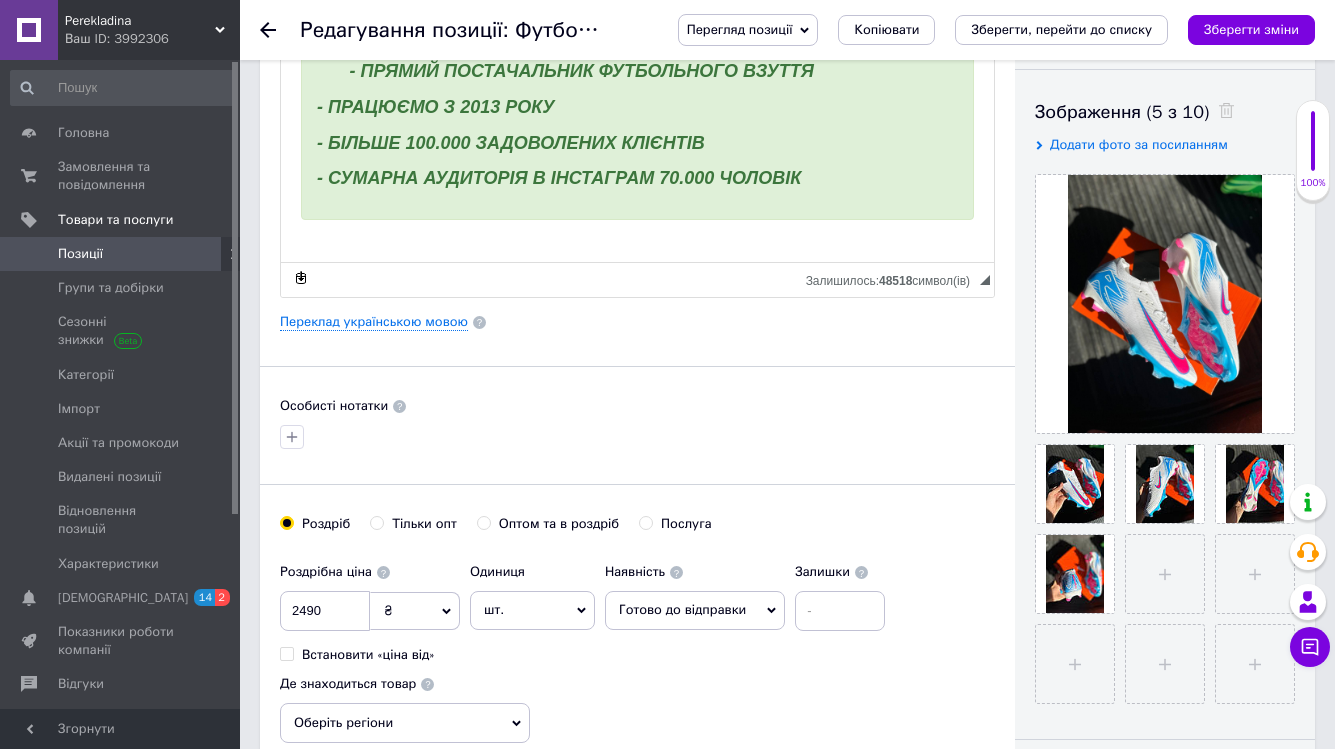 scroll, scrollTop: 342, scrollLeft: 0, axis: vertical 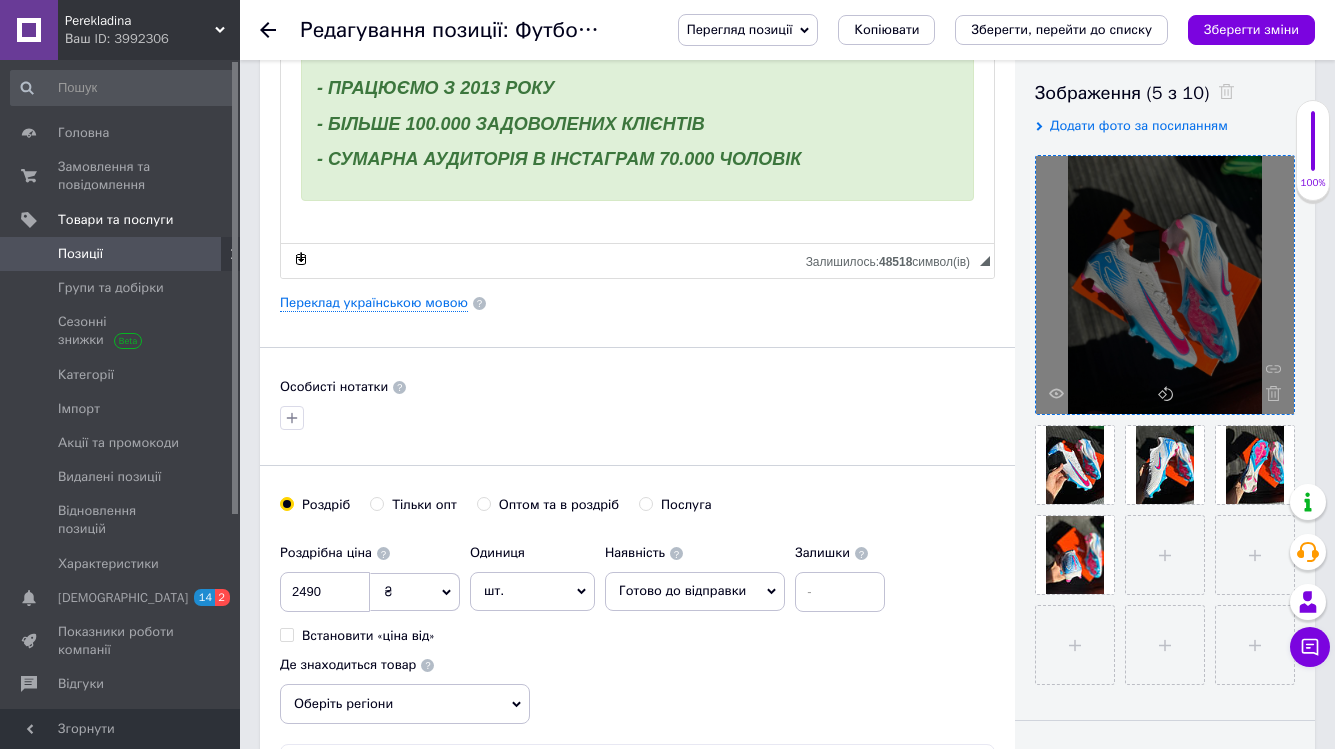 click at bounding box center (1165, 285) 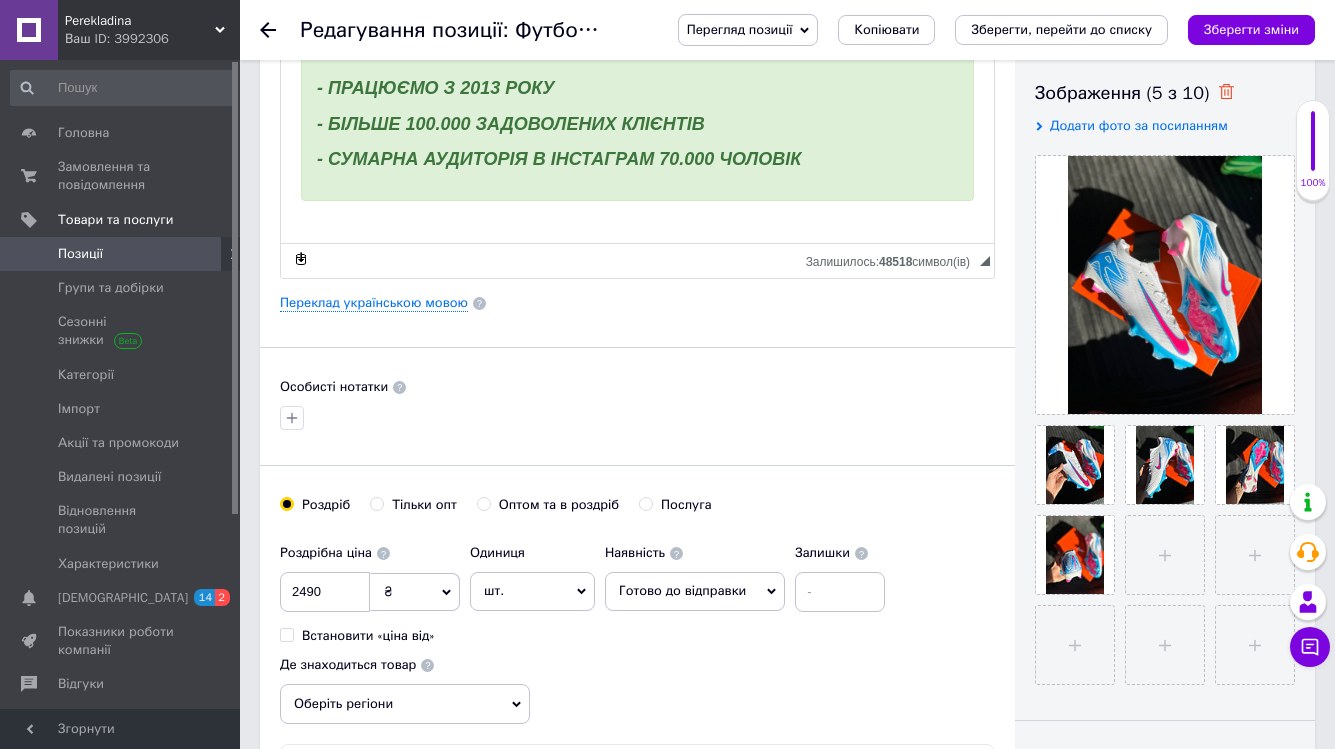 click 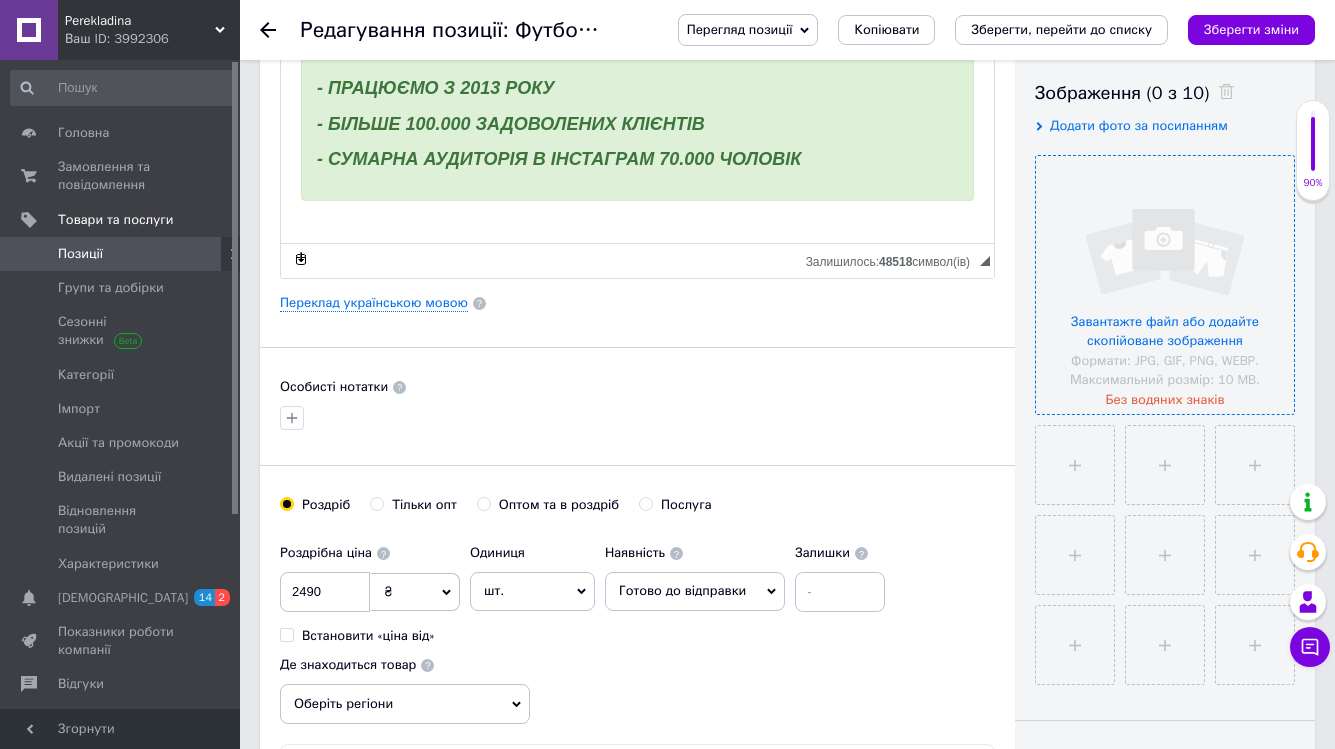 click at bounding box center (1165, 285) 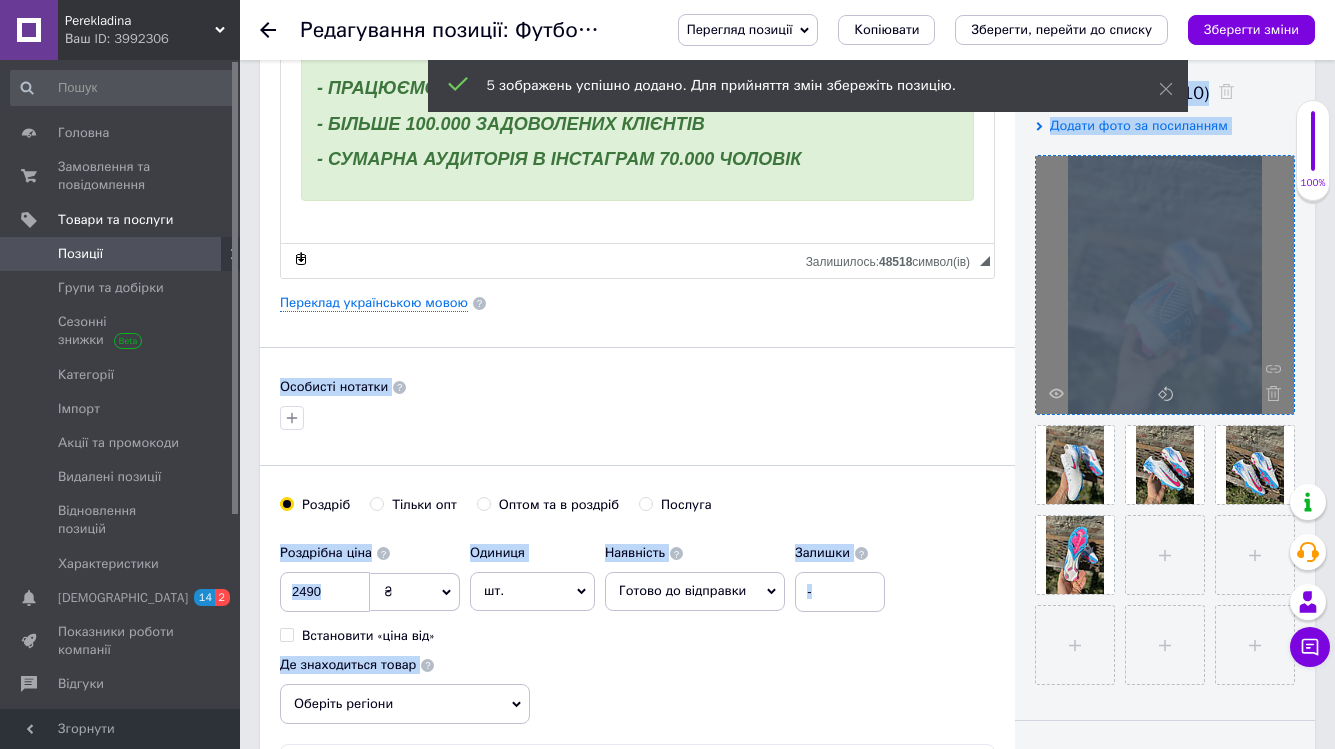 drag, startPoint x: 1188, startPoint y: 0, endPoint x: 1014, endPoint y: 348, distance: 389.07584 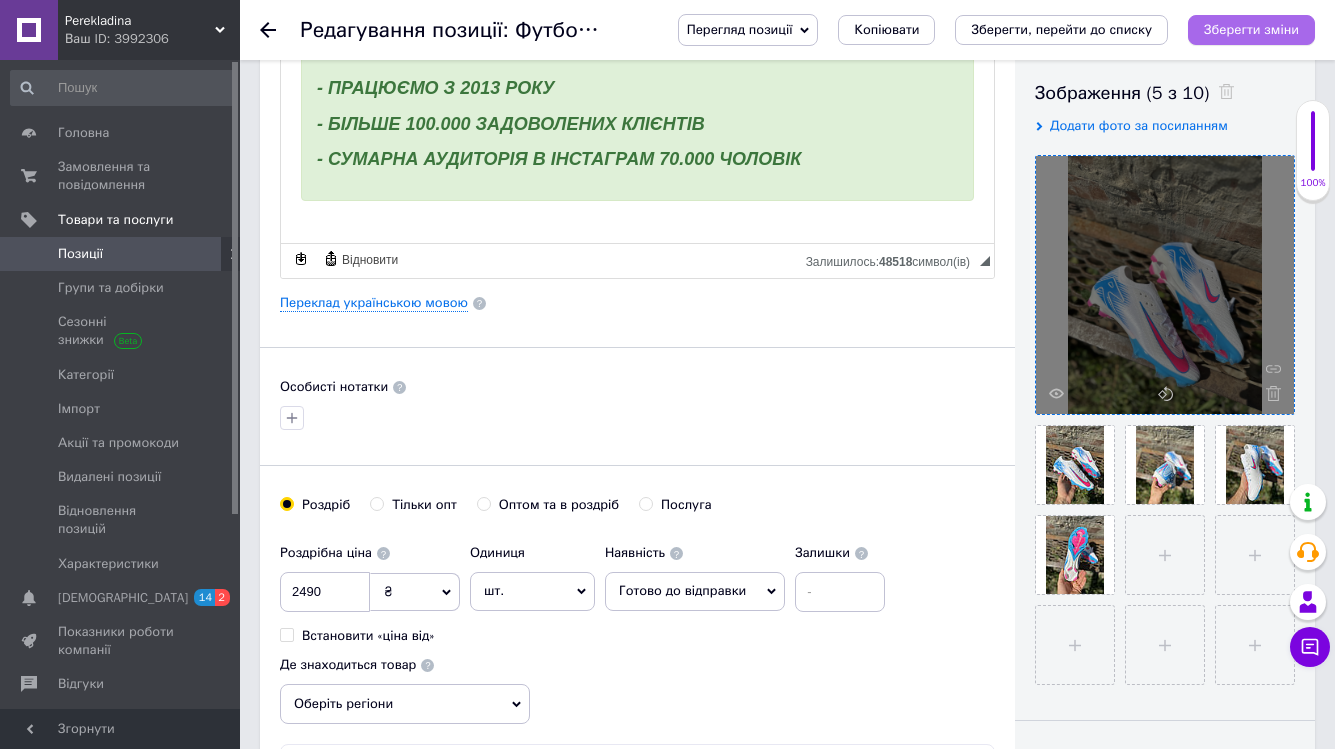 click on "Зберегти зміни" at bounding box center (1251, 29) 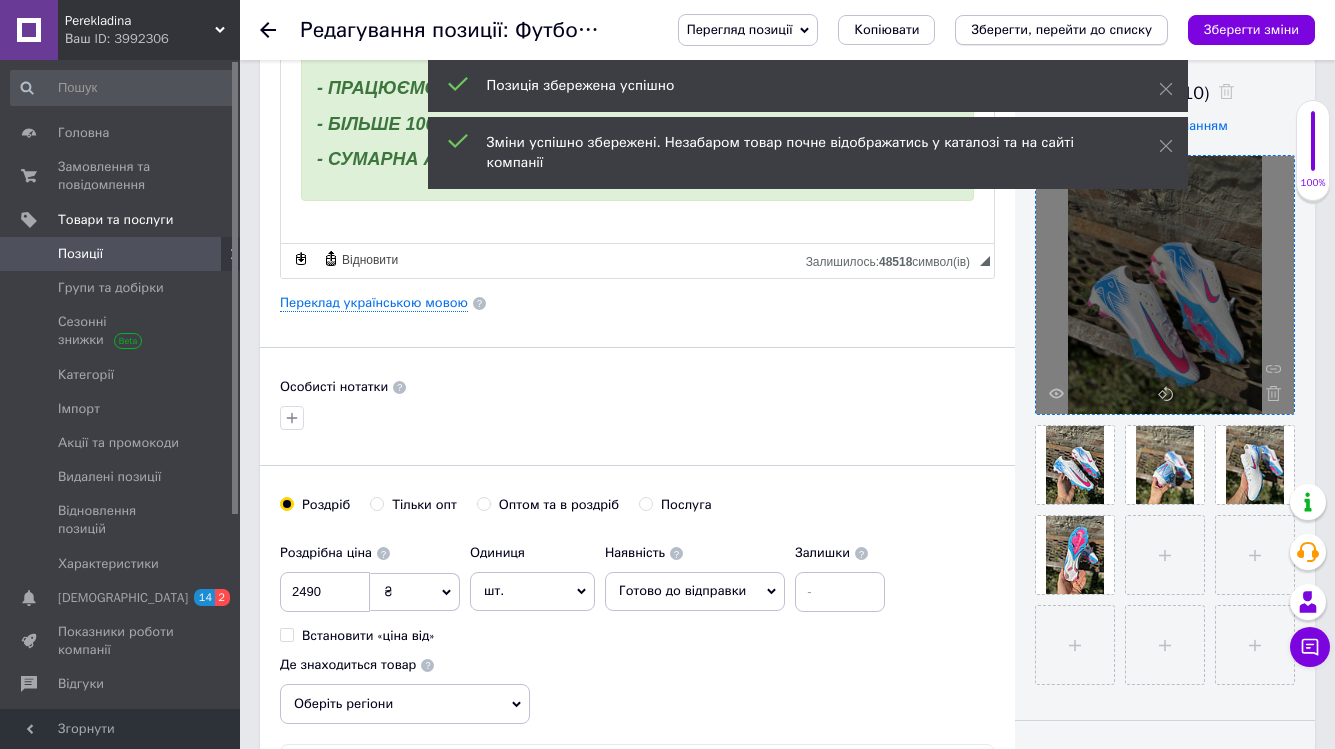 click on "Зберегти, перейти до списку" at bounding box center (1061, 29) 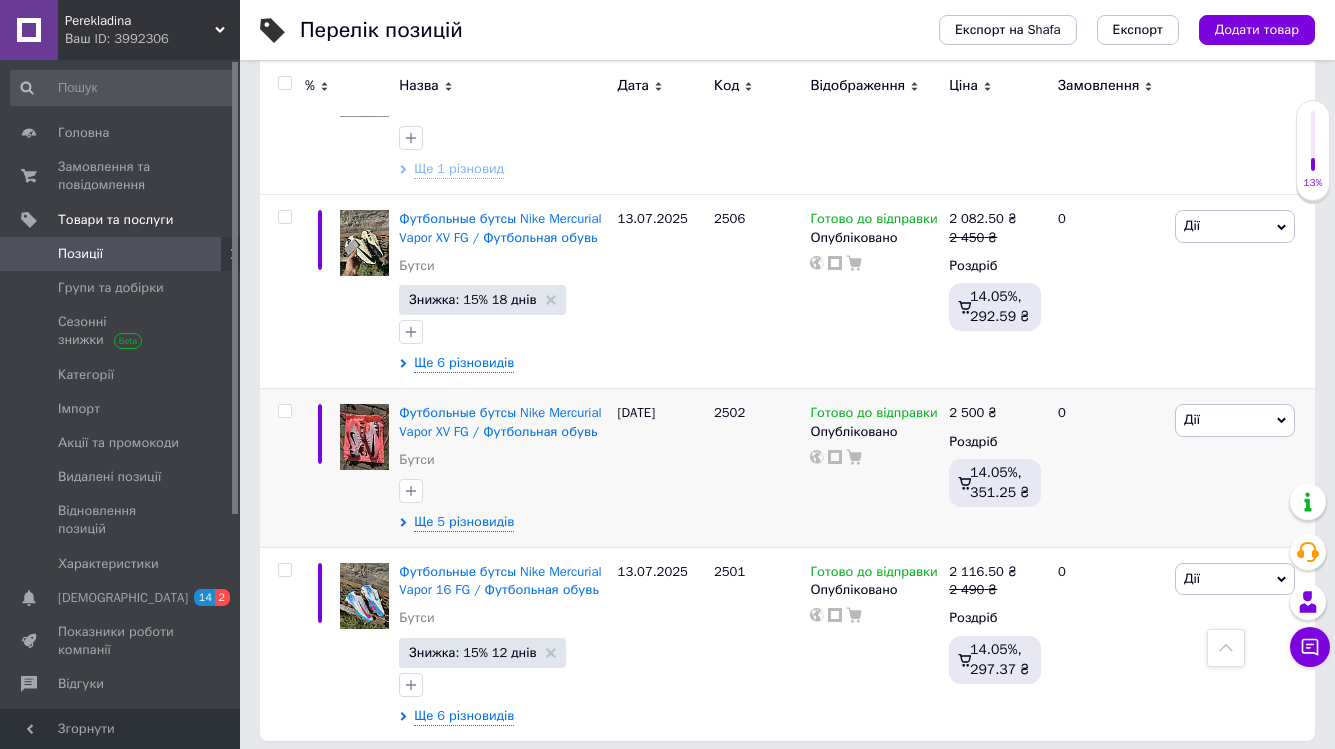 scroll, scrollTop: 3350, scrollLeft: 0, axis: vertical 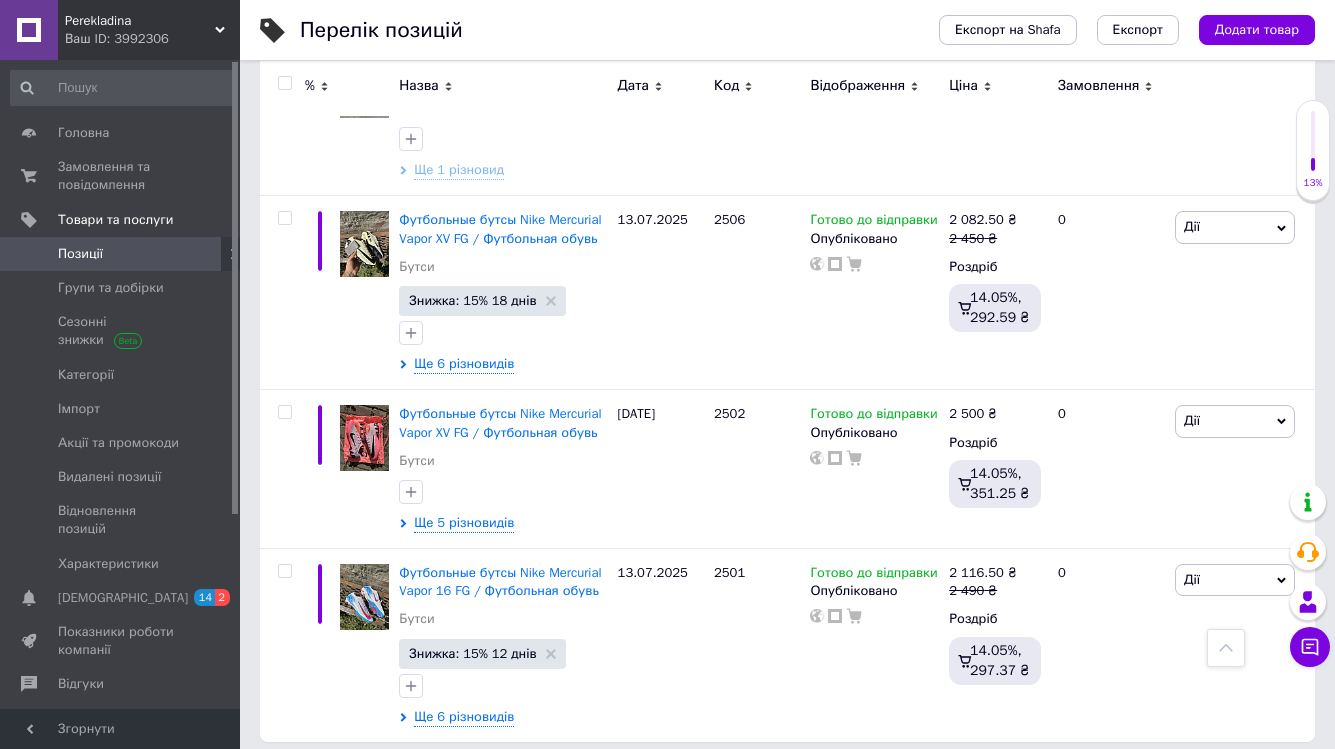click on "1" at bounding box center [405, 783] 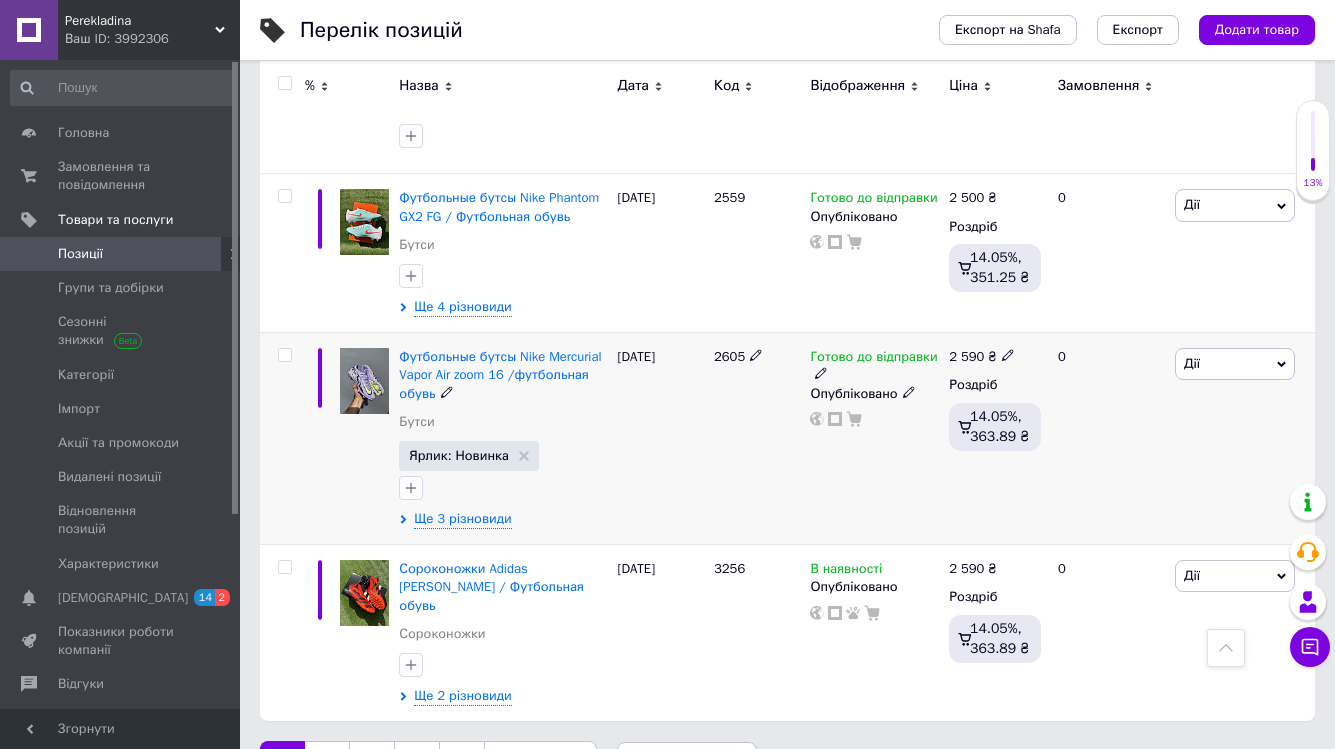 scroll, scrollTop: 3318, scrollLeft: 0, axis: vertical 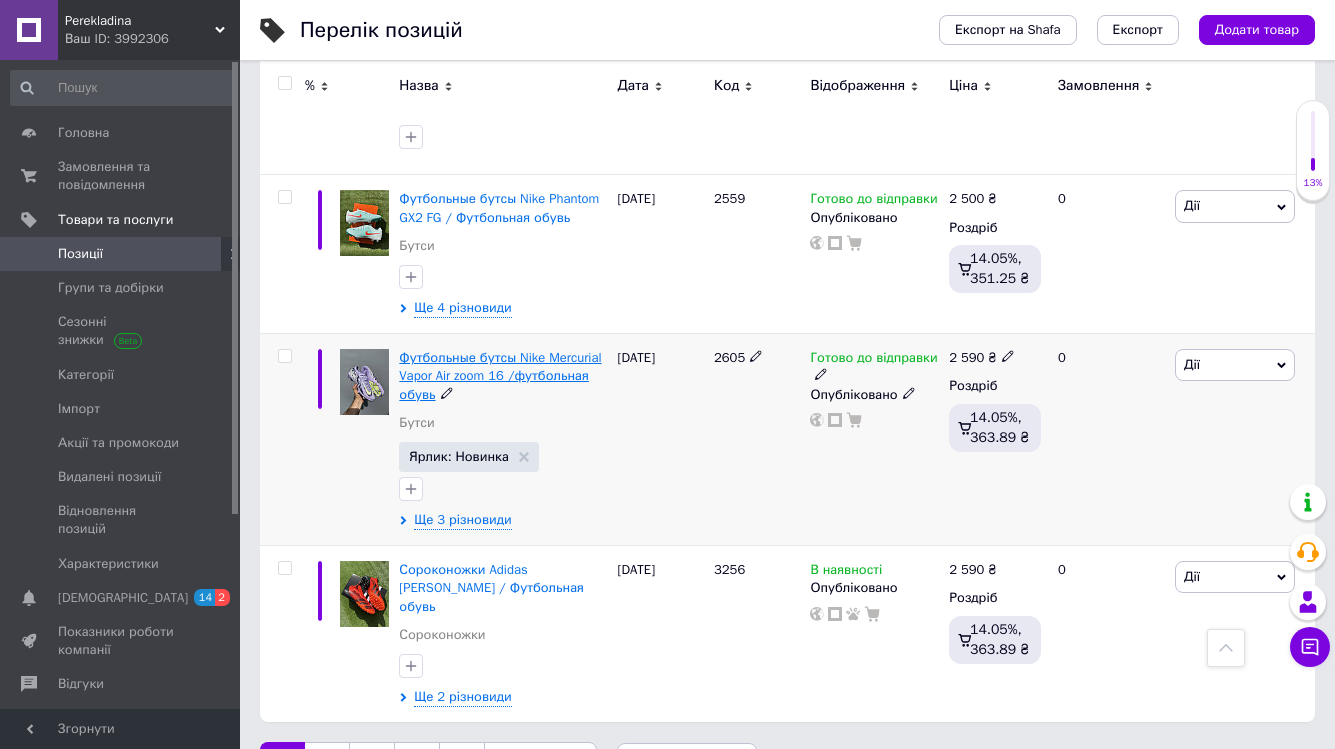 click on "Футбольные бутсы Nike Mercurial Vapor Air zoom 16  /футбольная обувь" at bounding box center (500, 375) 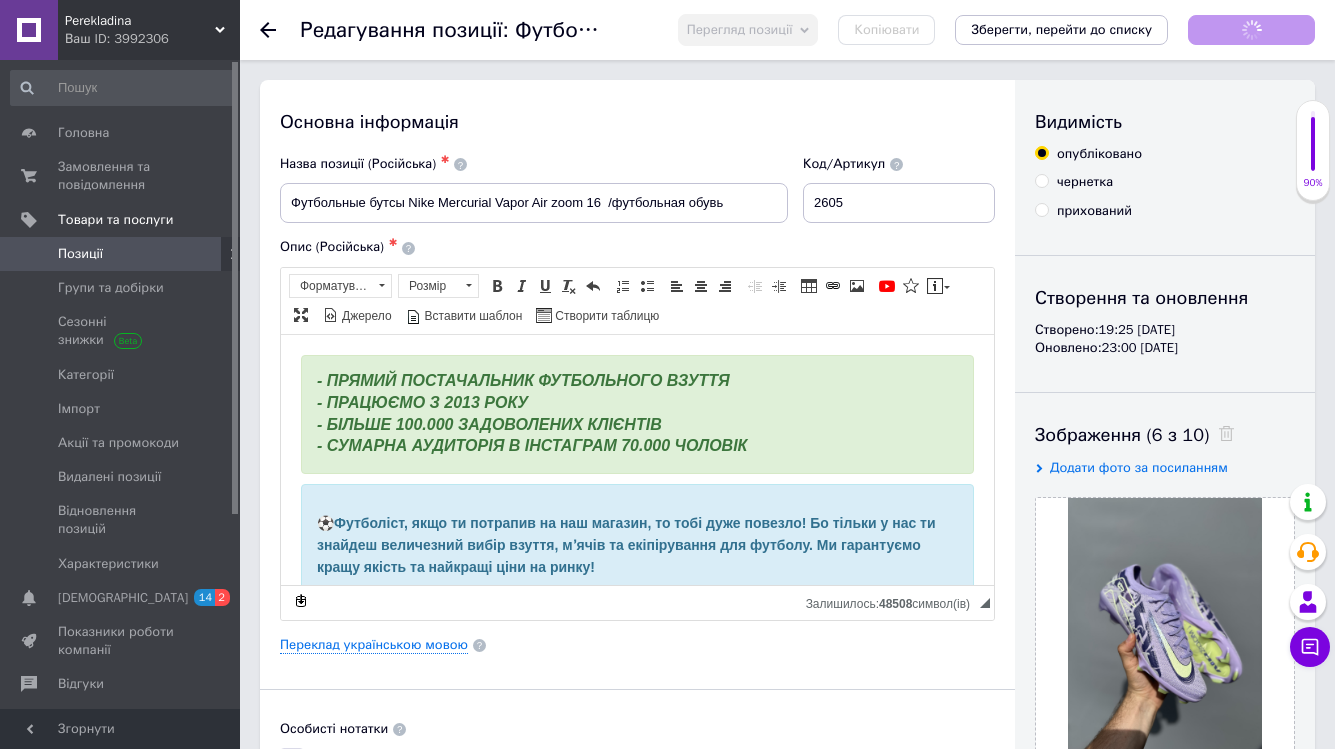 scroll, scrollTop: 0, scrollLeft: 0, axis: both 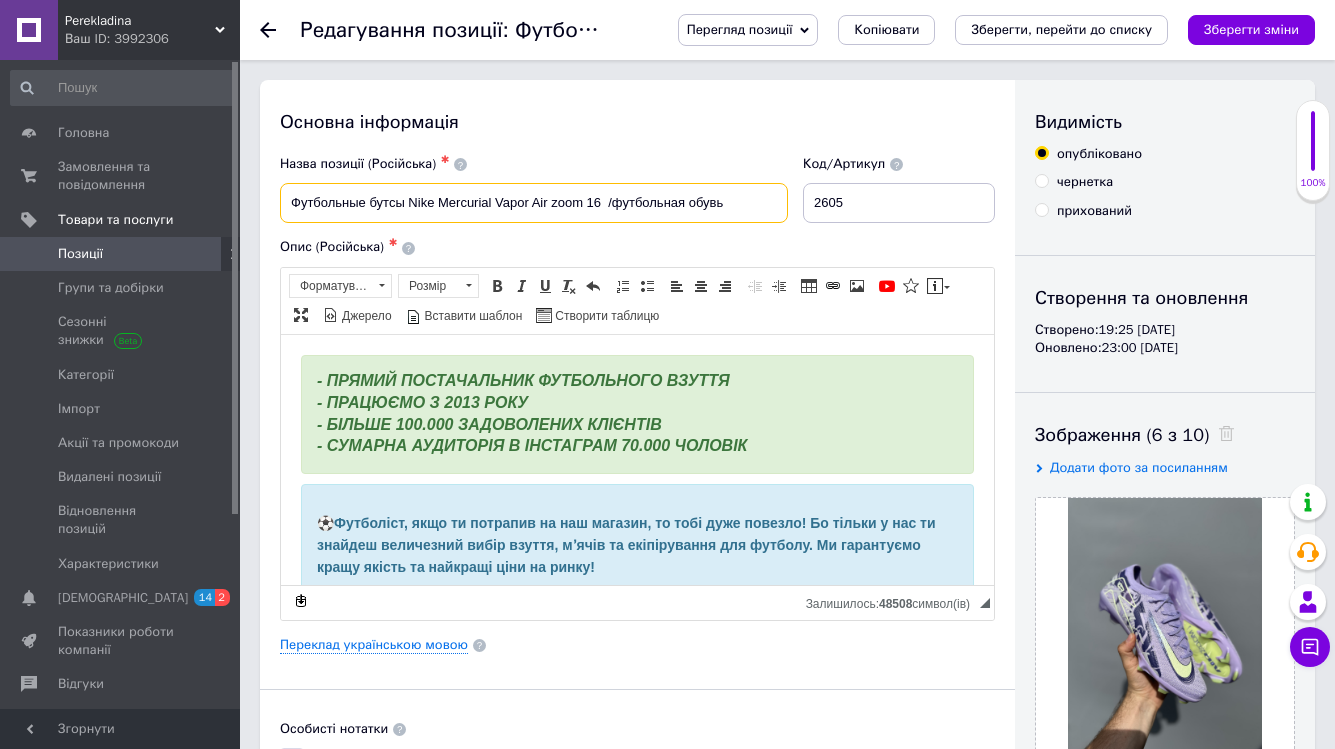 click on "Футбольные бутсы Nike Mercurial Vapor Air zoom 16  /футбольная обувь" at bounding box center [534, 203] 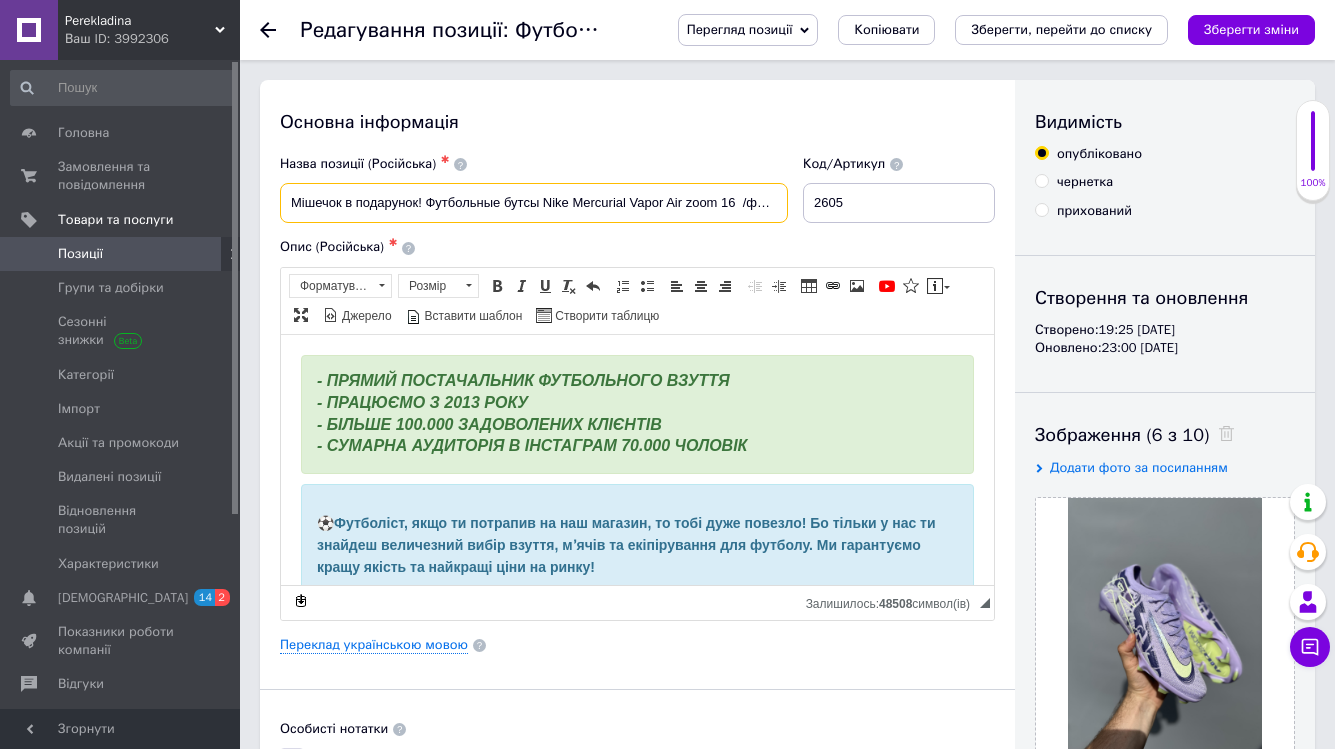drag, startPoint x: 423, startPoint y: 209, endPoint x: 264, endPoint y: 208, distance: 159.00314 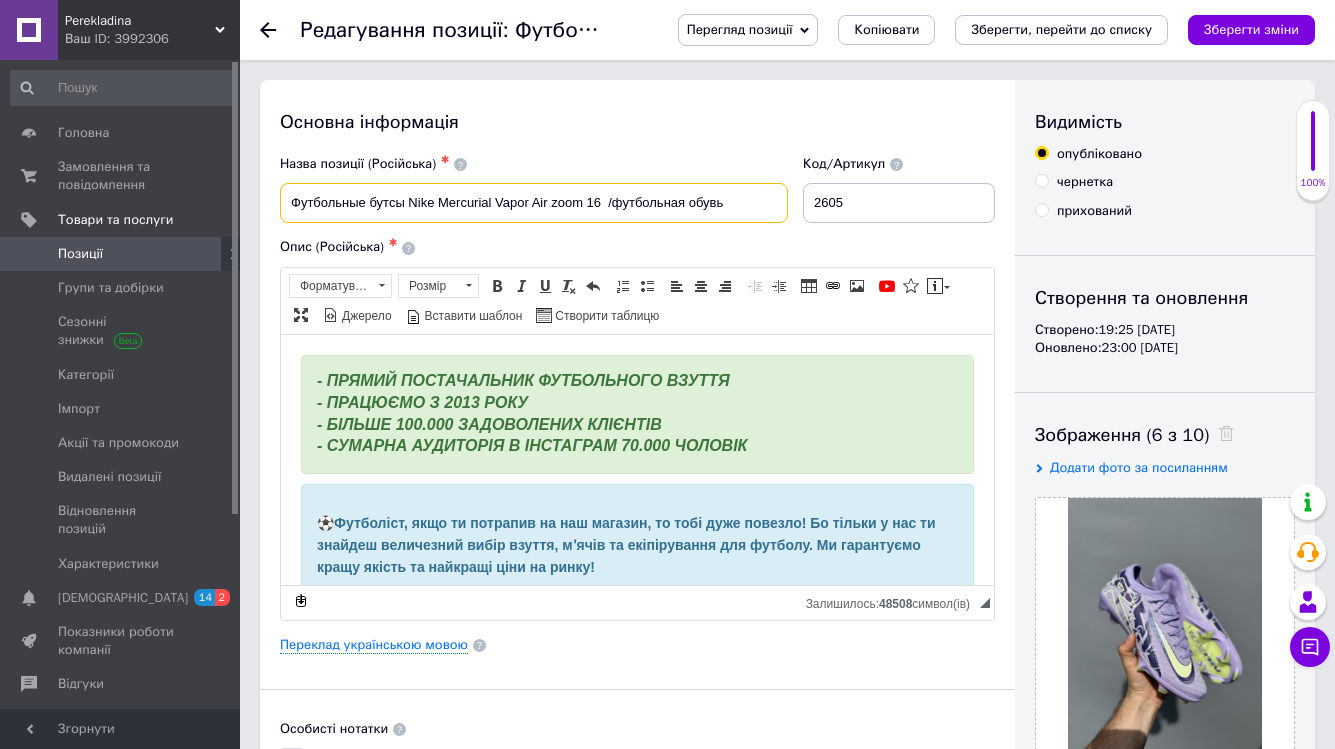 drag, startPoint x: 618, startPoint y: 206, endPoint x: 780, endPoint y: 214, distance: 162.19742 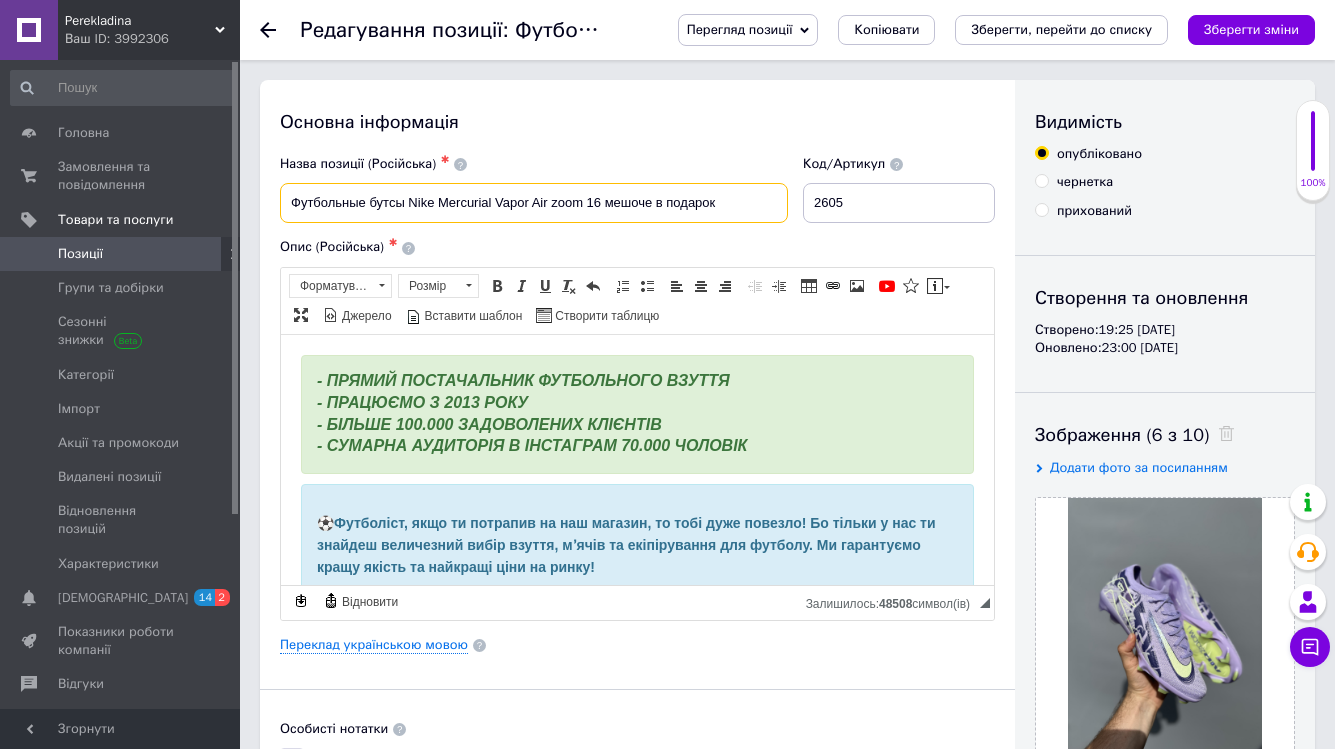 click on "Футбольные бутсы Nike Mercurial Vapor Air zoom 16 мешоче в подарок" at bounding box center (534, 203) 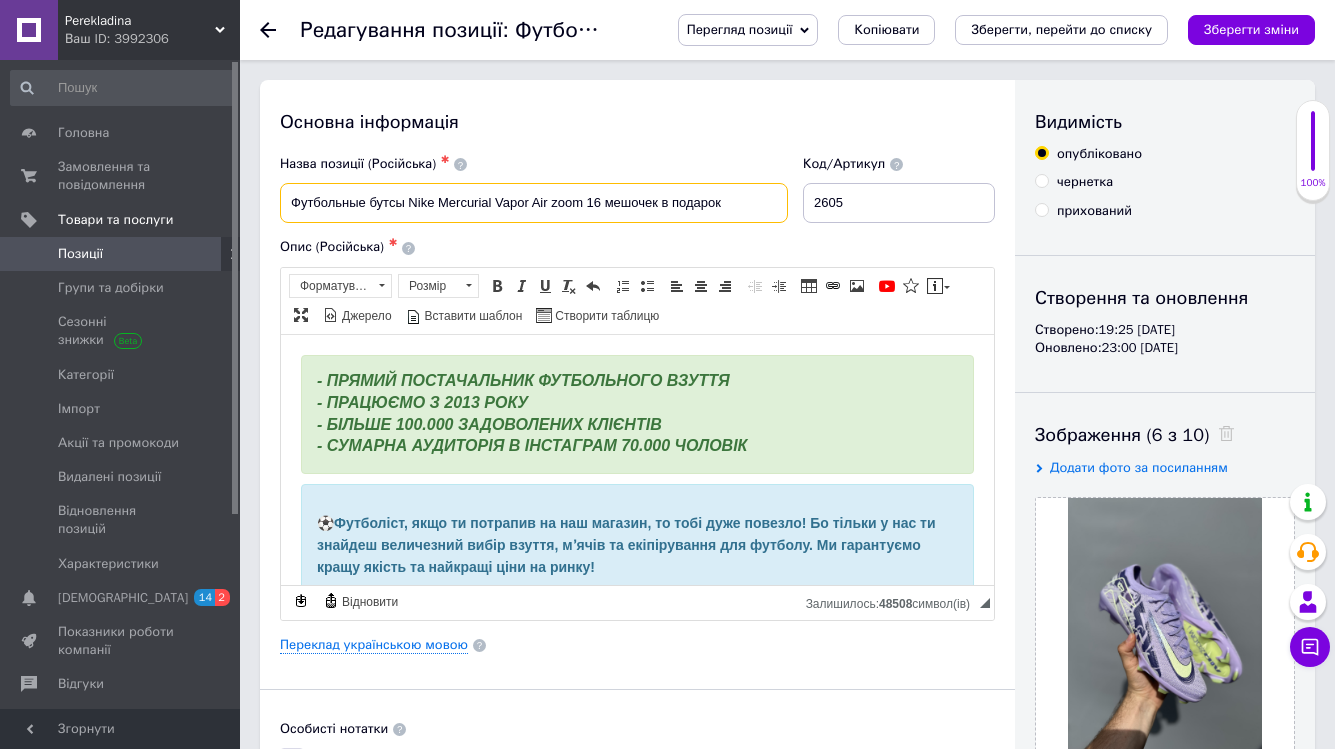 click on "Футбольные бутсы Nike Mercurial Vapor Air zoom 16 мешочек в подарок" at bounding box center (534, 203) 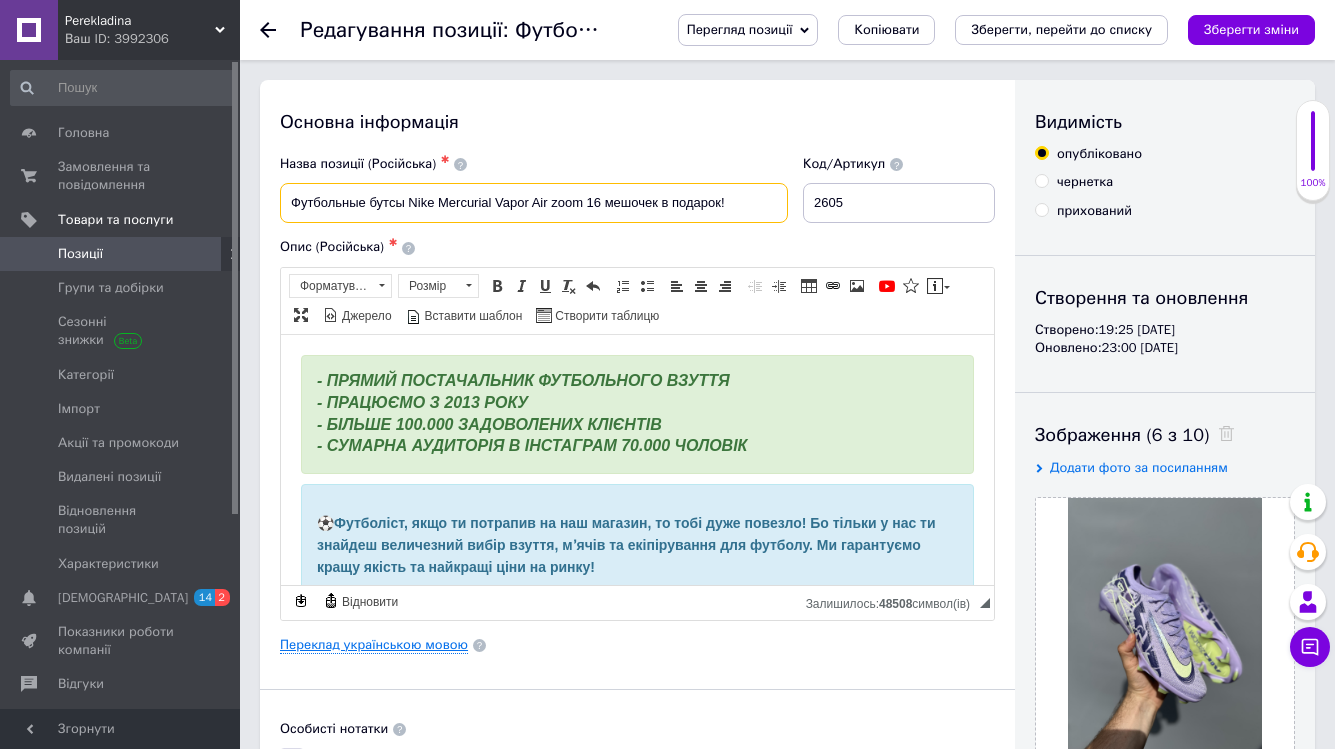 type on "Футбольные бутсы Nike Mercurial Vapor Air zoom 16 мешочек в подарок!" 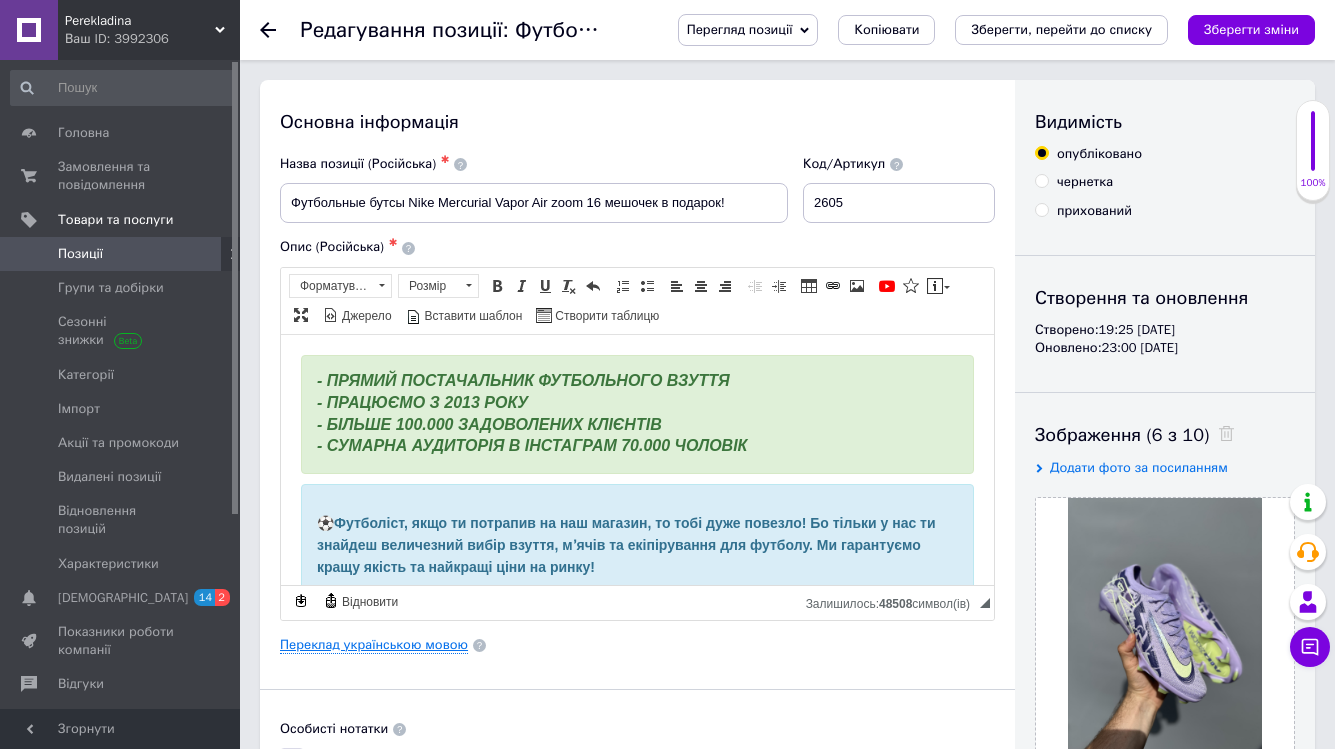 click on "Переклад українською мовою" at bounding box center (374, 645) 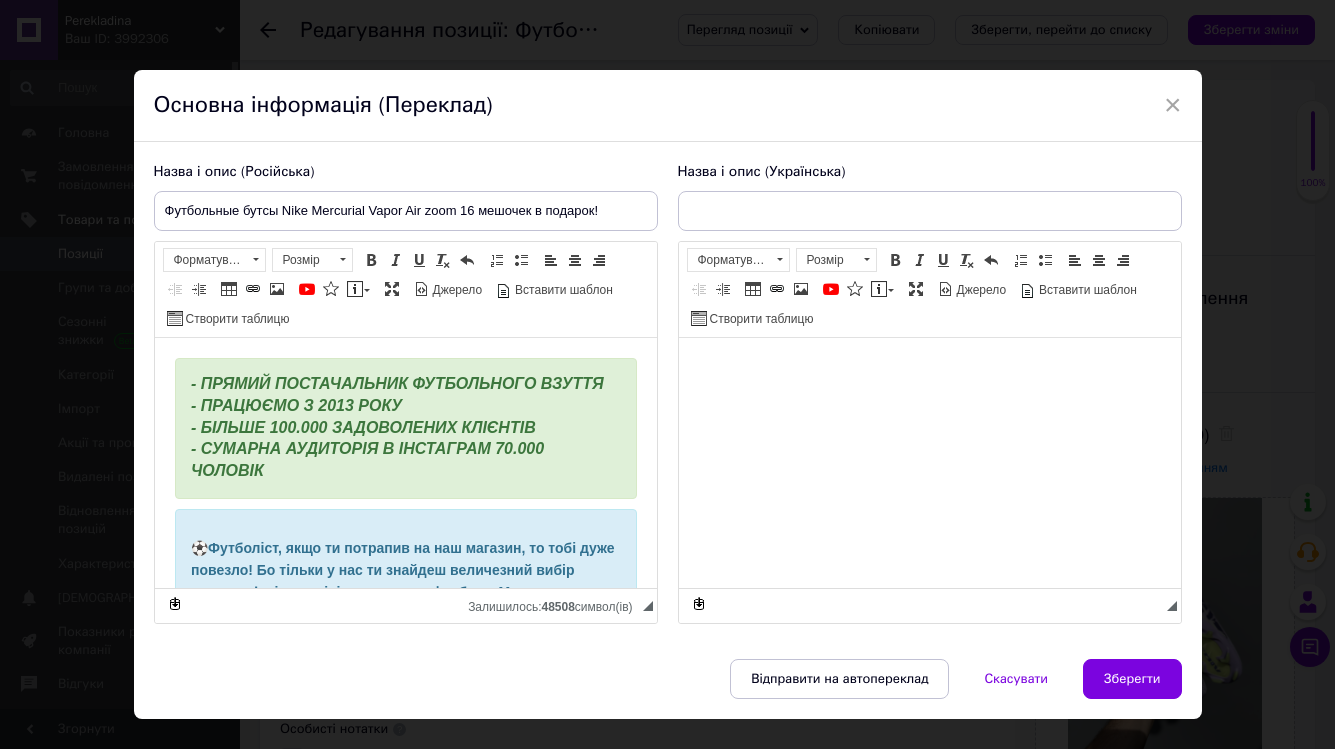 scroll, scrollTop: 0, scrollLeft: 0, axis: both 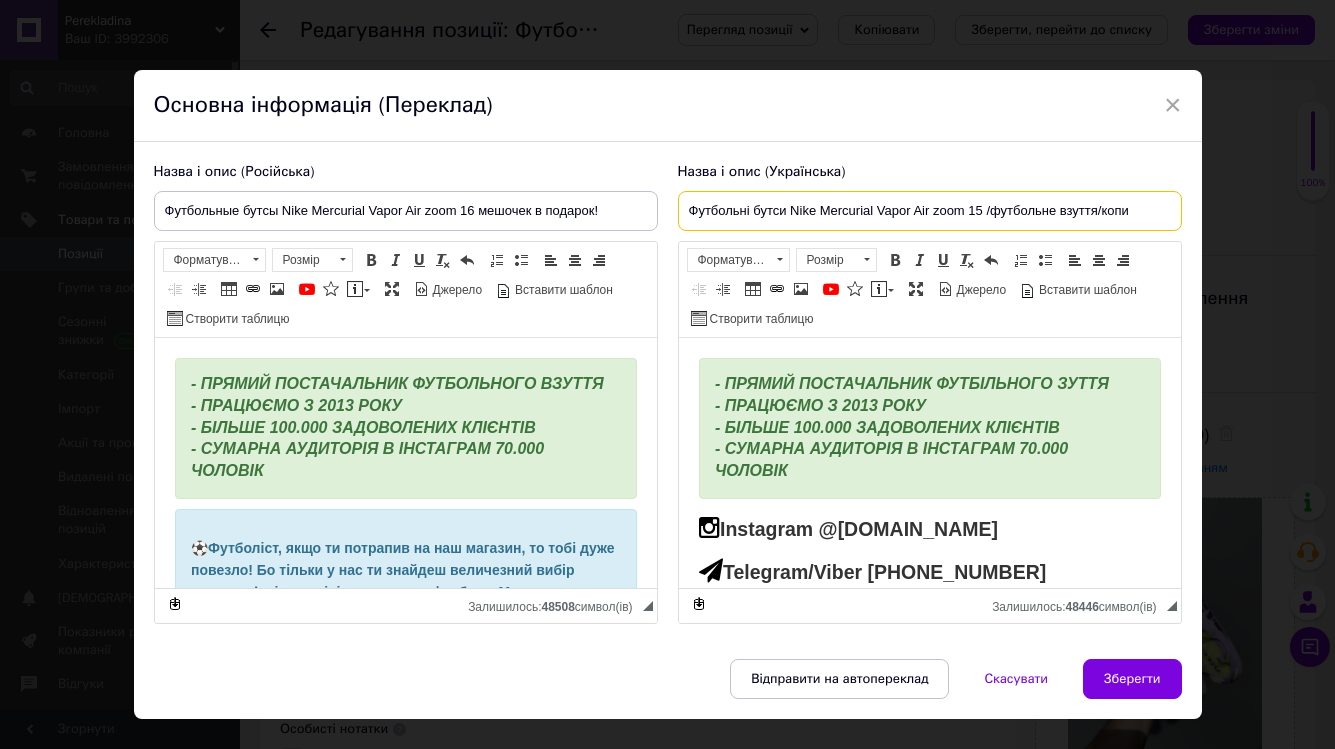 drag, startPoint x: 985, startPoint y: 213, endPoint x: 1210, endPoint y: 216, distance: 225.02 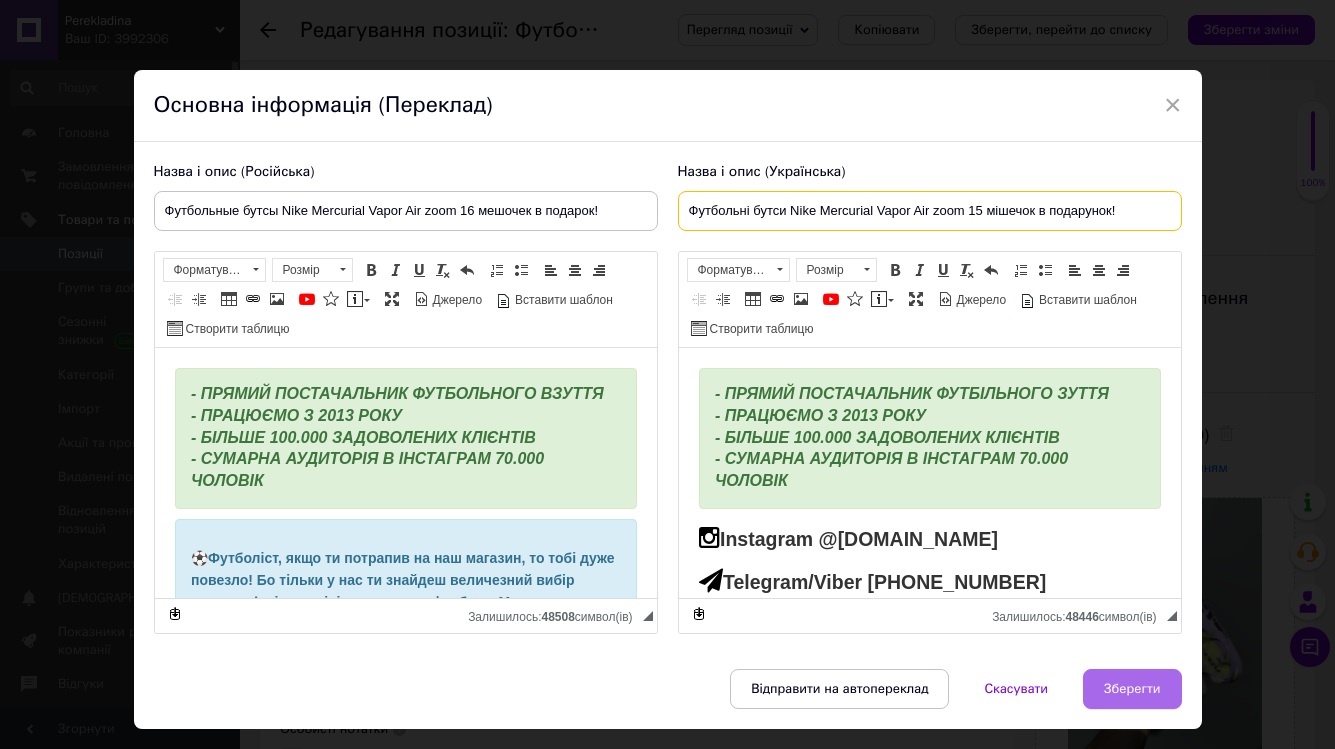 type on "Футбольні бутси Nike Mercurial Vapor Air zoom 15 мішечок в подарунок!" 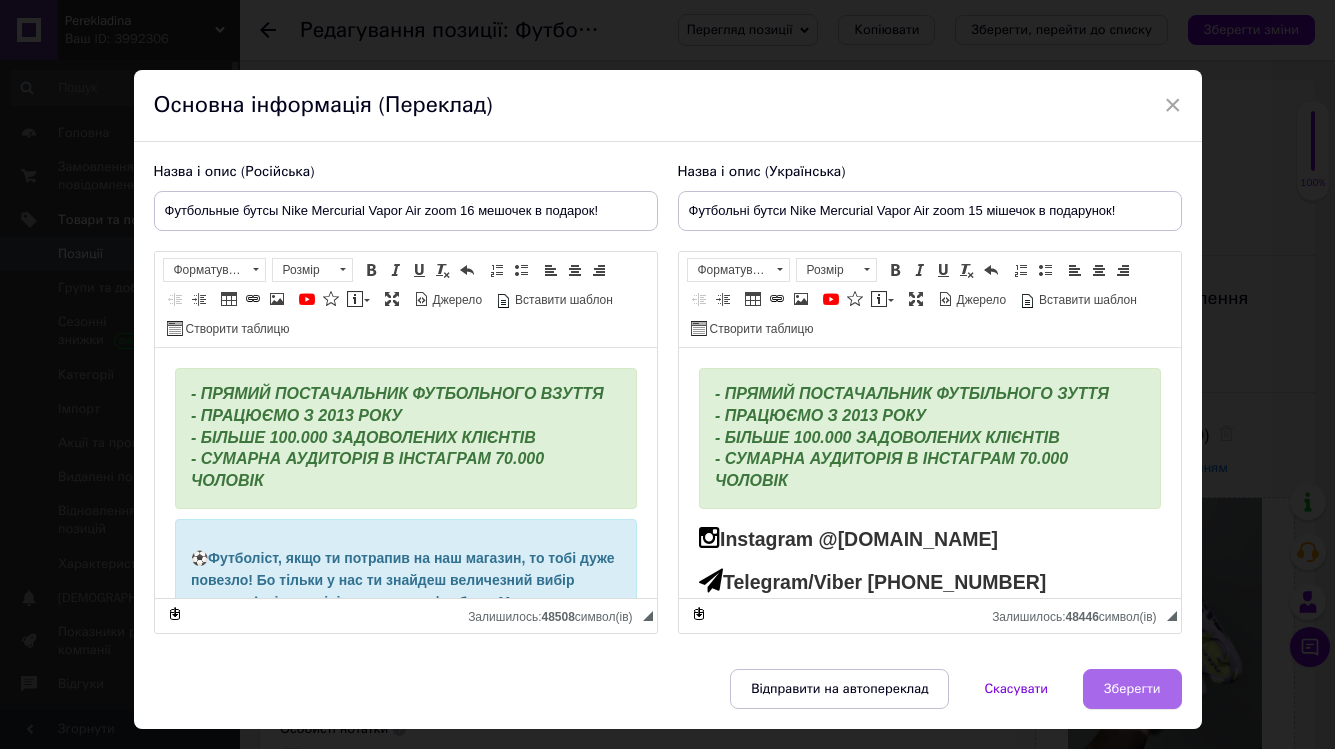 click on "Зберегти" at bounding box center [1132, 689] 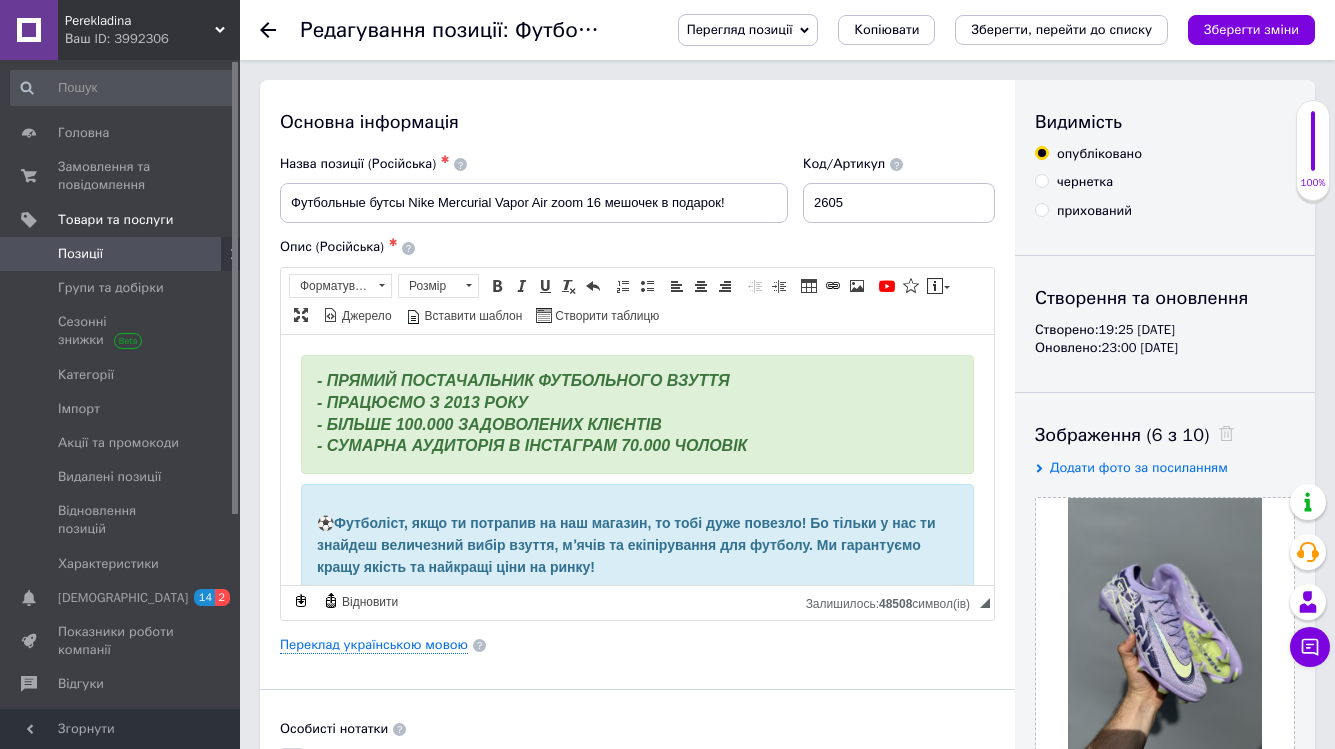 click at bounding box center [1221, 435] 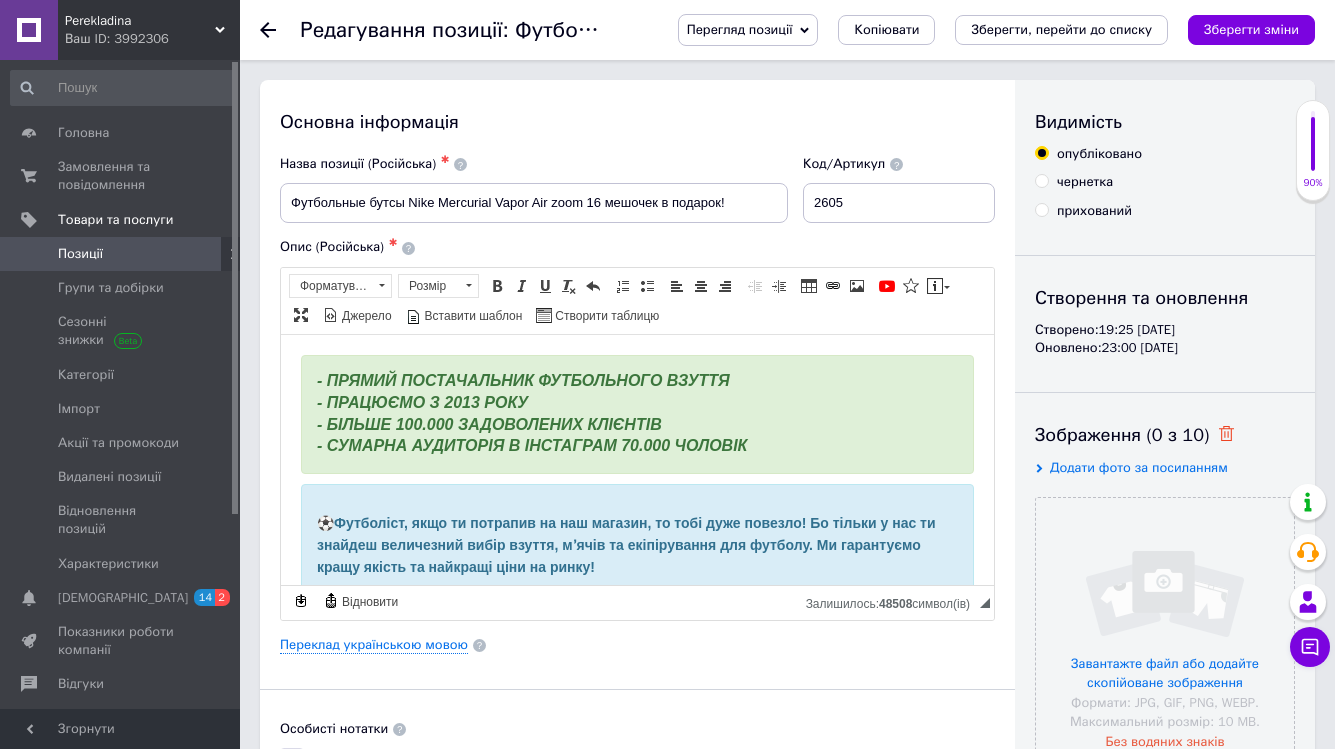 click 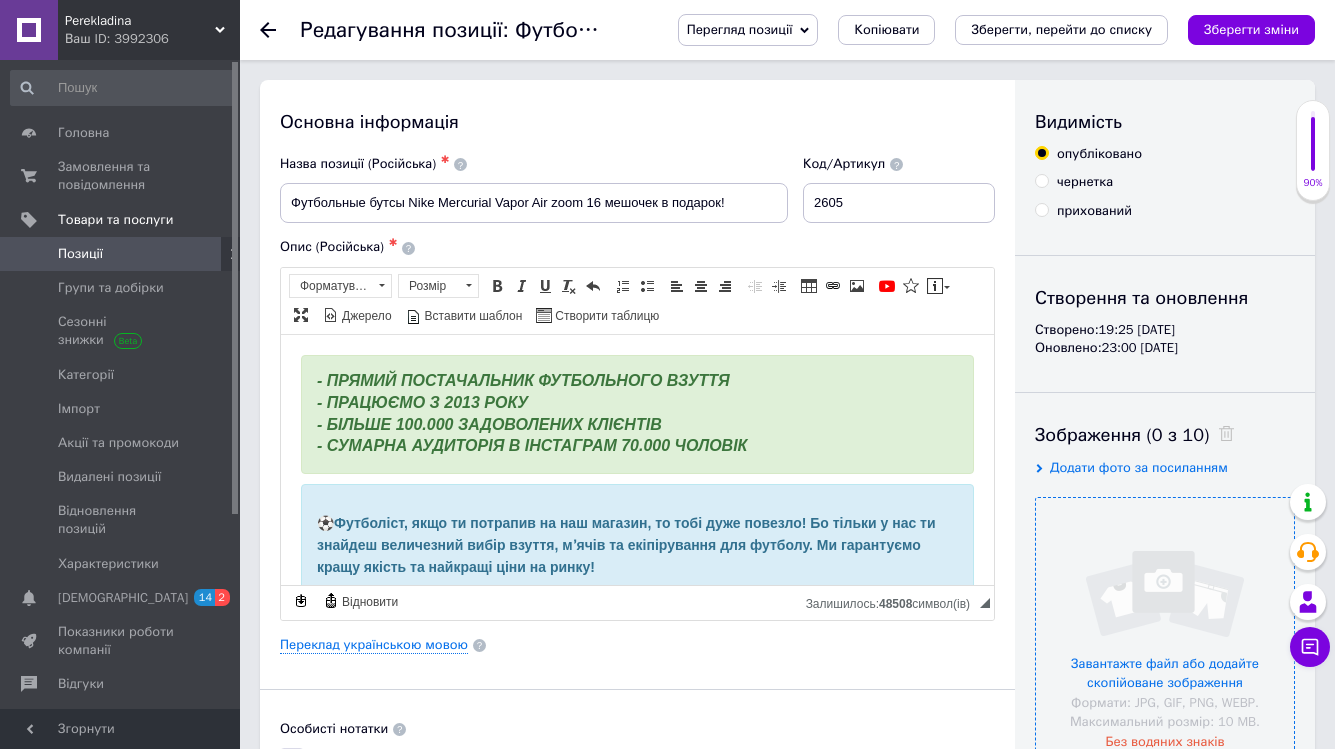 click at bounding box center [1165, 627] 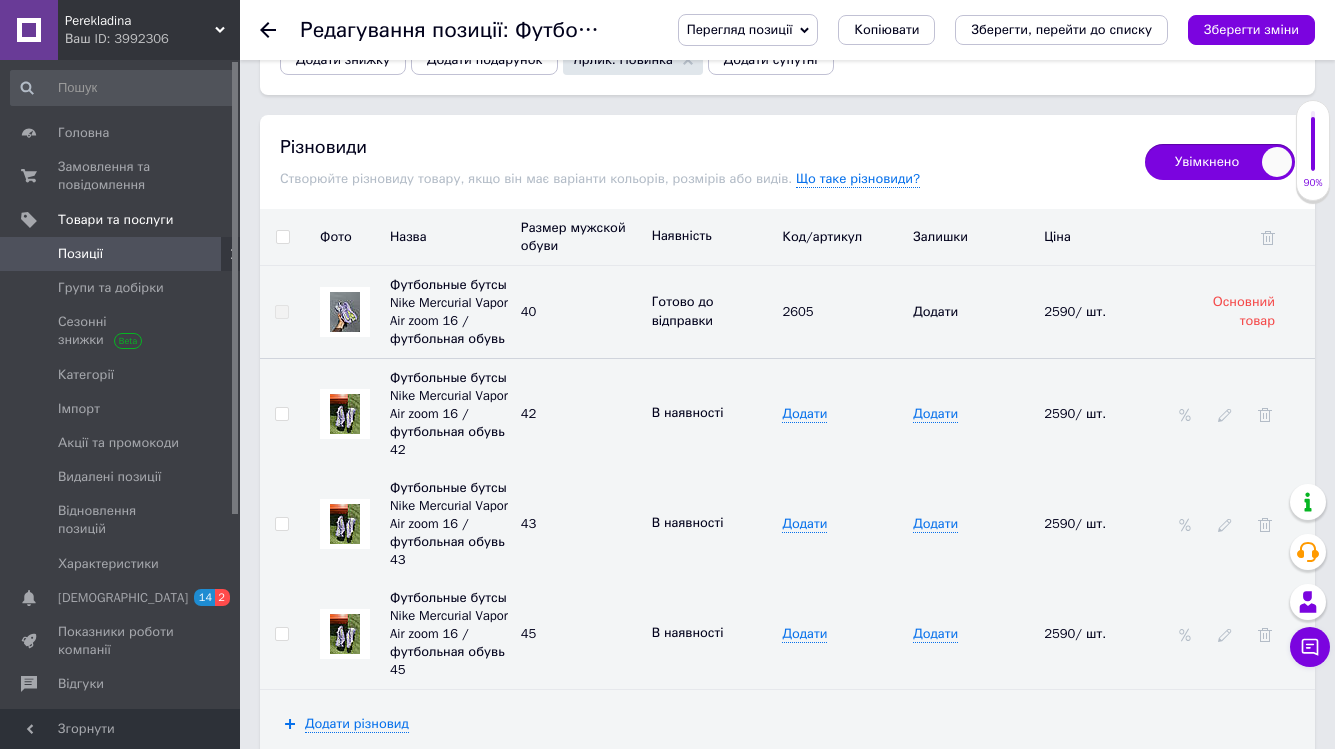 scroll, scrollTop: 3076, scrollLeft: 0, axis: vertical 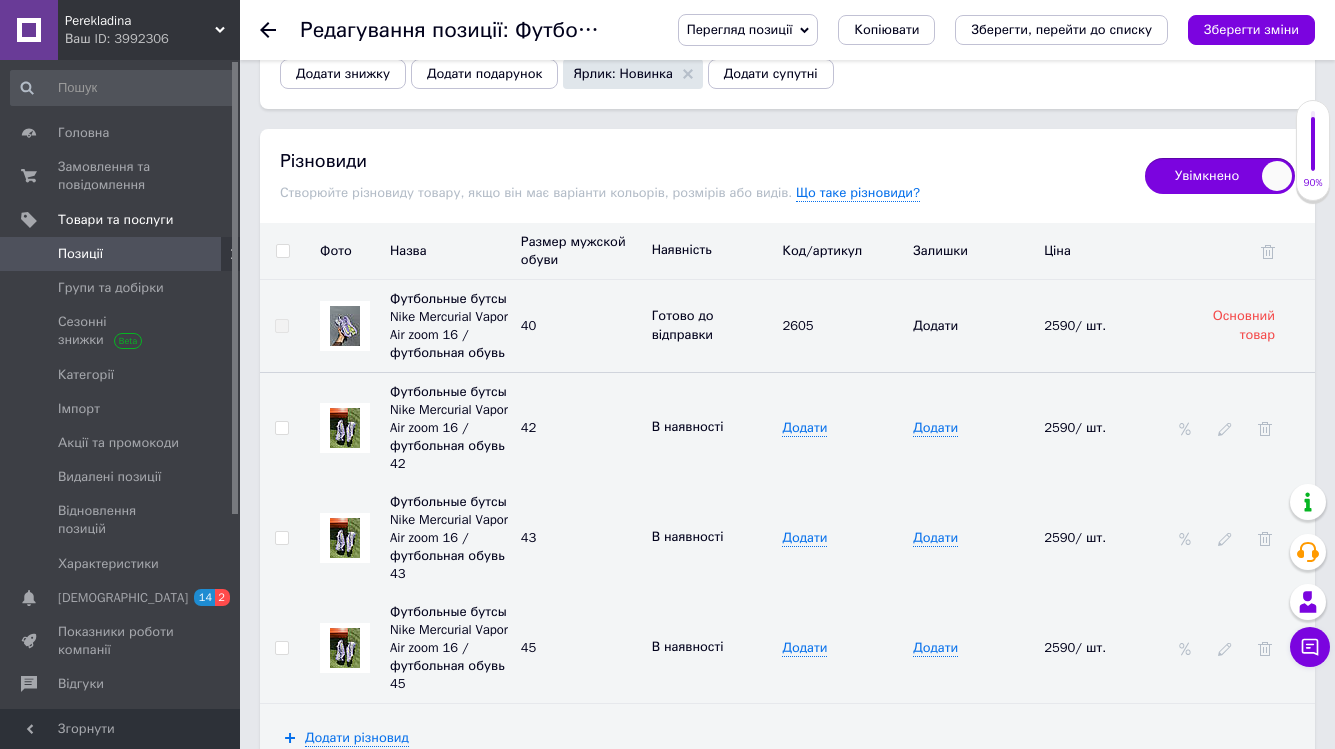 click on "Увімкнено" at bounding box center (1220, 176) 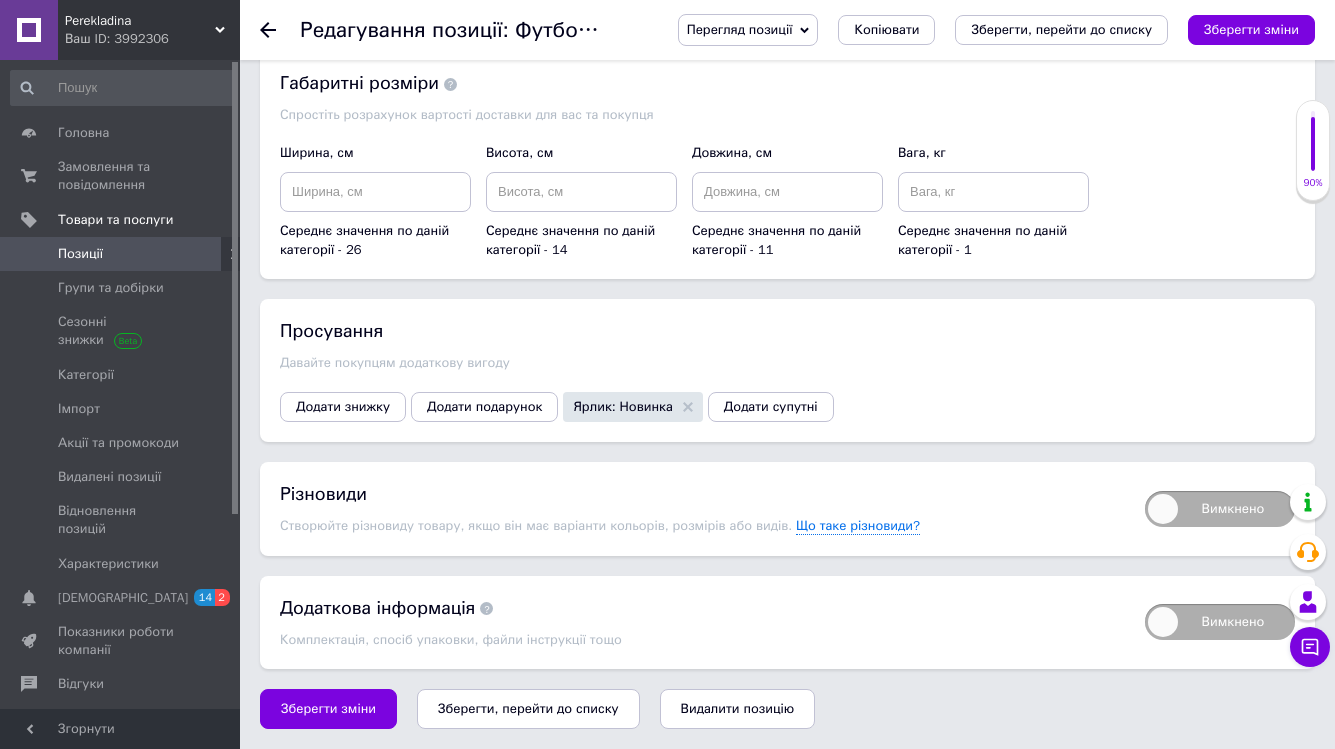 scroll, scrollTop: 2728, scrollLeft: 0, axis: vertical 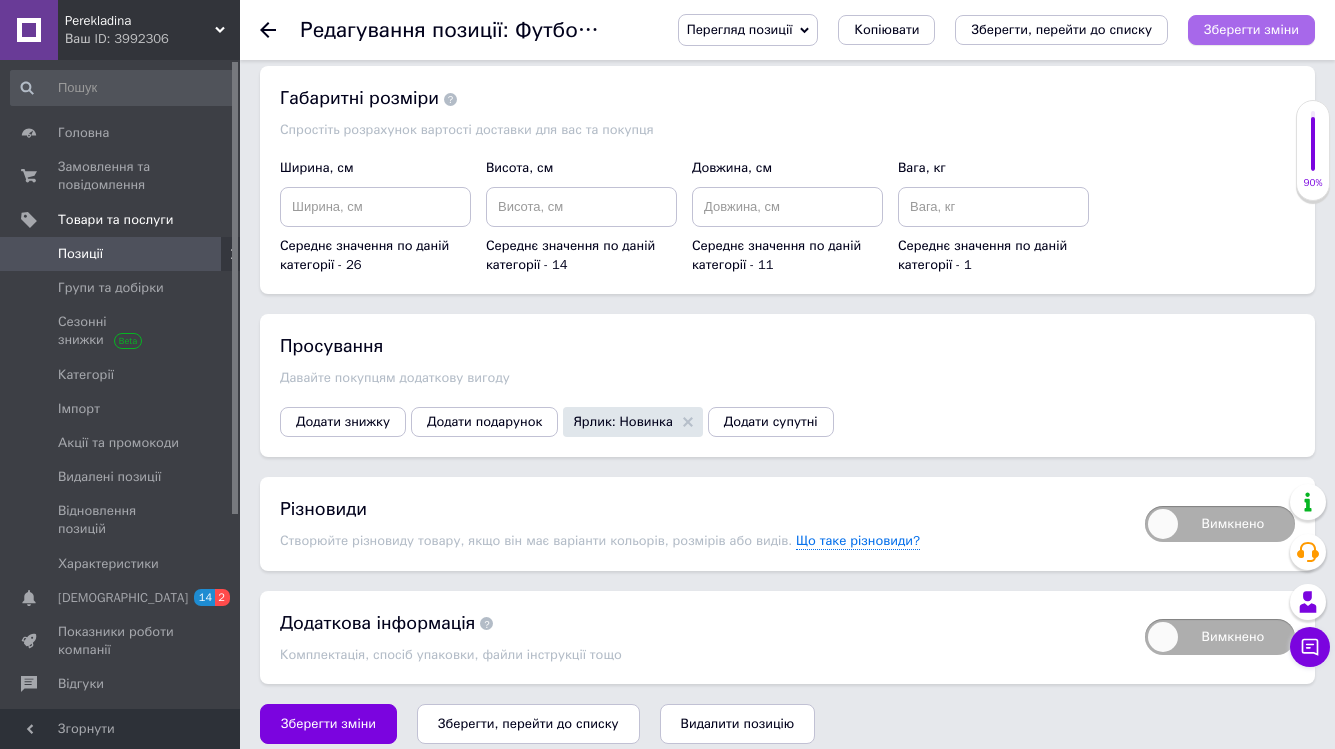 click on "Зберегти зміни" at bounding box center [1251, 29] 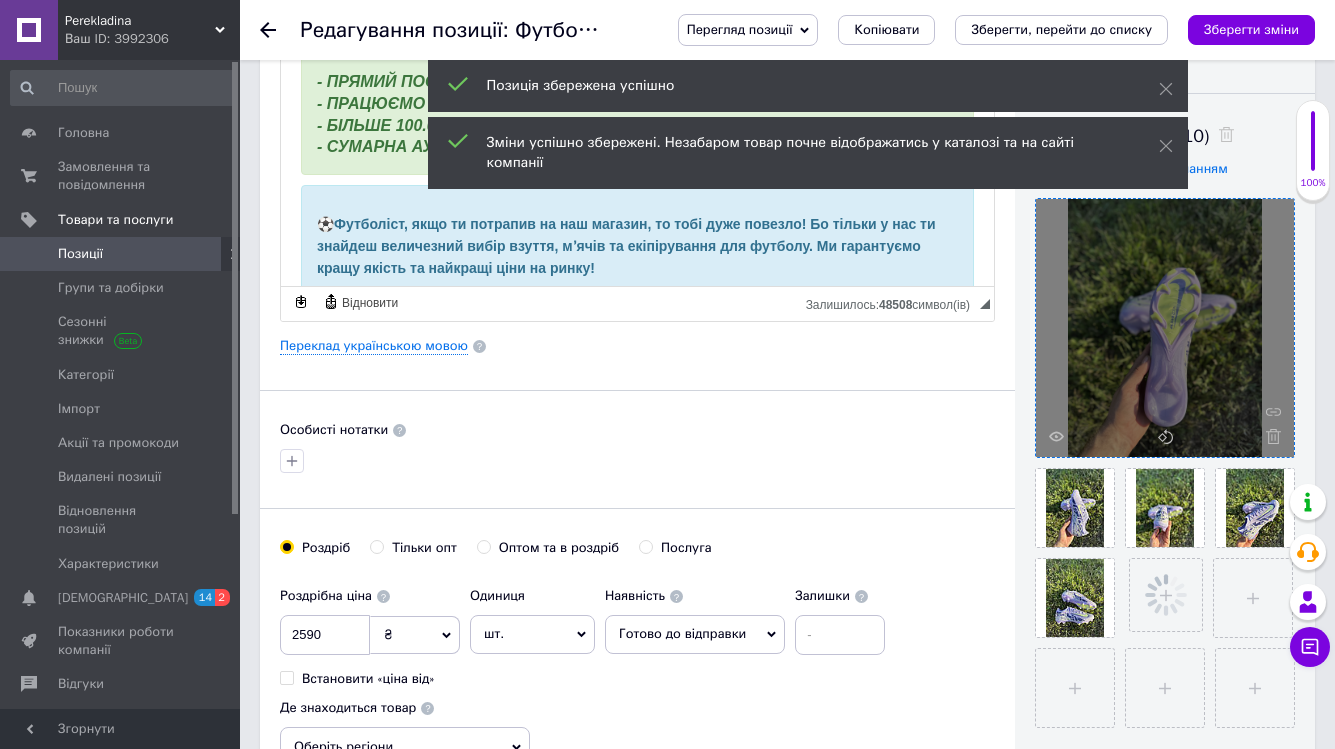 scroll, scrollTop: 291, scrollLeft: 0, axis: vertical 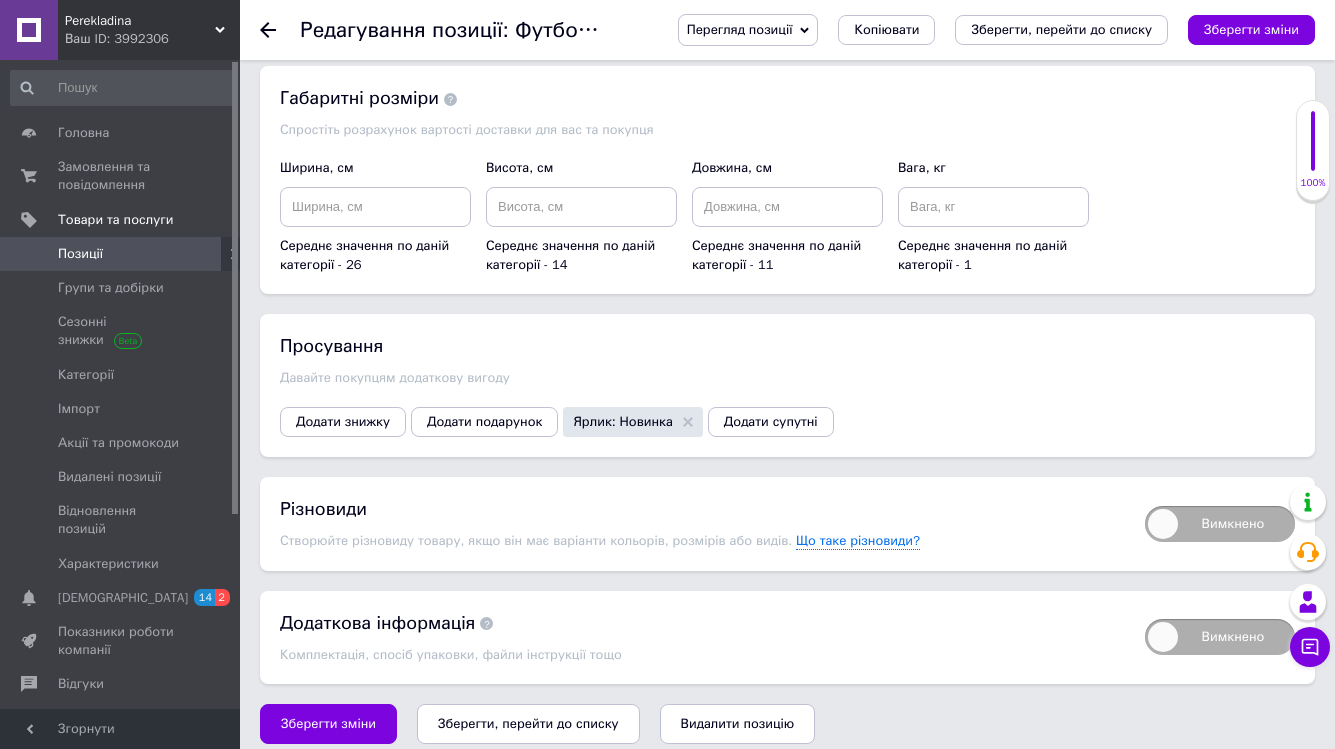 click on "Вимкнено" at bounding box center (1220, 524) 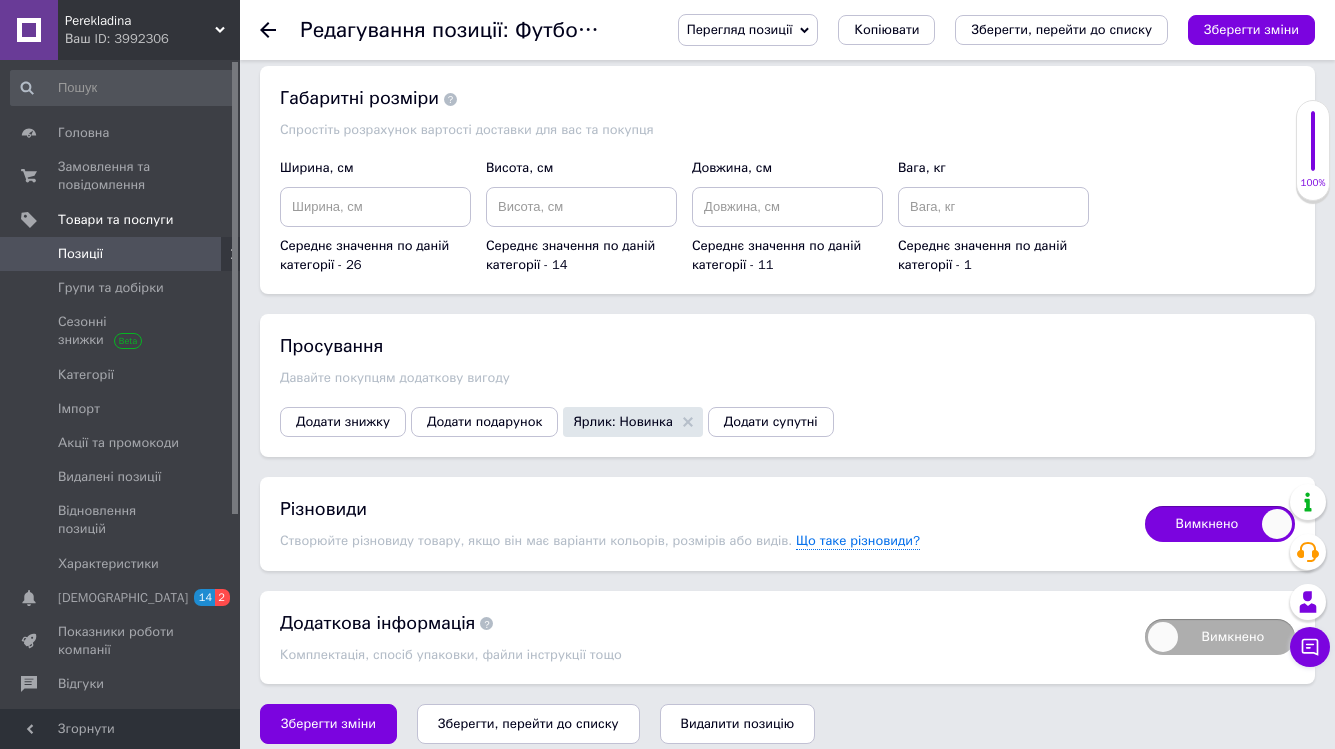 checkbox on "true" 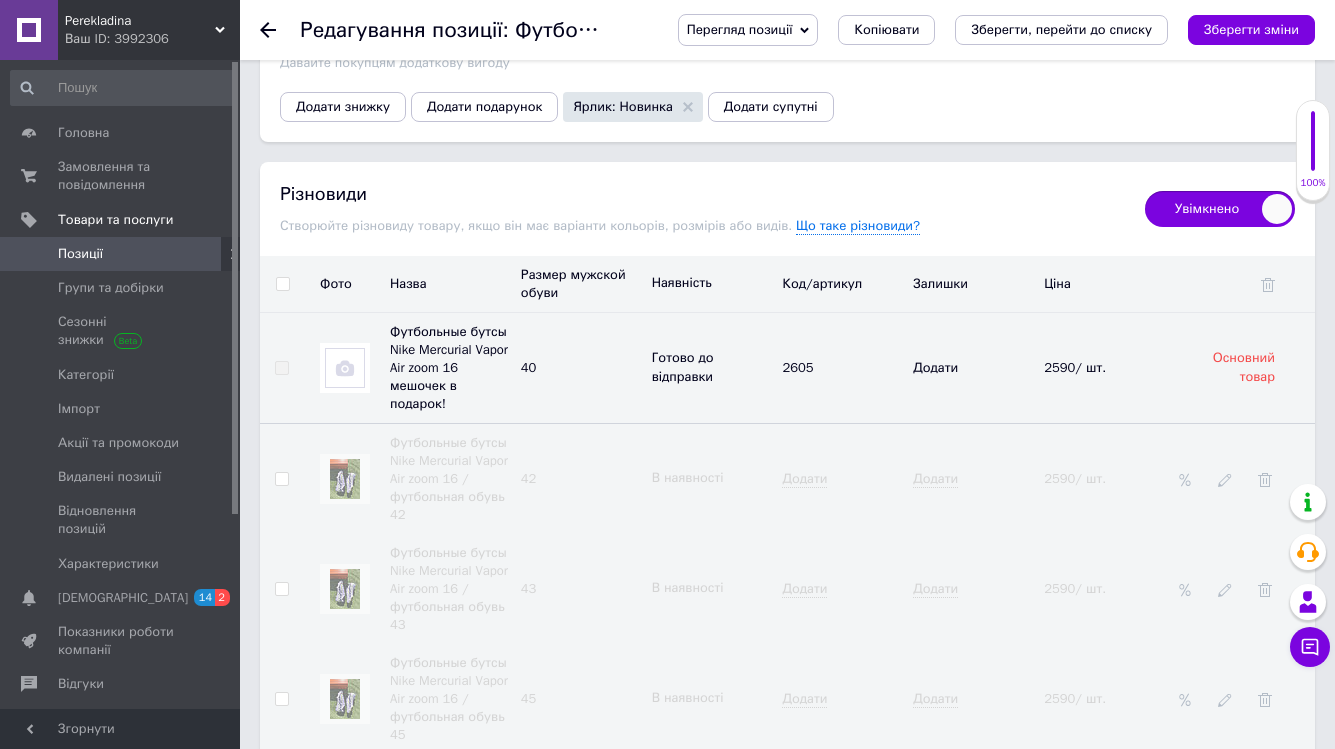 scroll, scrollTop: 2874, scrollLeft: 0, axis: vertical 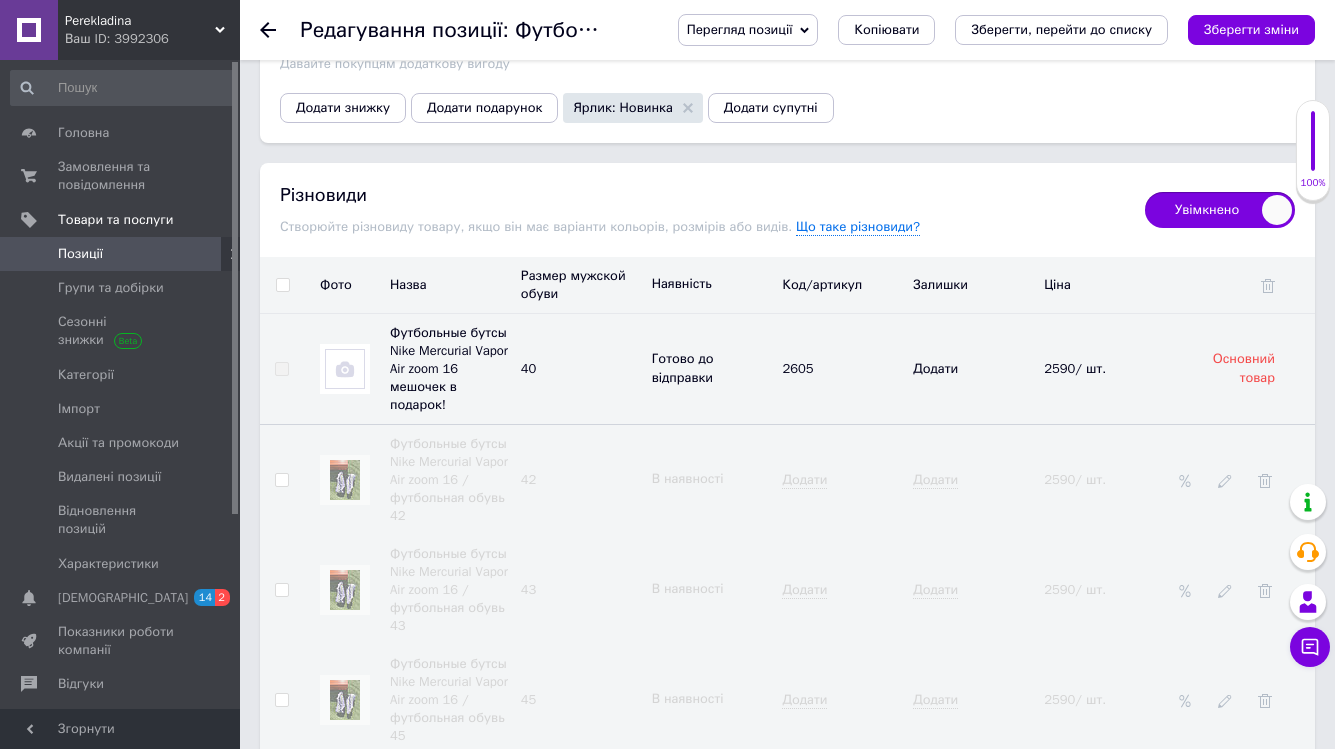 click at bounding box center [282, 285] 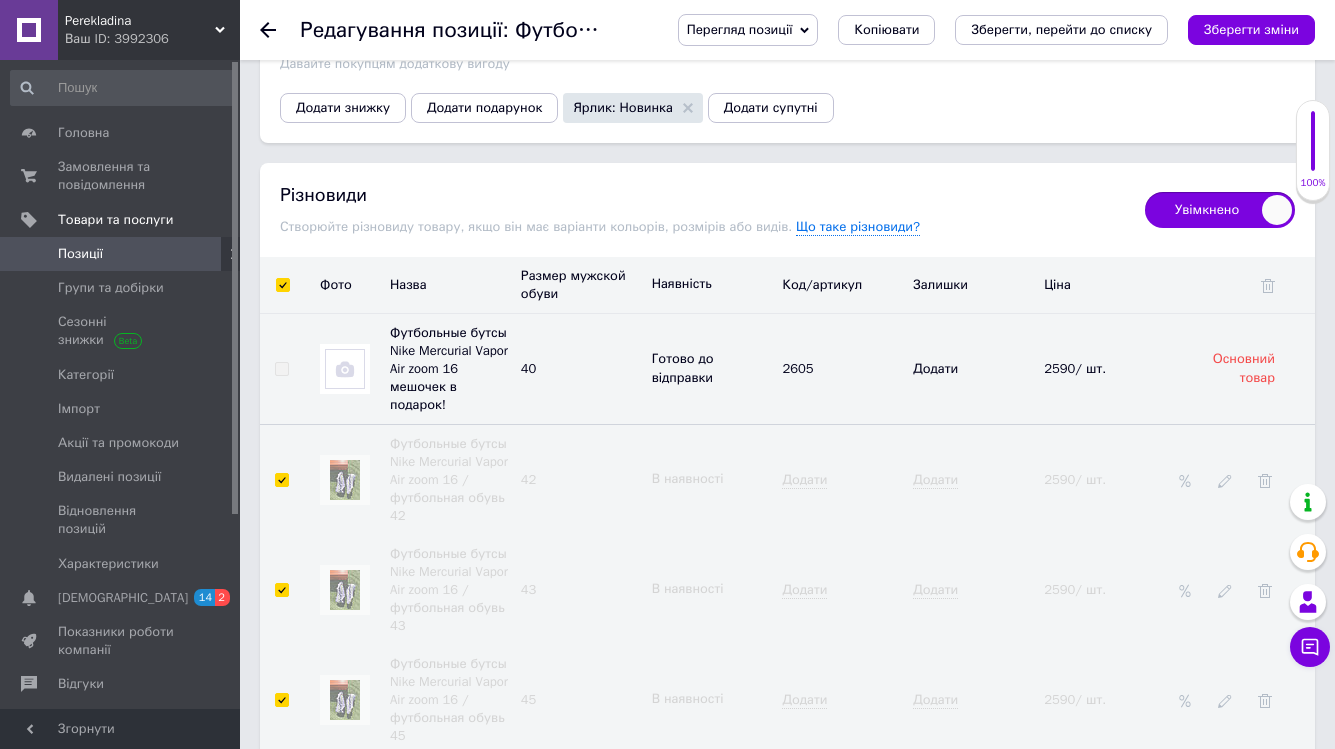 checkbox on "true" 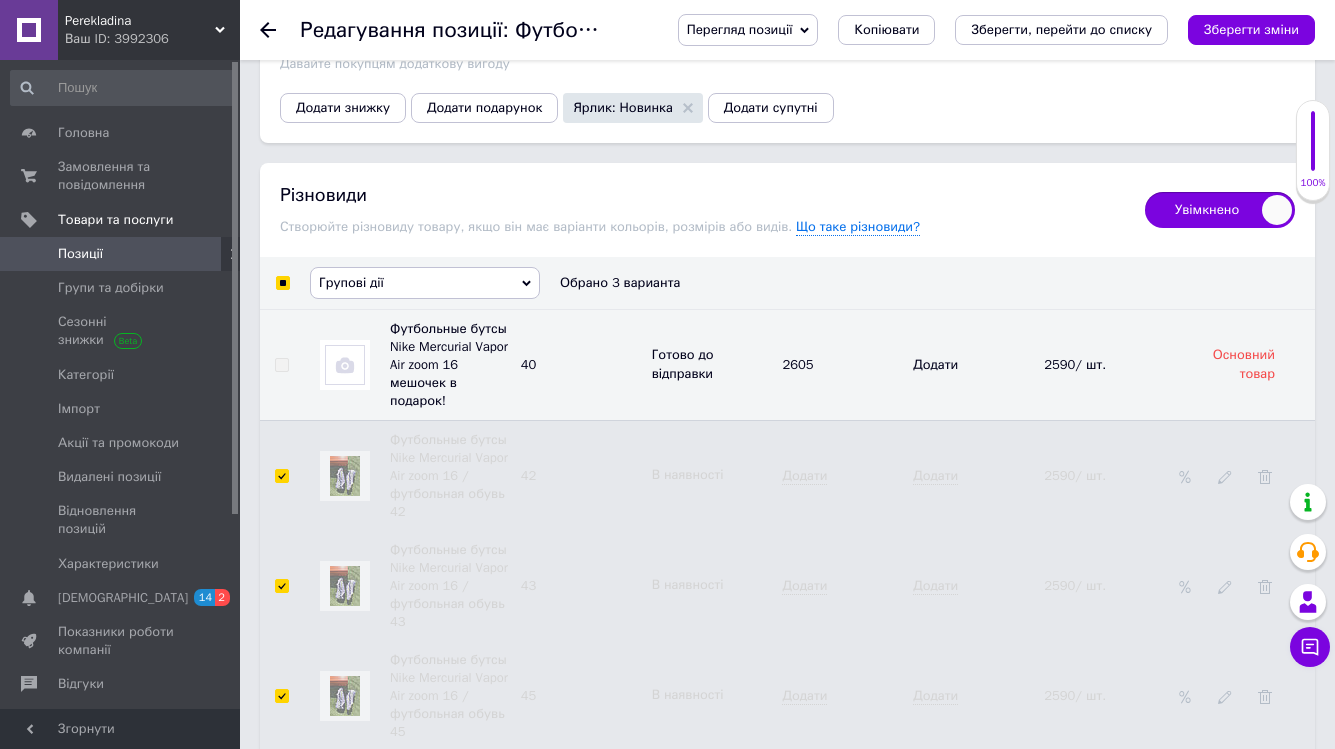 click on "Групові дії" at bounding box center [425, 283] 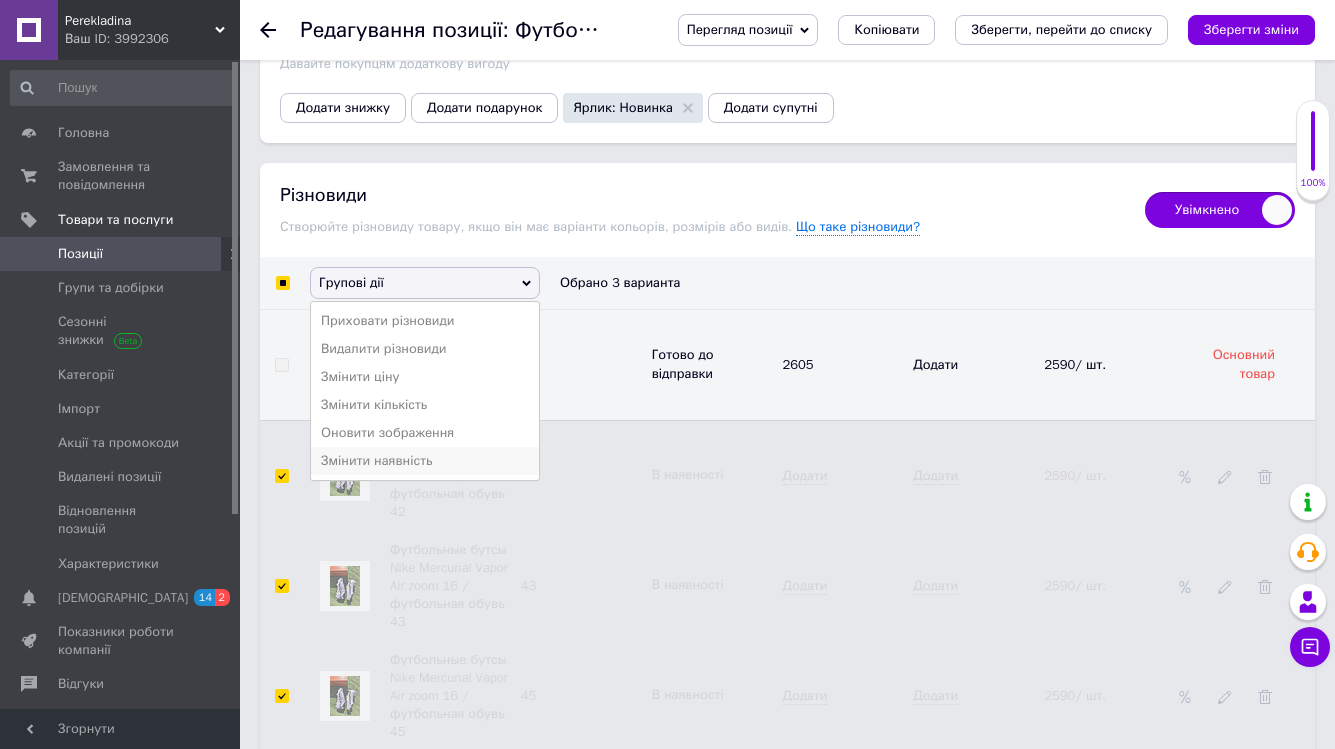 click on "Змінити наявність" at bounding box center (425, 461) 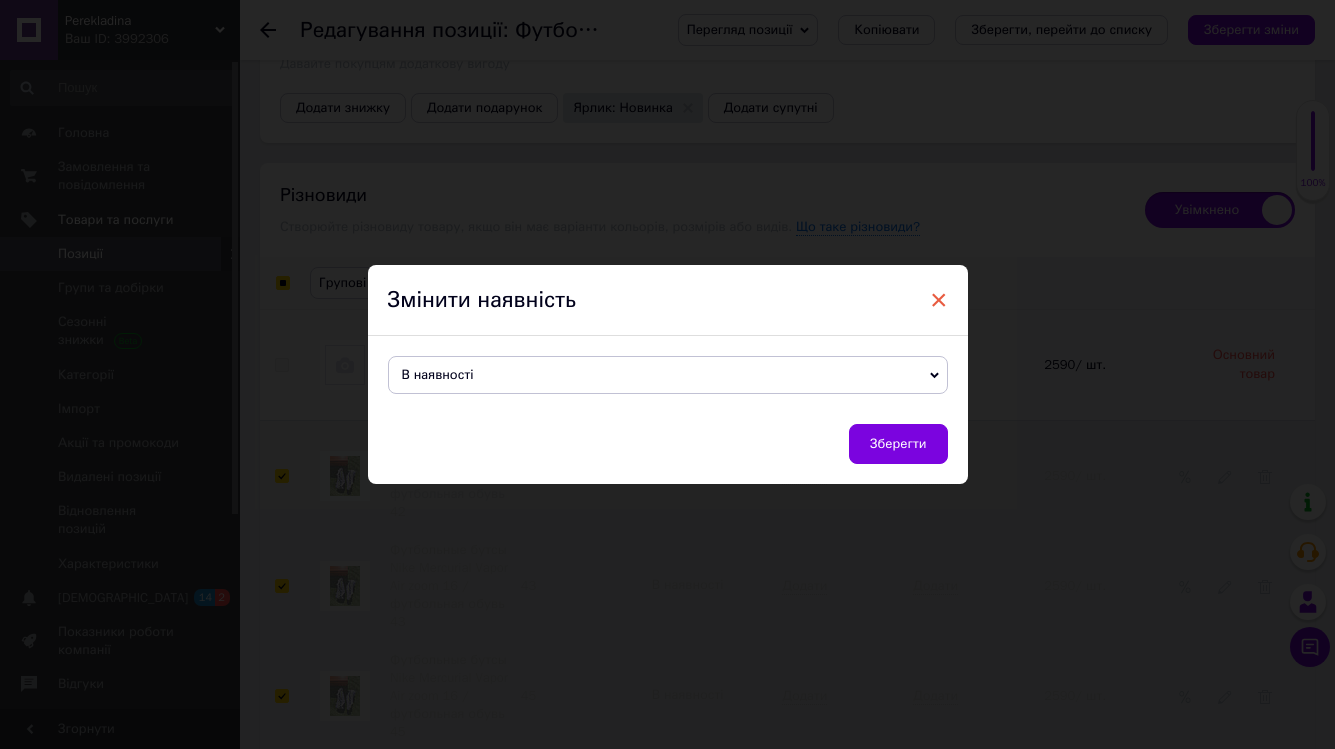 click on "×" at bounding box center (939, 300) 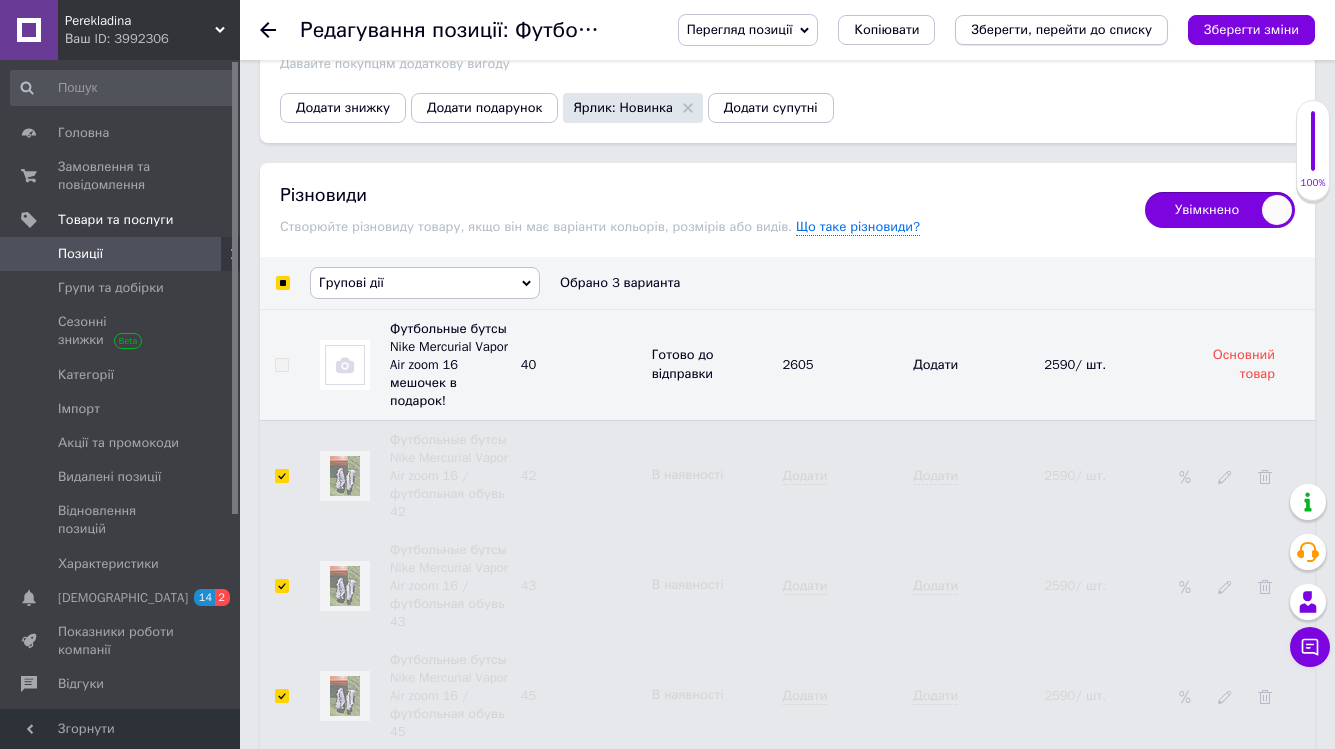 click on "Зберегти, перейти до списку" at bounding box center [1061, 29] 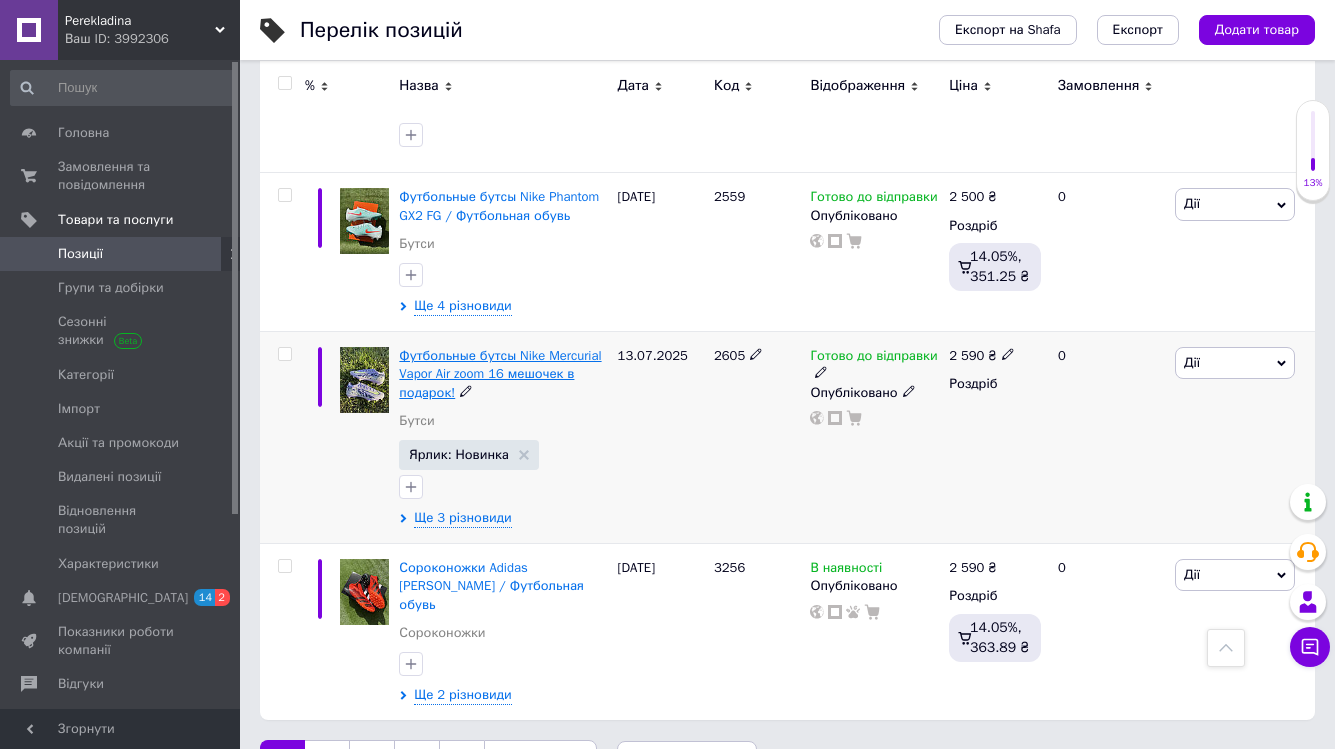scroll, scrollTop: 3319, scrollLeft: 0, axis: vertical 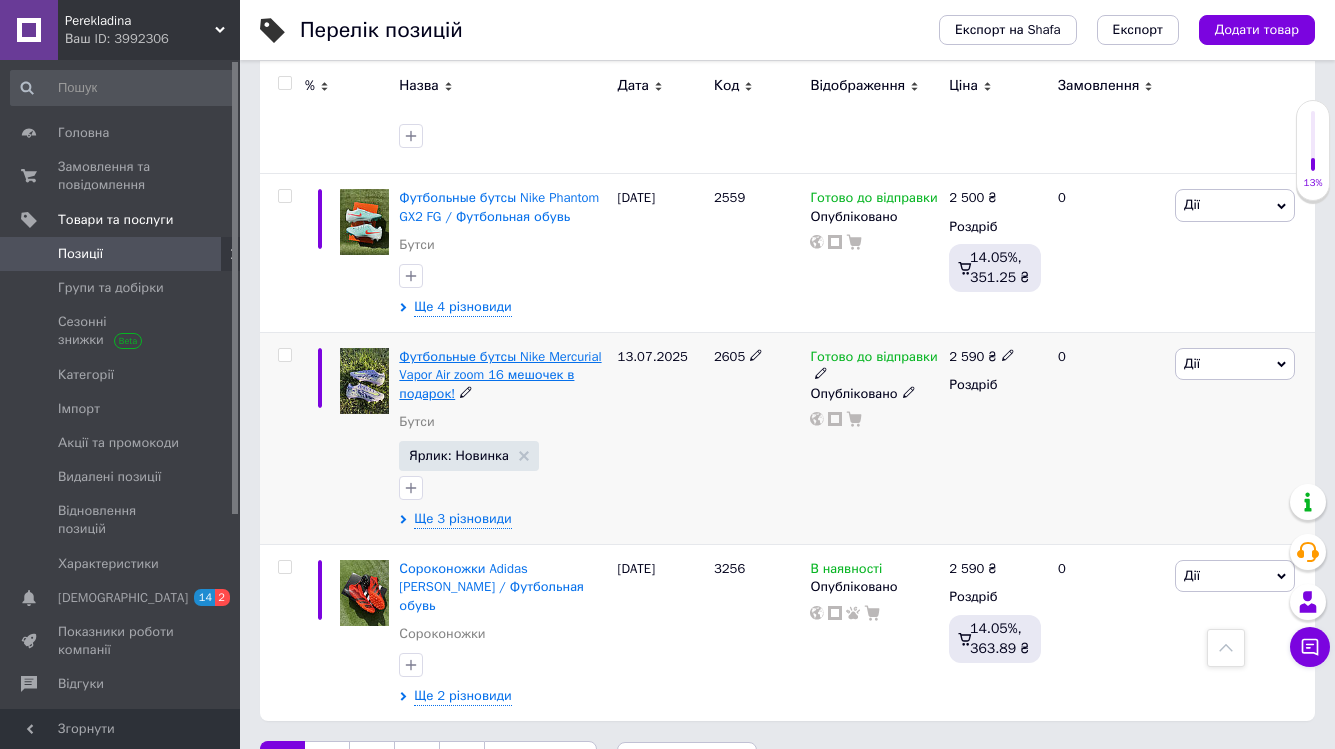click on "Футбольные бутсы Nike Mercurial Vapor Air zoom 16 мешочек в подарок!" at bounding box center [500, 374] 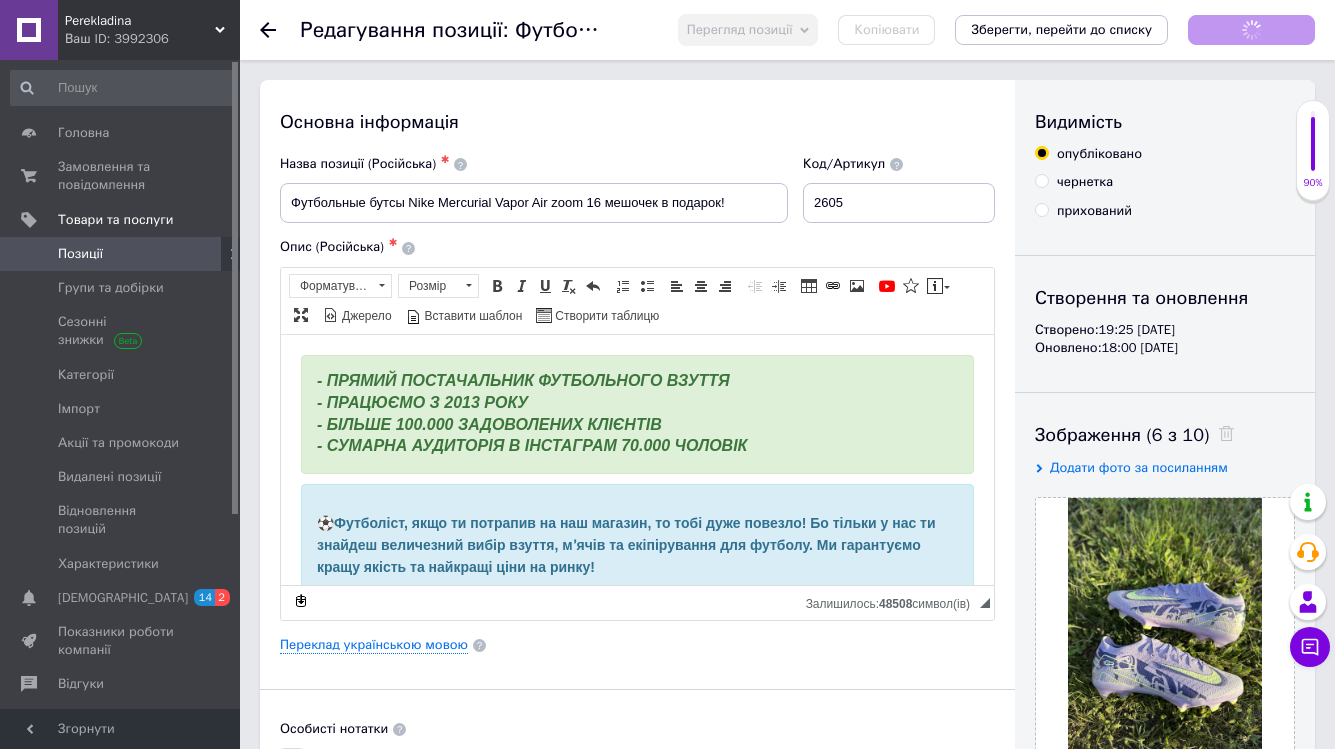 scroll, scrollTop: 0, scrollLeft: 0, axis: both 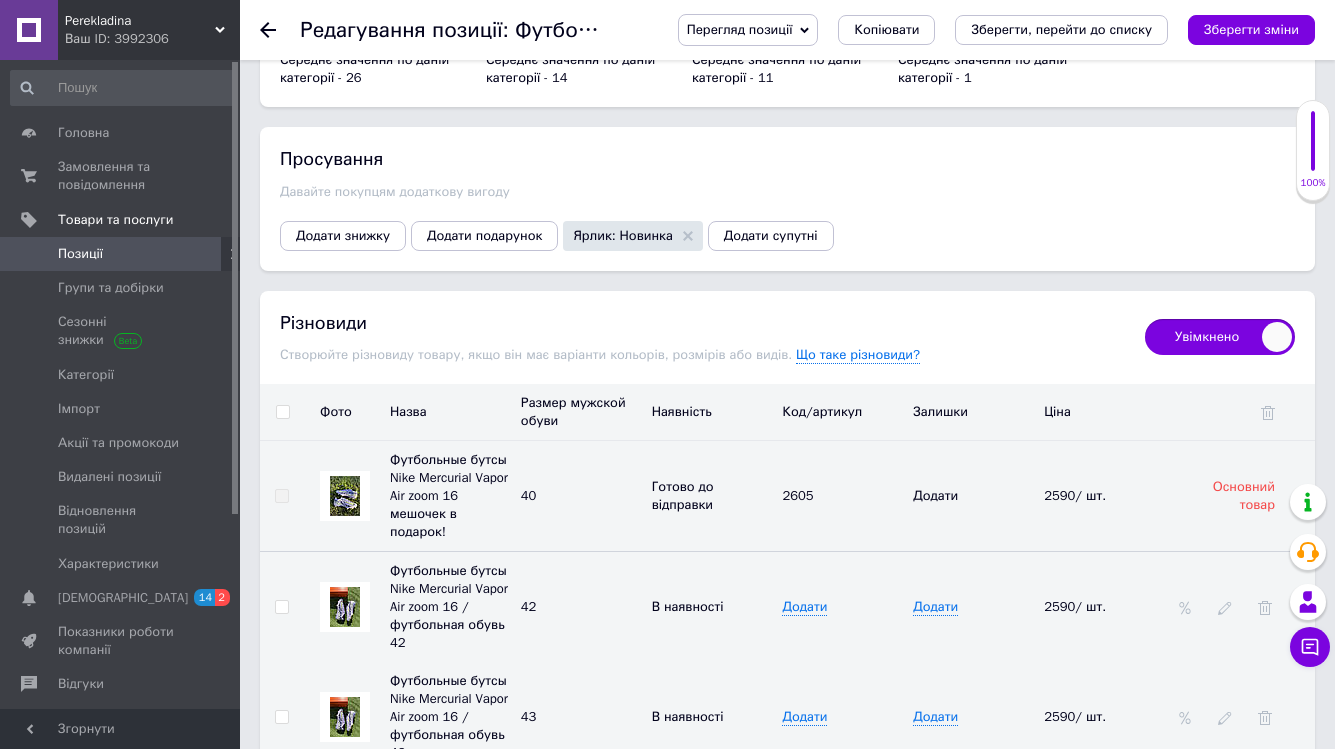 click on "Увімкнено" at bounding box center [1220, 337] 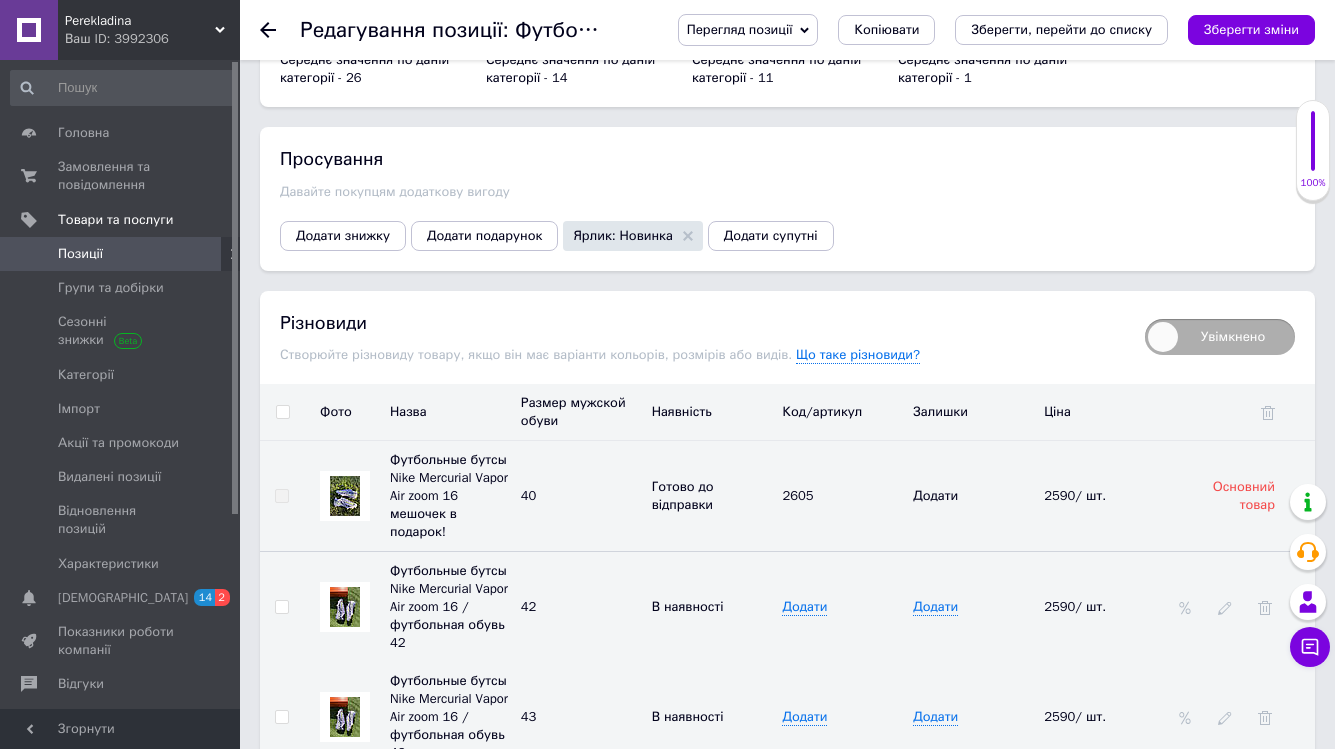 checkbox on "false" 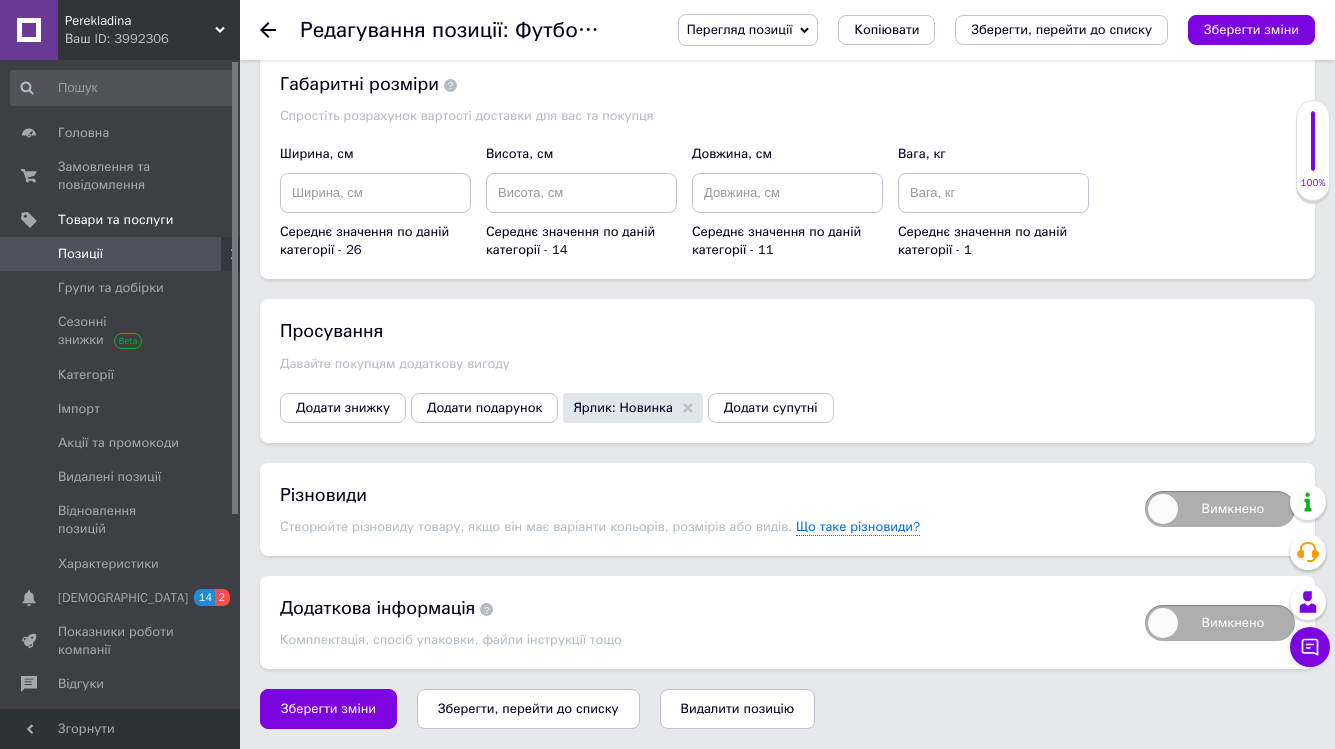 scroll, scrollTop: 2519, scrollLeft: 0, axis: vertical 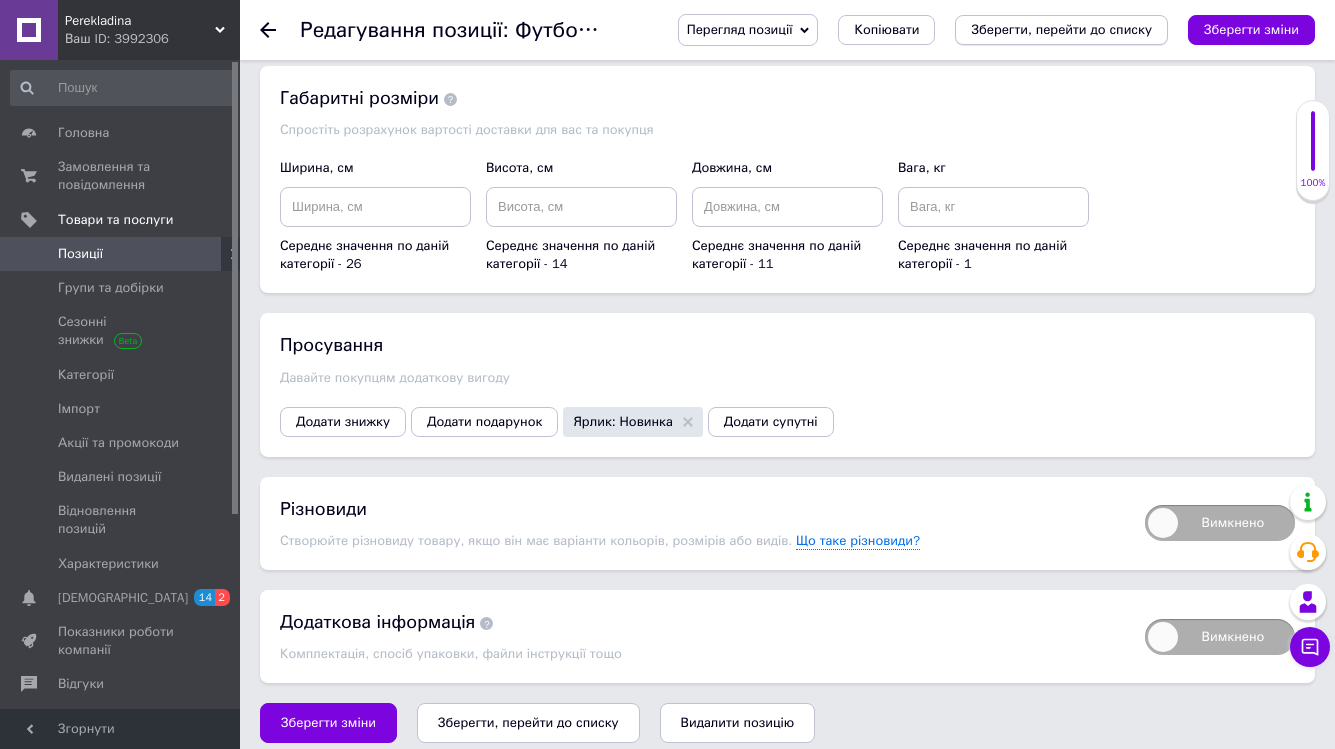 click on "Зберегти, перейти до списку" at bounding box center (1061, 30) 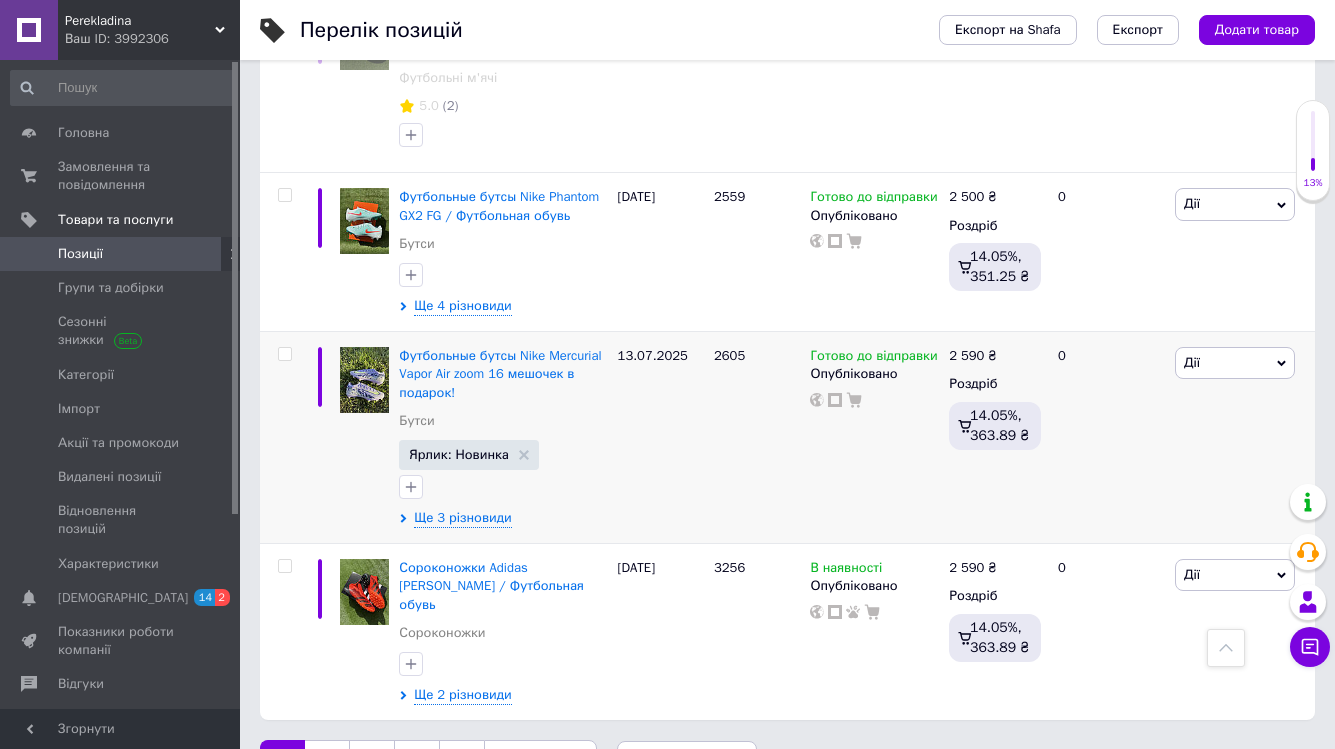 scroll, scrollTop: 3319, scrollLeft: 0, axis: vertical 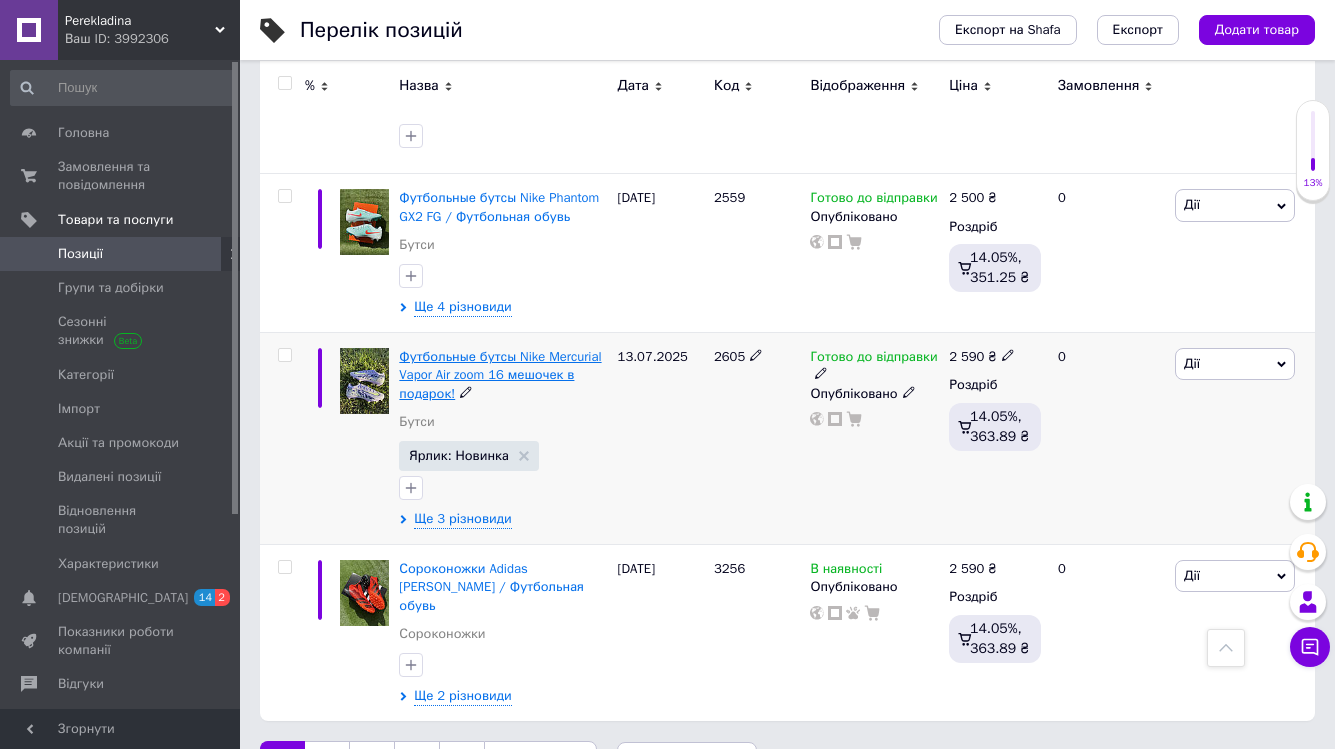 click on "Футбольные бутсы Nike Mercurial Vapor Air zoom 16 мешочек в подарок!" at bounding box center [500, 374] 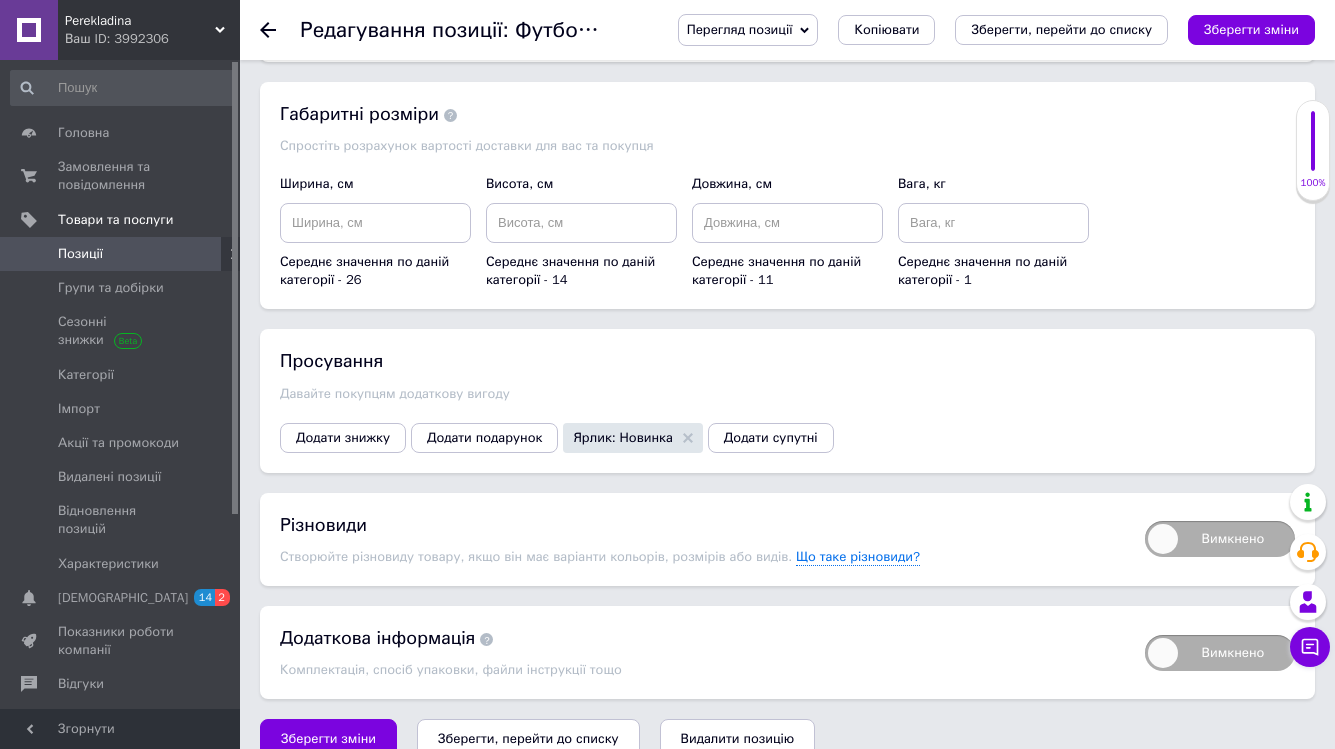 scroll, scrollTop: 2512, scrollLeft: 0, axis: vertical 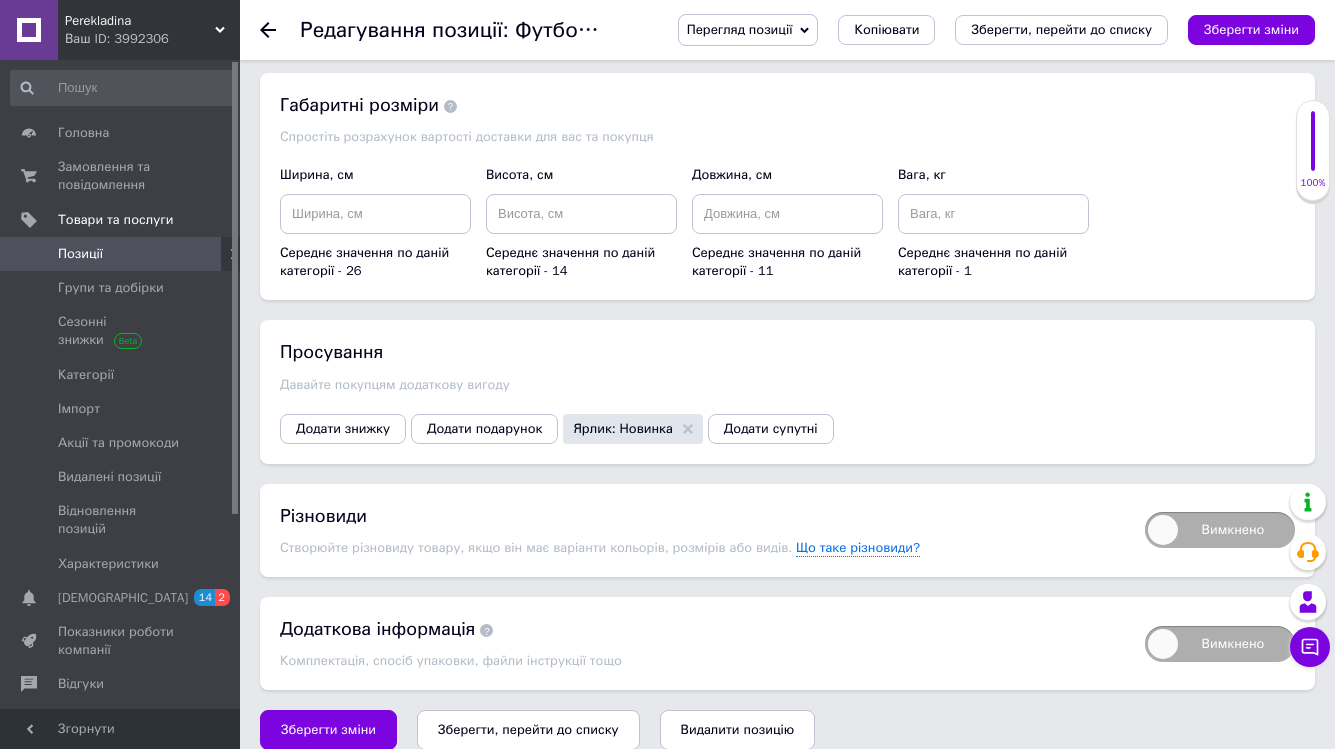 click on "Вимкнено" at bounding box center [1220, 530] 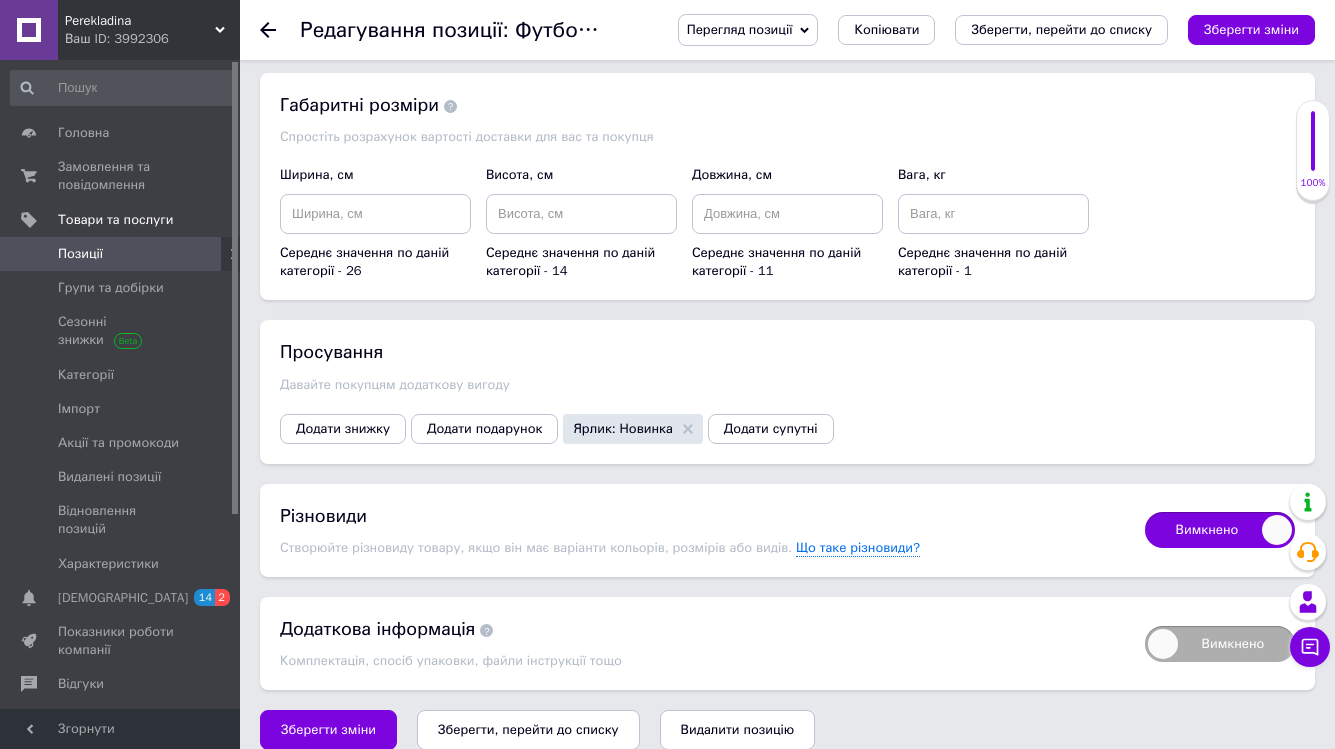 checkbox on "true" 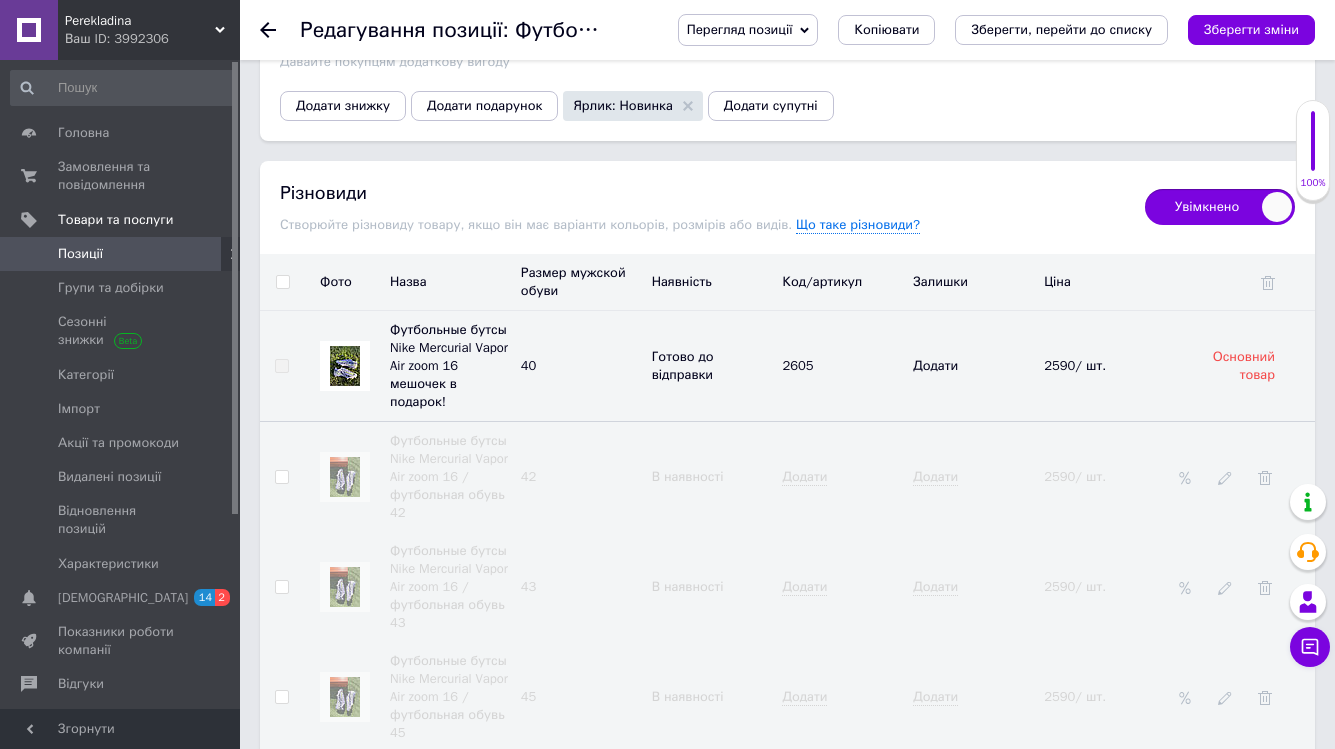 scroll, scrollTop: 2855, scrollLeft: 0, axis: vertical 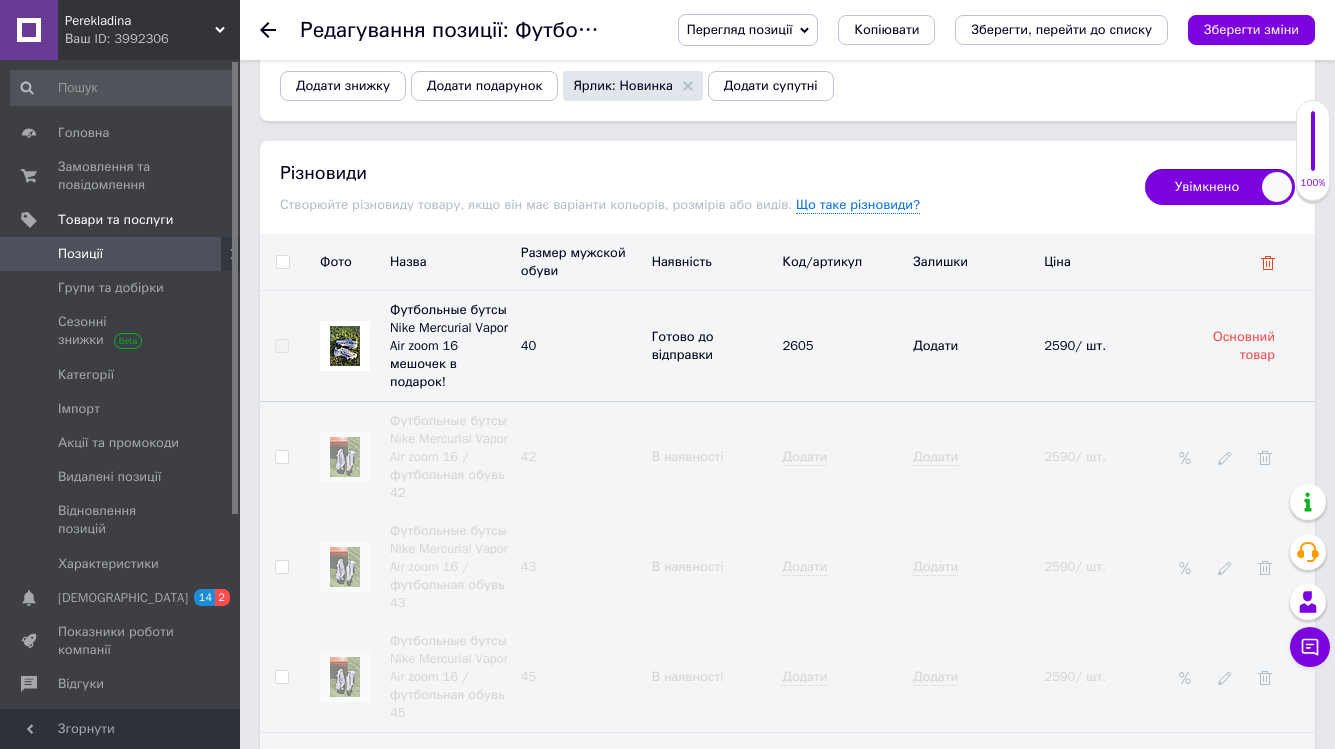 click 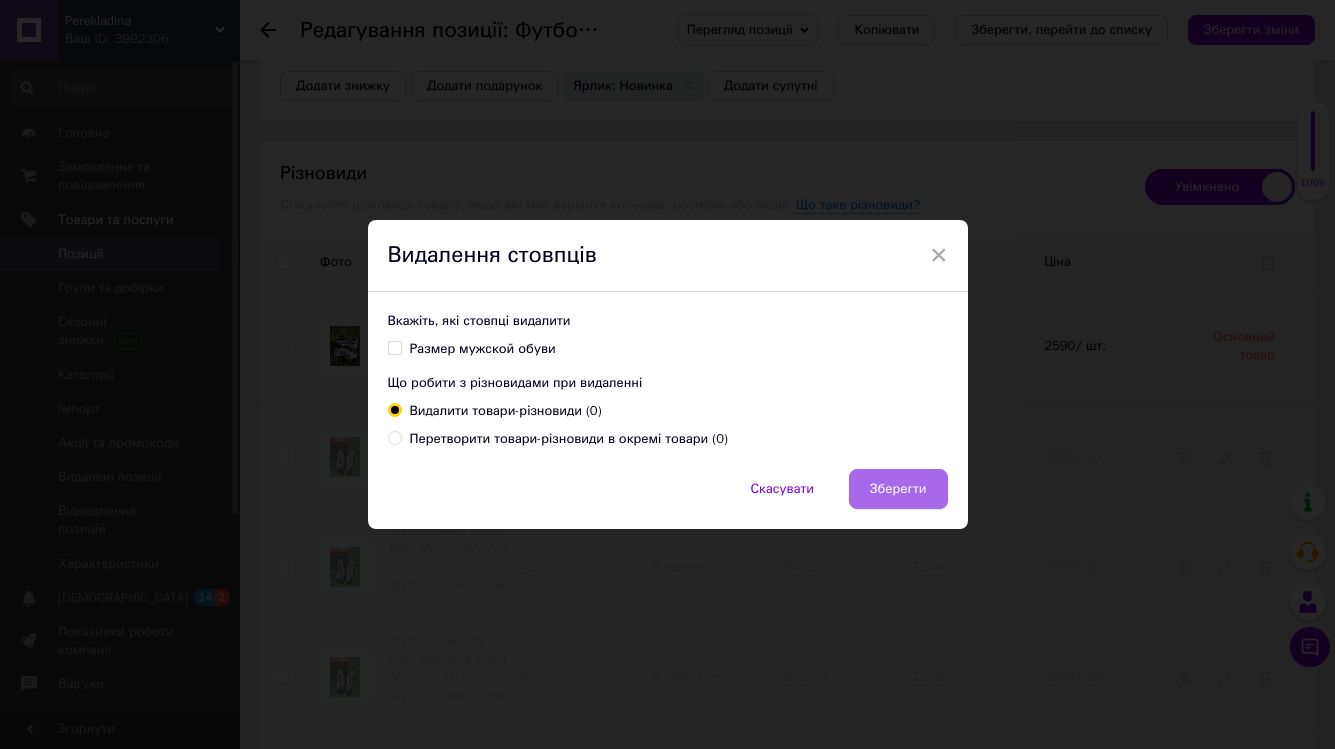 scroll, scrollTop: 668, scrollLeft: 0, axis: vertical 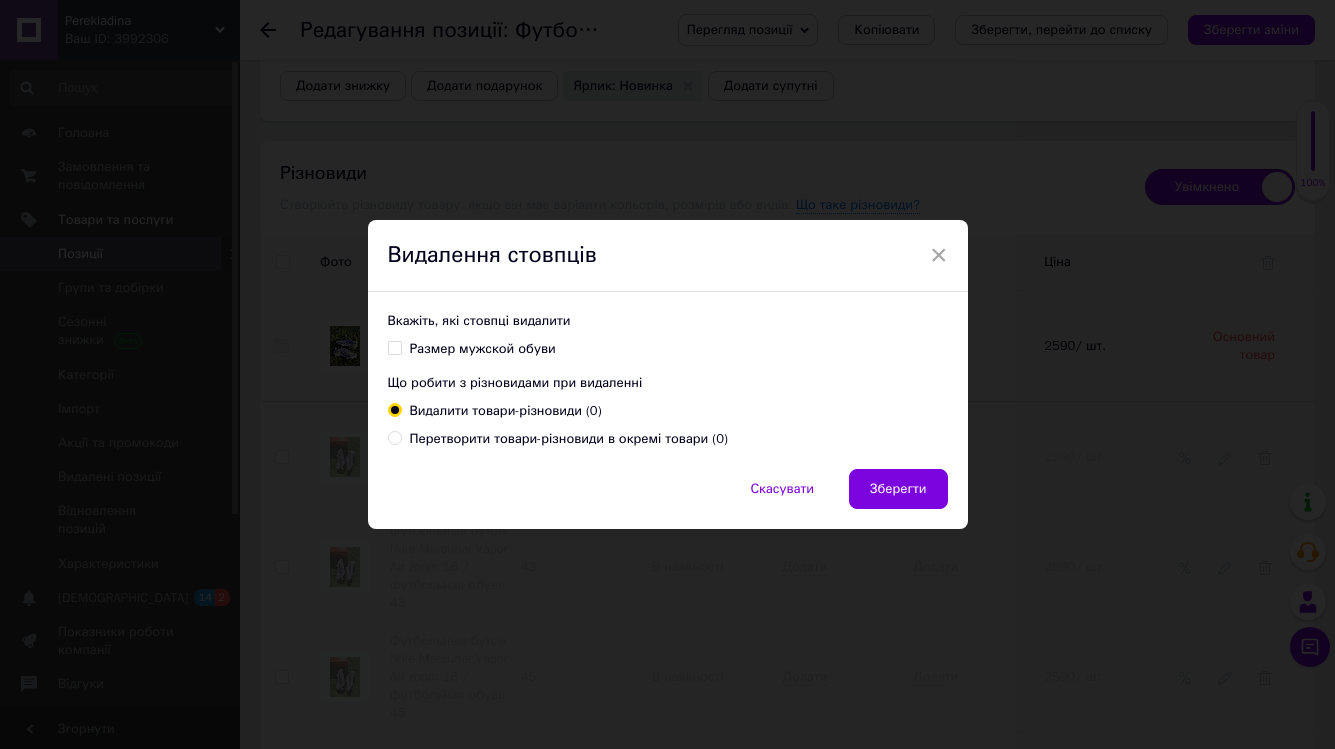 click on "Размер мужской обуви" at bounding box center [483, 349] 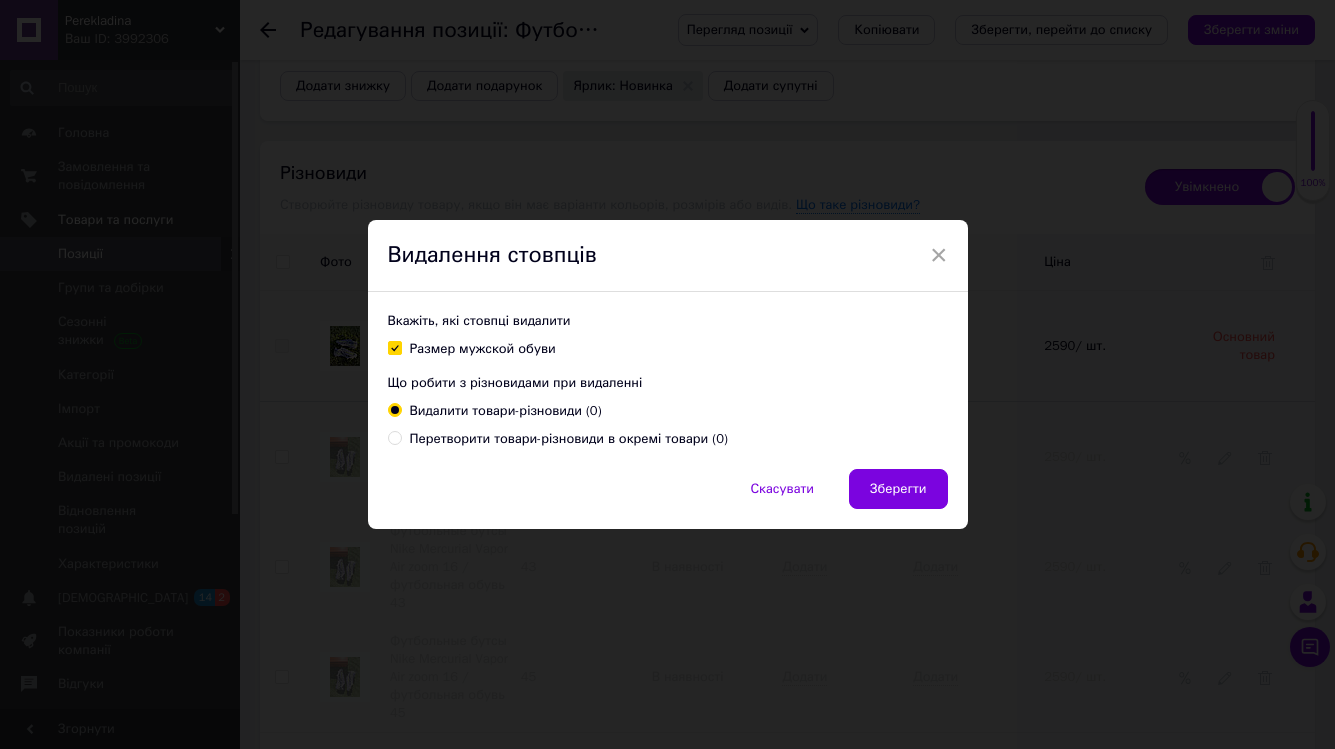 checkbox on "true" 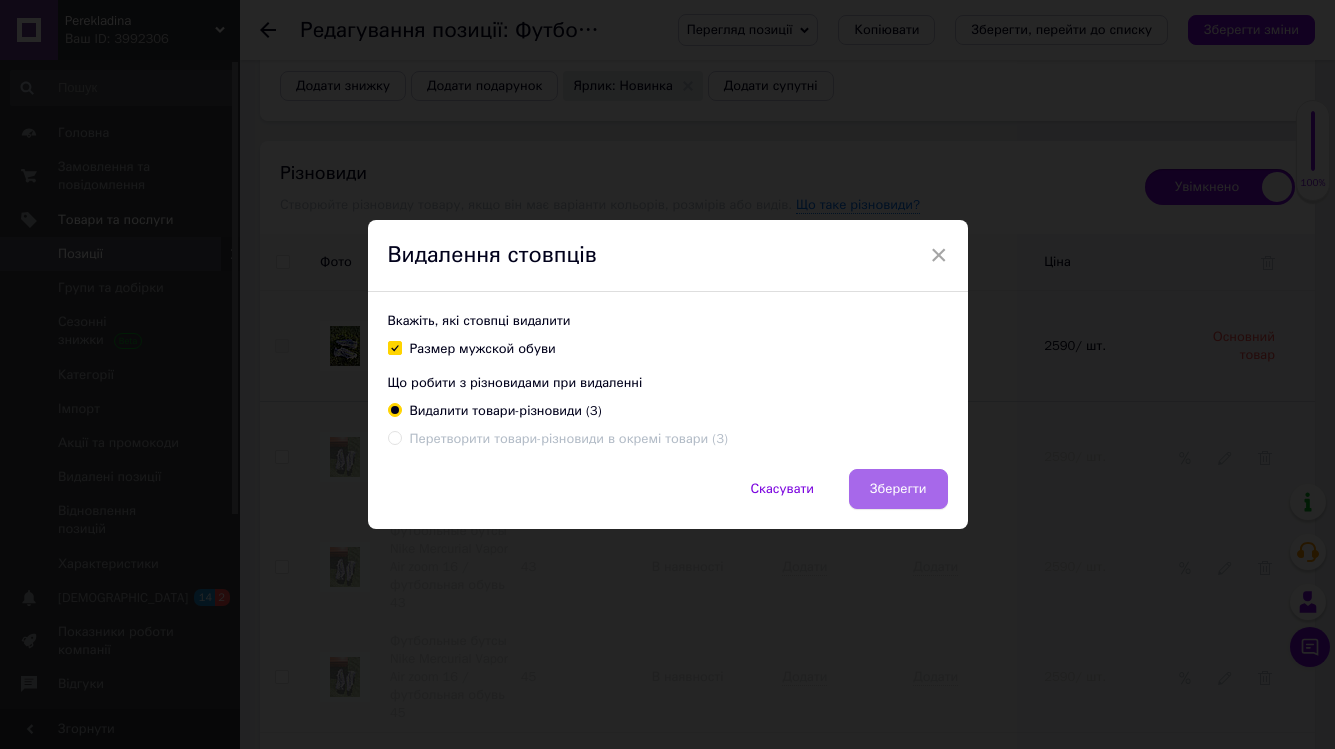 click on "Зберегти" at bounding box center [898, 489] 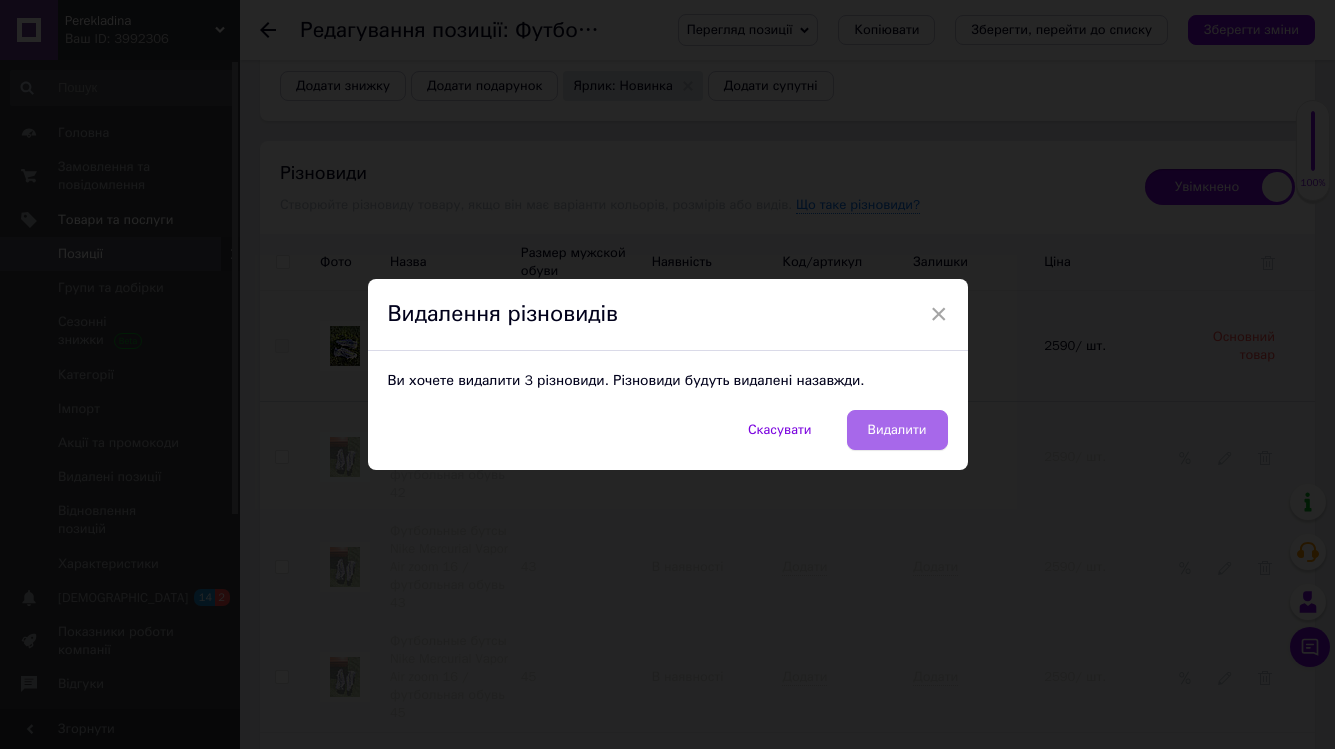 click on "Видалити" at bounding box center [897, 430] 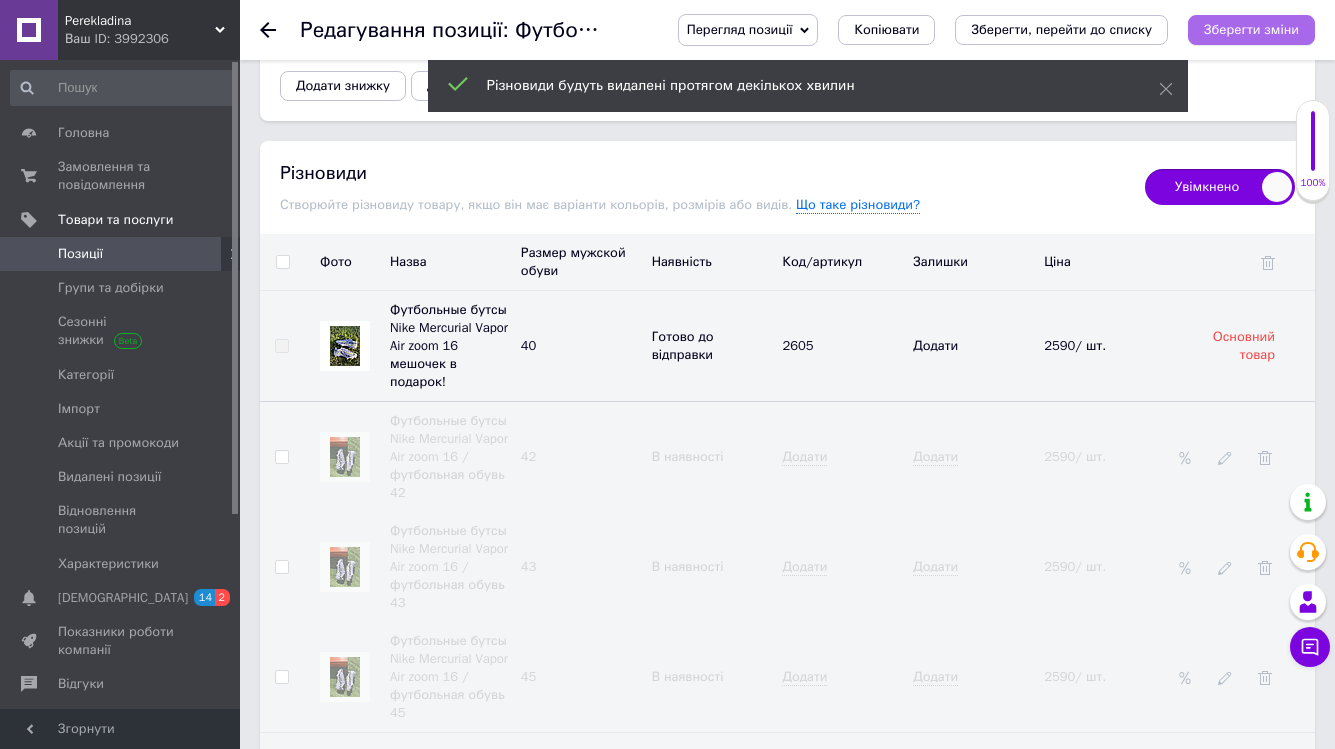 click on "Зберегти зміни" at bounding box center [1251, 29] 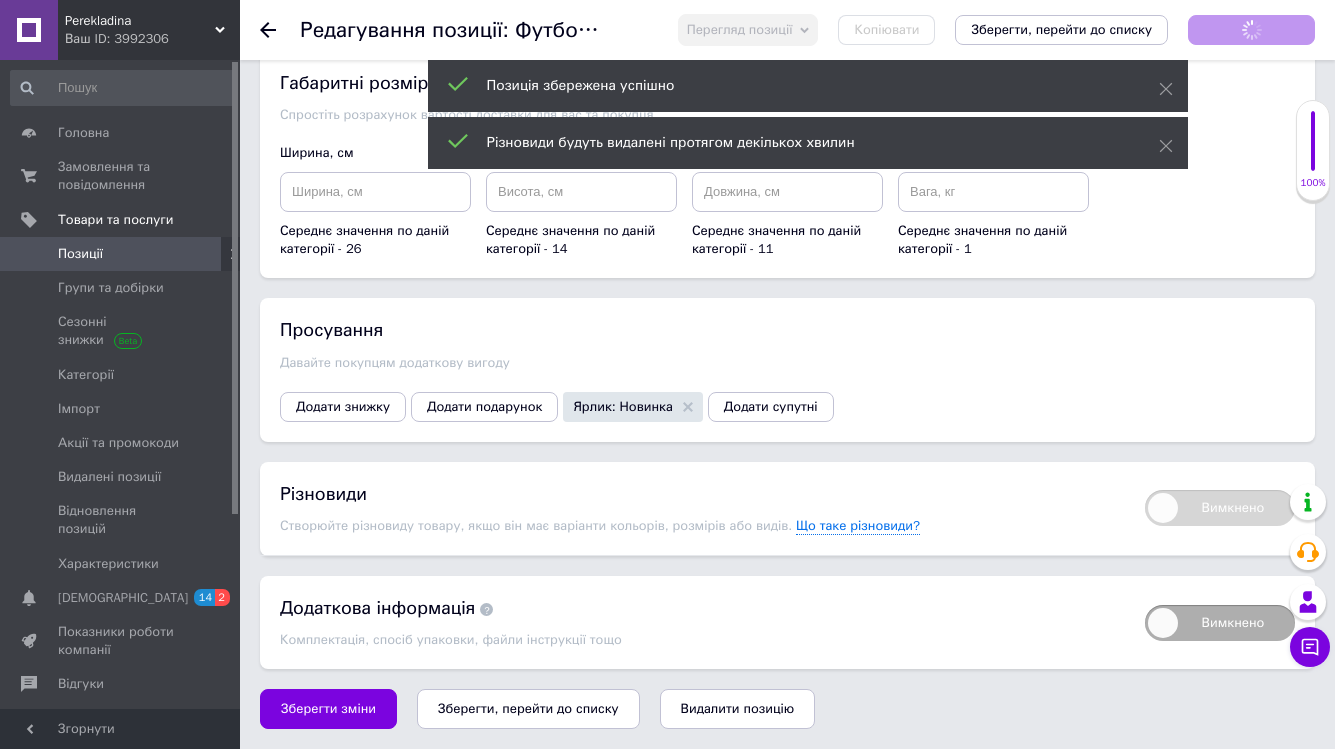 scroll, scrollTop: 2520, scrollLeft: 0, axis: vertical 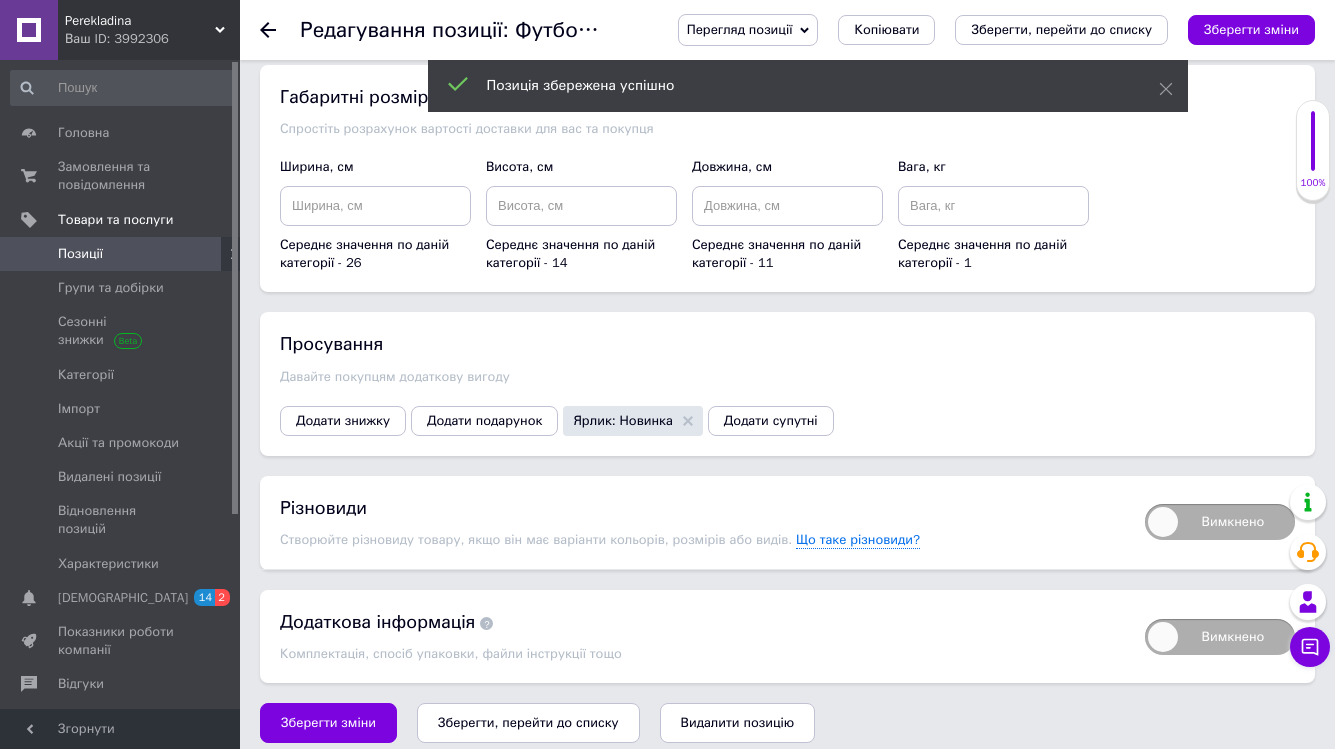 click on "Вимкнено" at bounding box center [1220, 522] 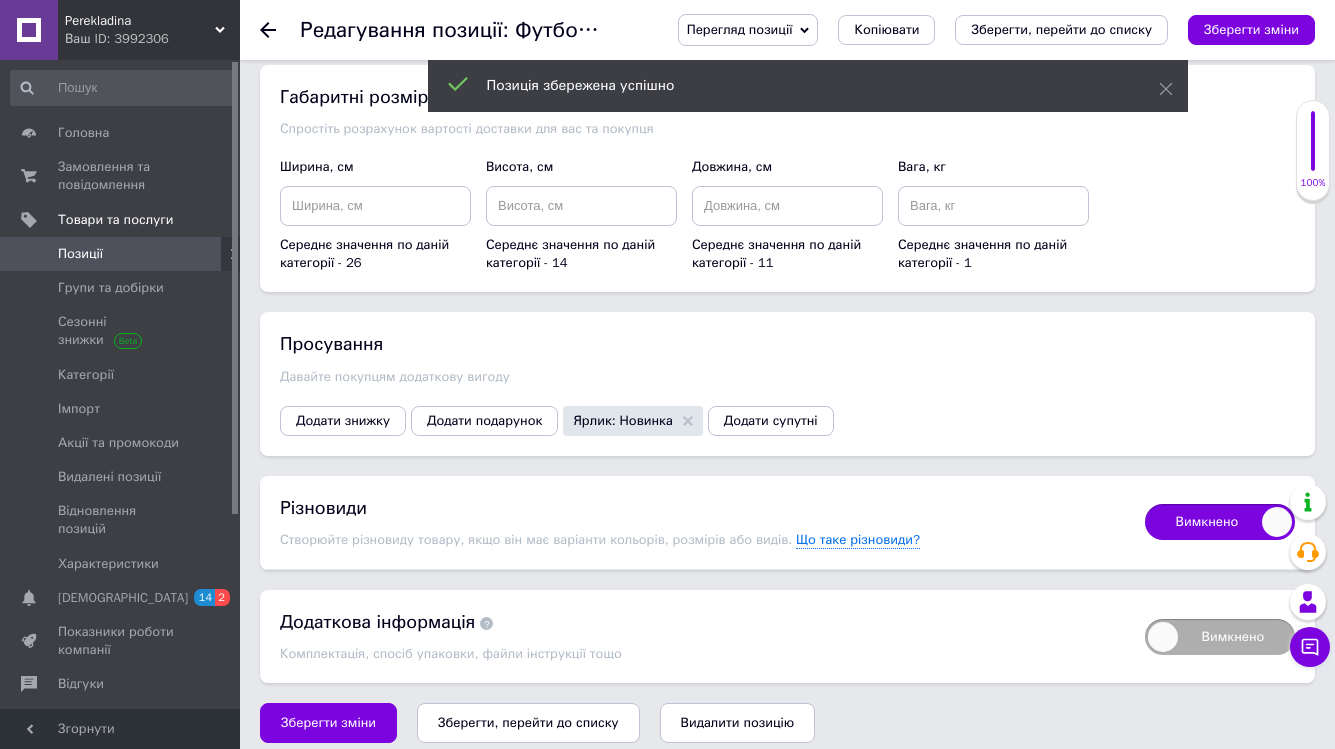 checkbox on "true" 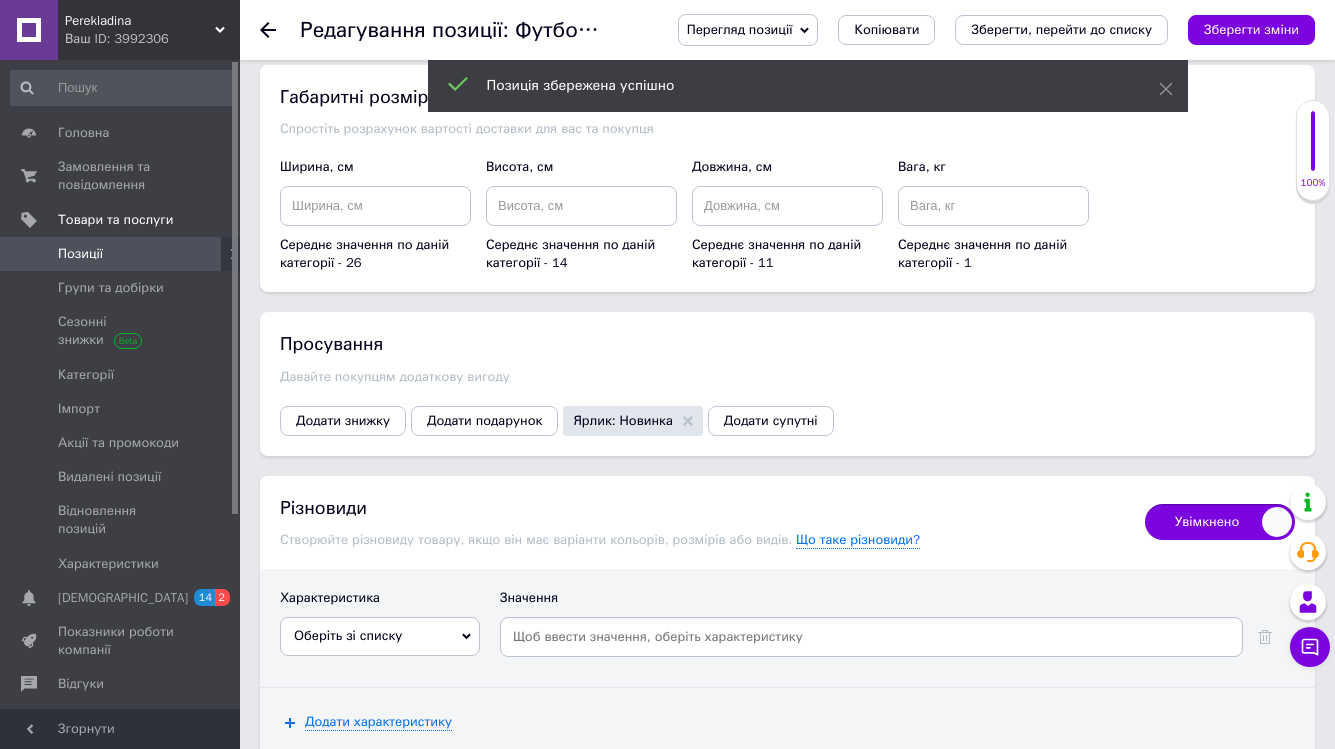 click on "Оберіть зі списку" at bounding box center (380, 636) 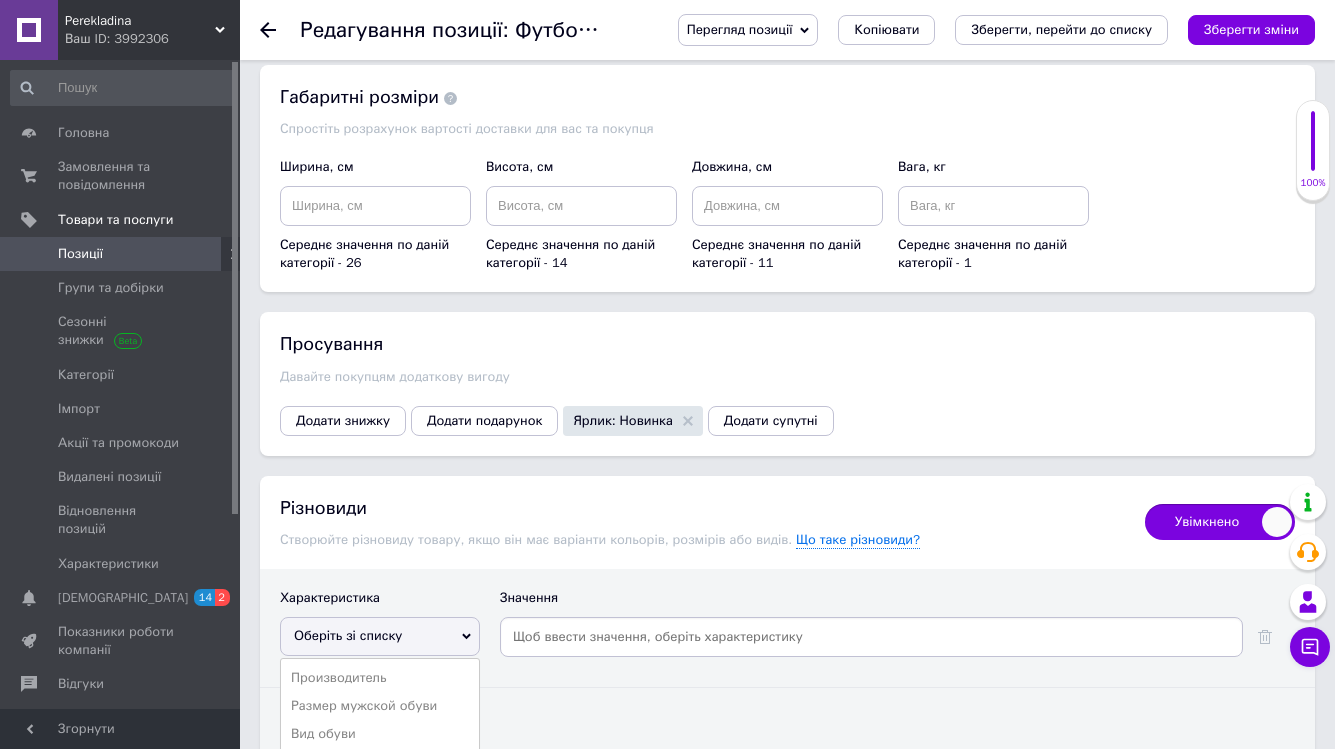 scroll, scrollTop: 2560, scrollLeft: 0, axis: vertical 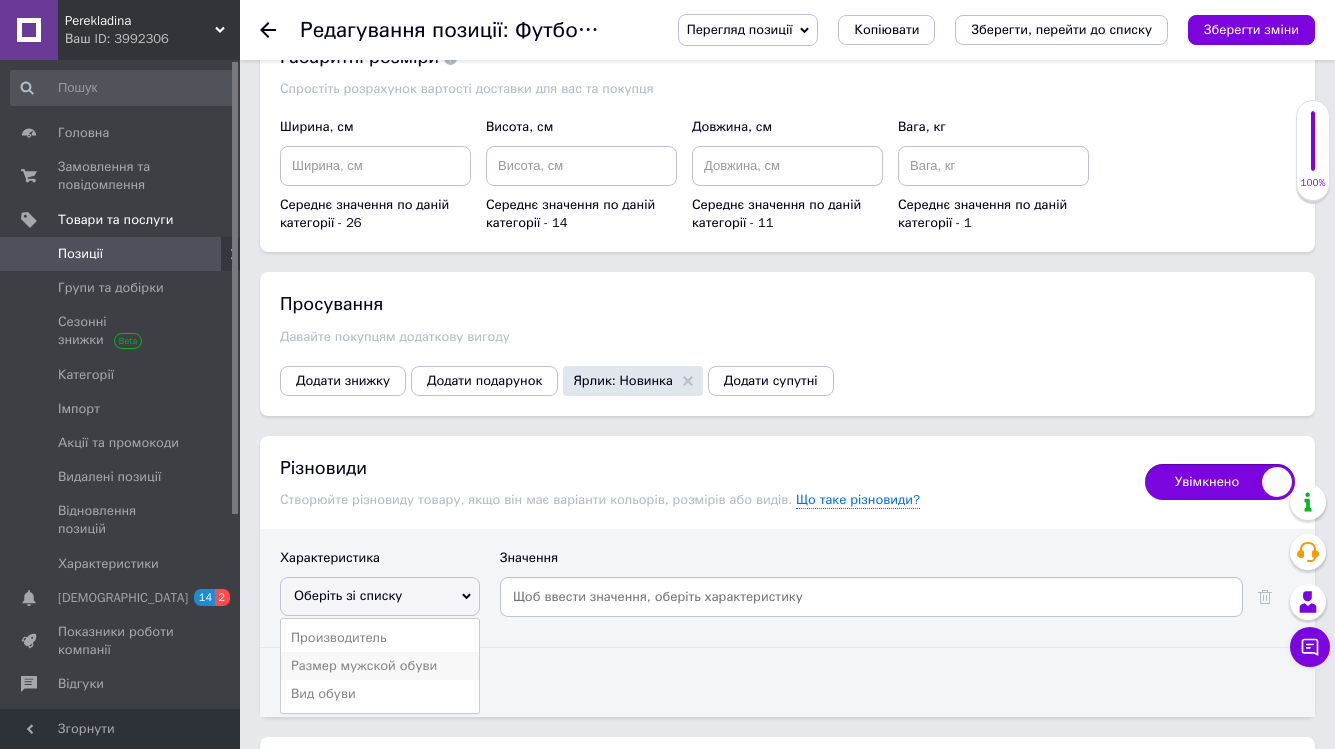 click on "Размер мужской обуви" at bounding box center [380, 666] 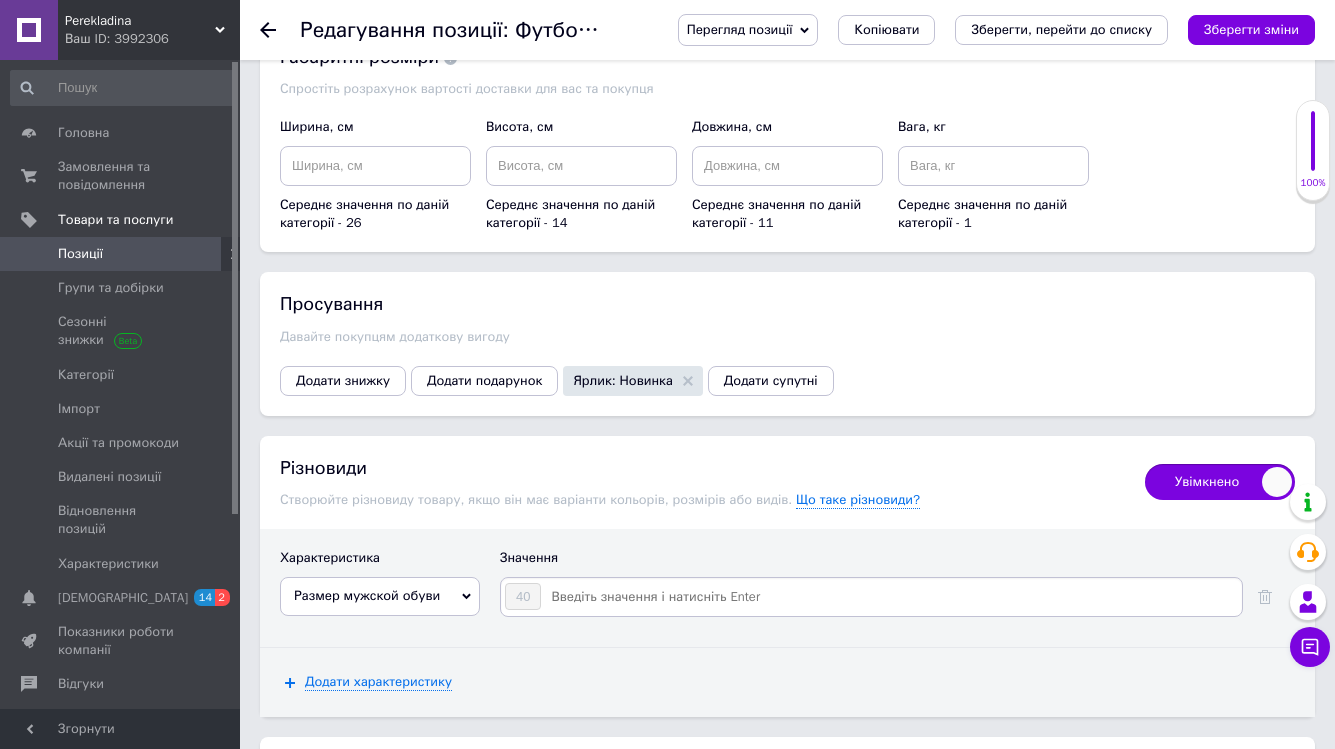 click at bounding box center [890, 597] 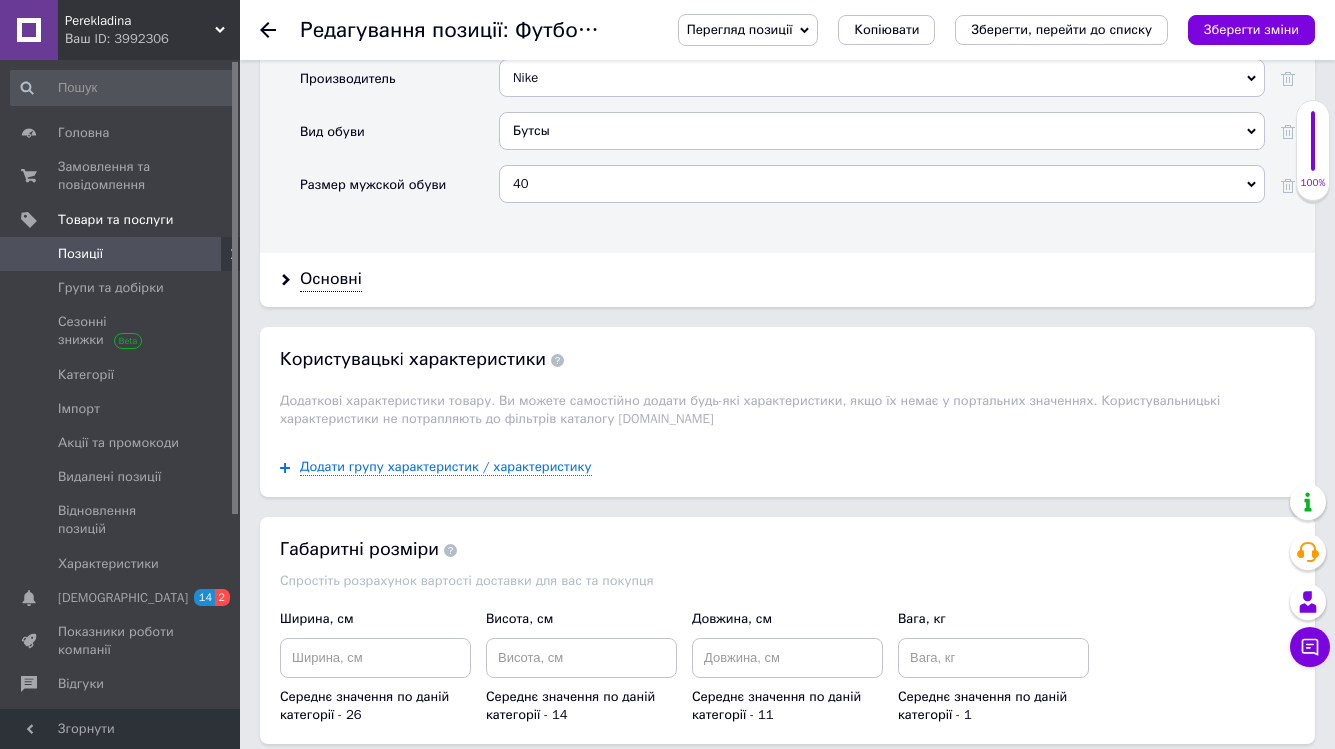scroll, scrollTop: 2034, scrollLeft: 0, axis: vertical 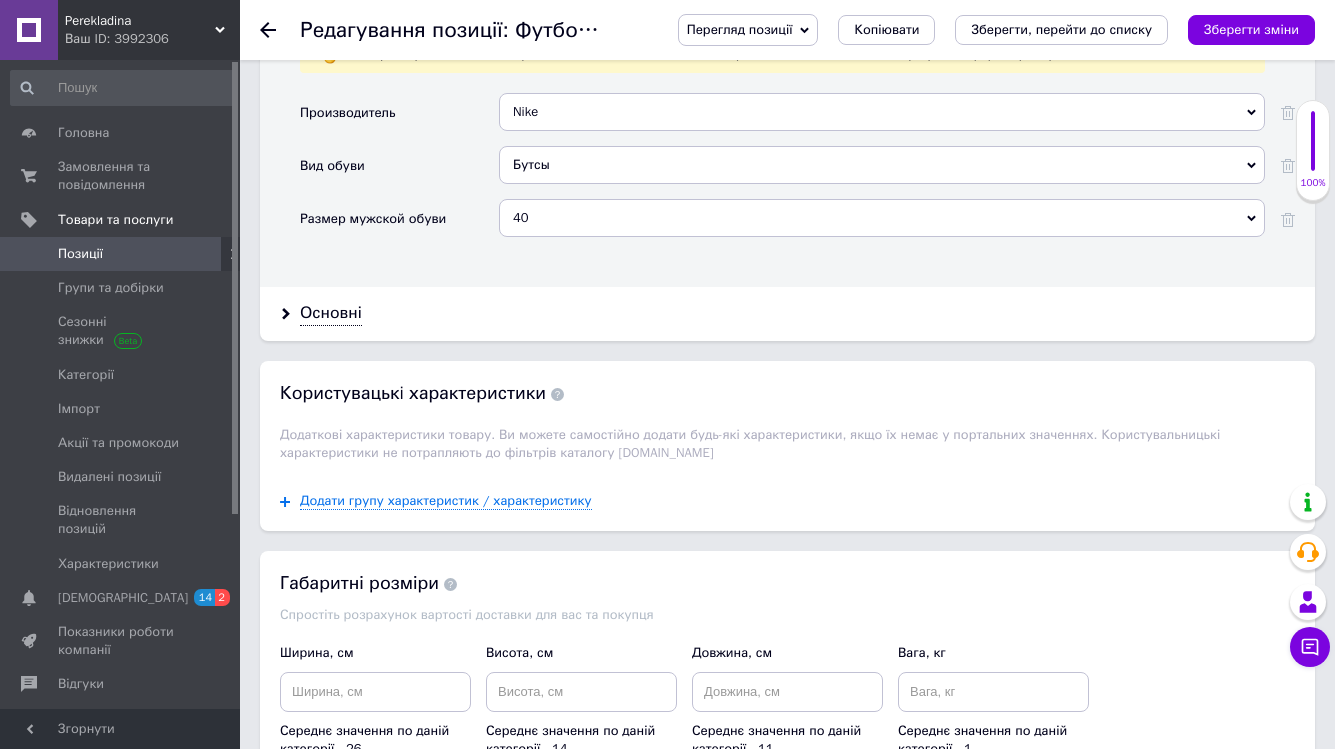 click on "40" at bounding box center [882, 218] 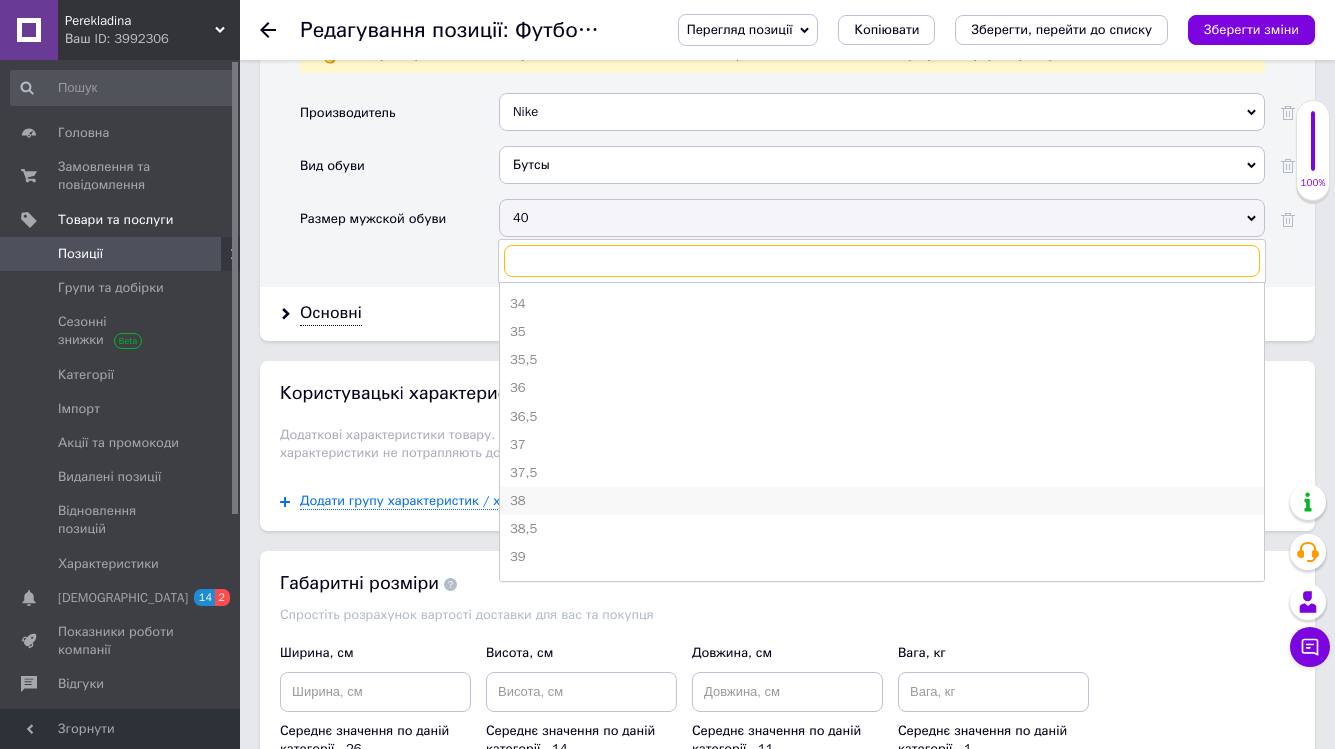 scroll, scrollTop: 214, scrollLeft: 0, axis: vertical 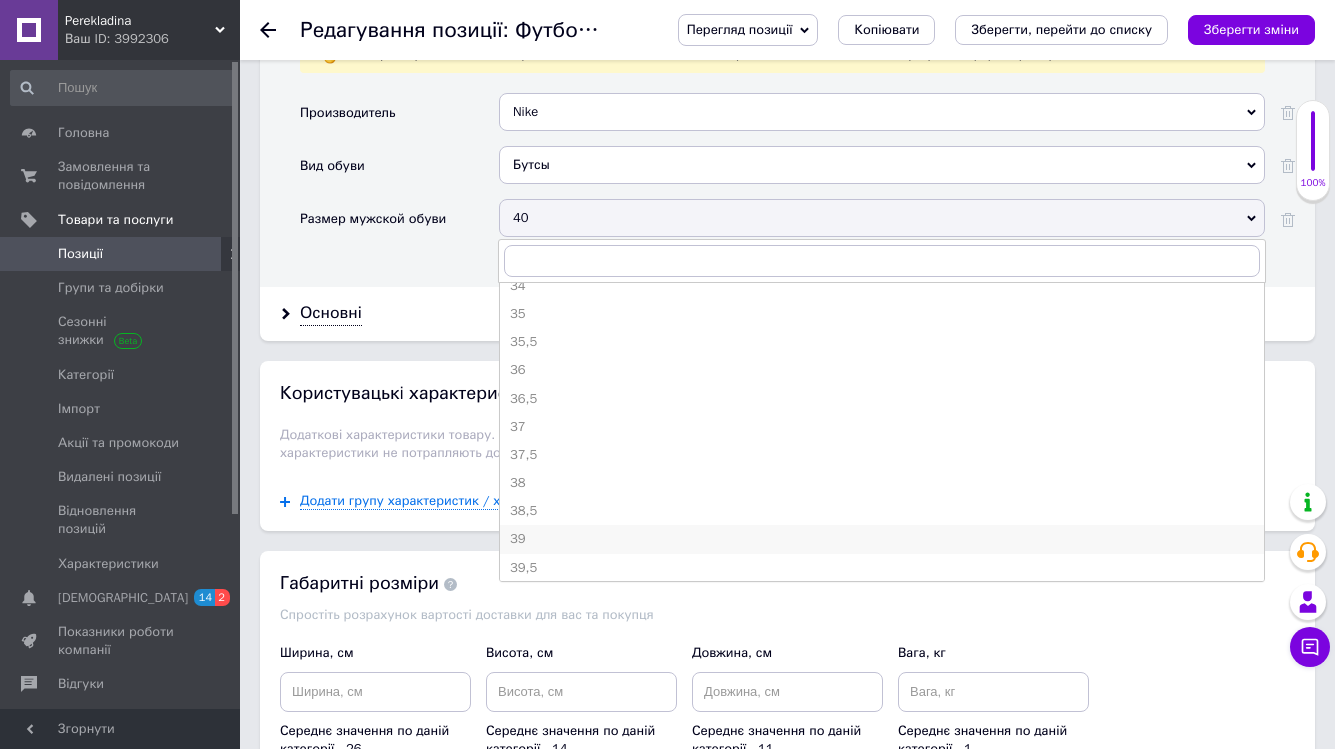 click on "39" at bounding box center [882, 539] 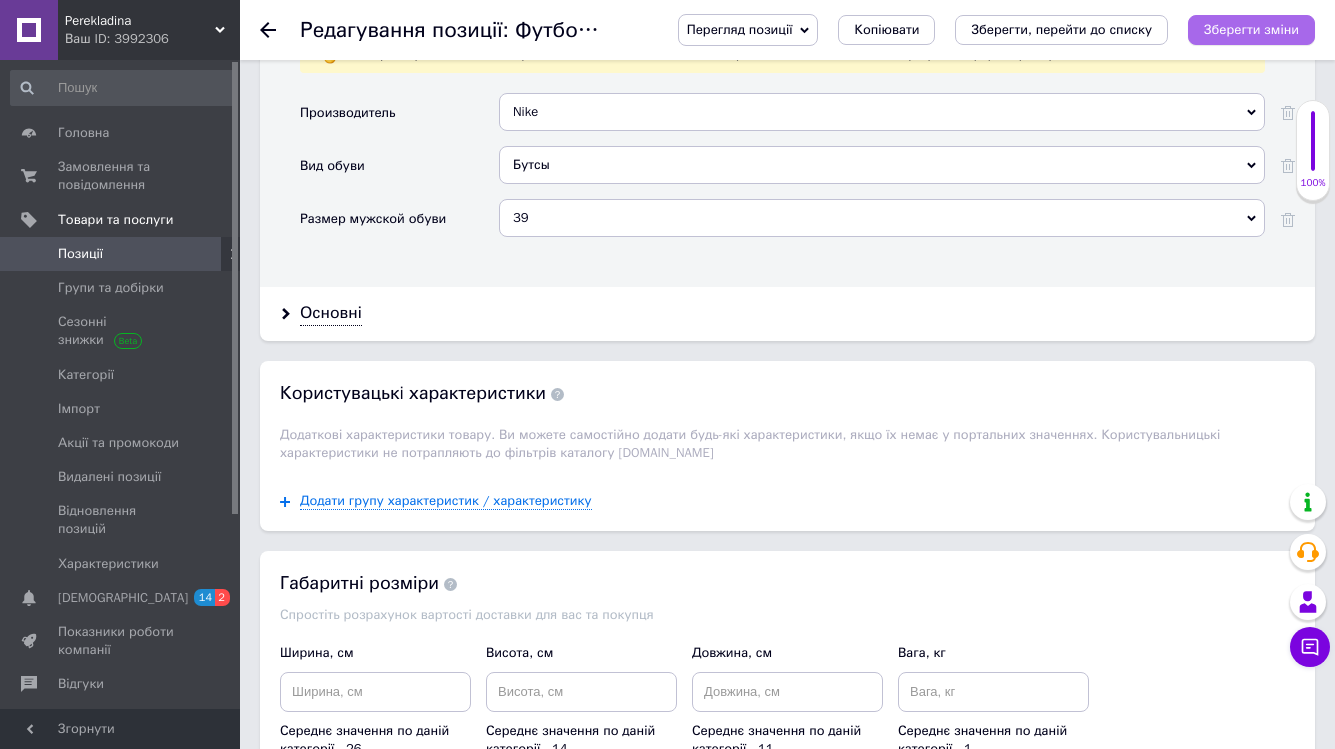 click on "Зберегти зміни" at bounding box center [1251, 30] 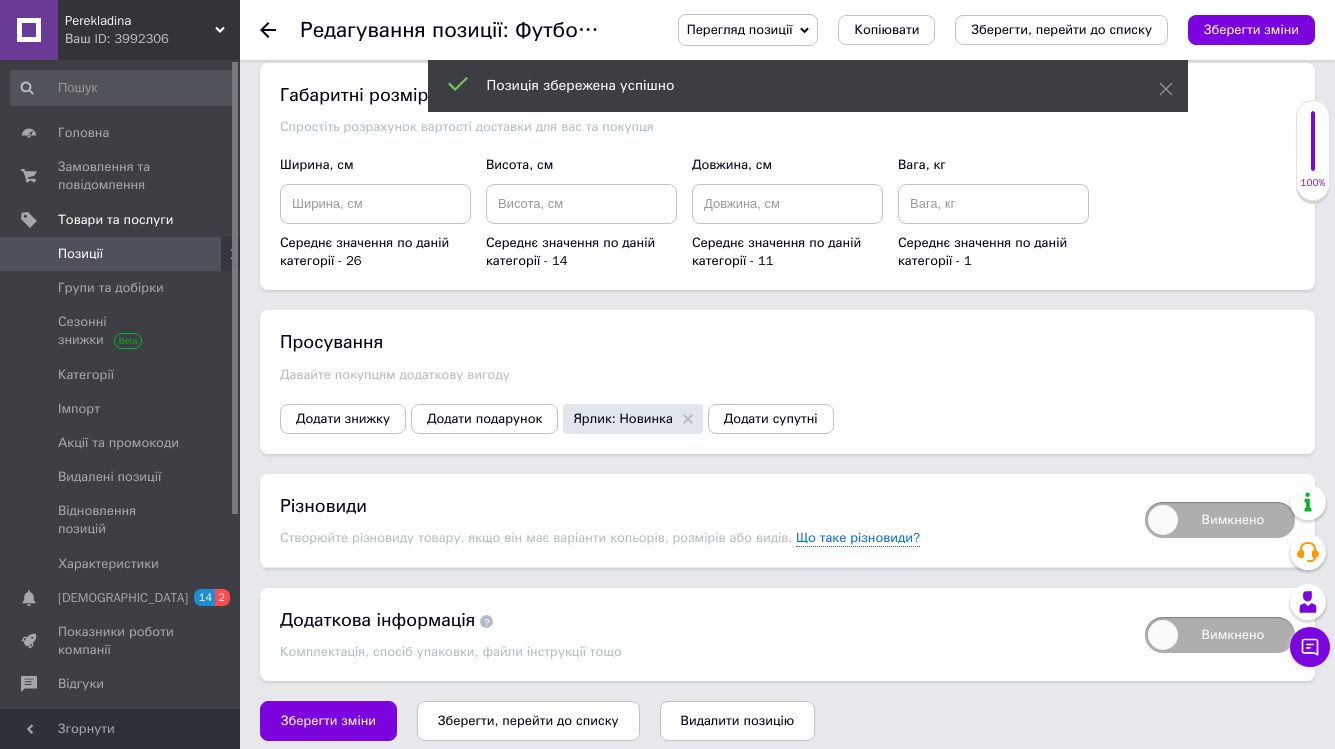 scroll, scrollTop: 2520, scrollLeft: 0, axis: vertical 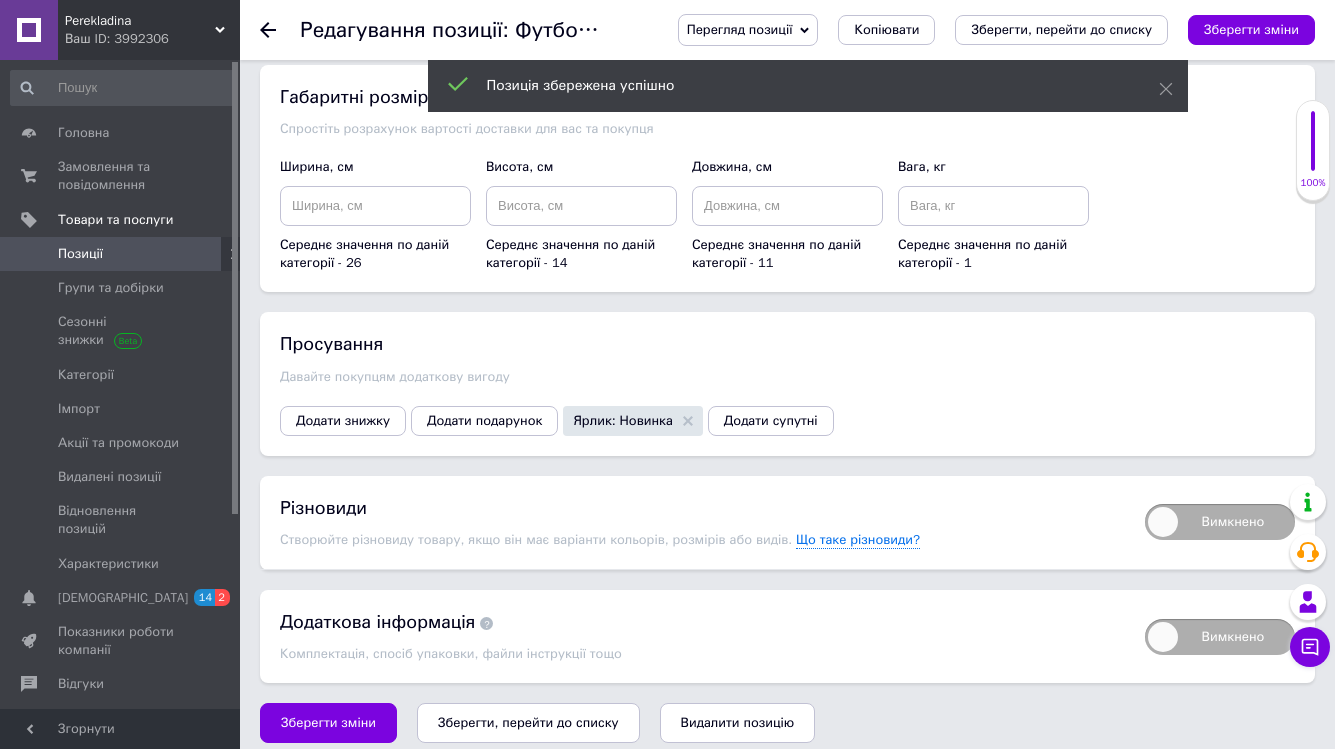 click on "Вимкнено" at bounding box center [1220, 522] 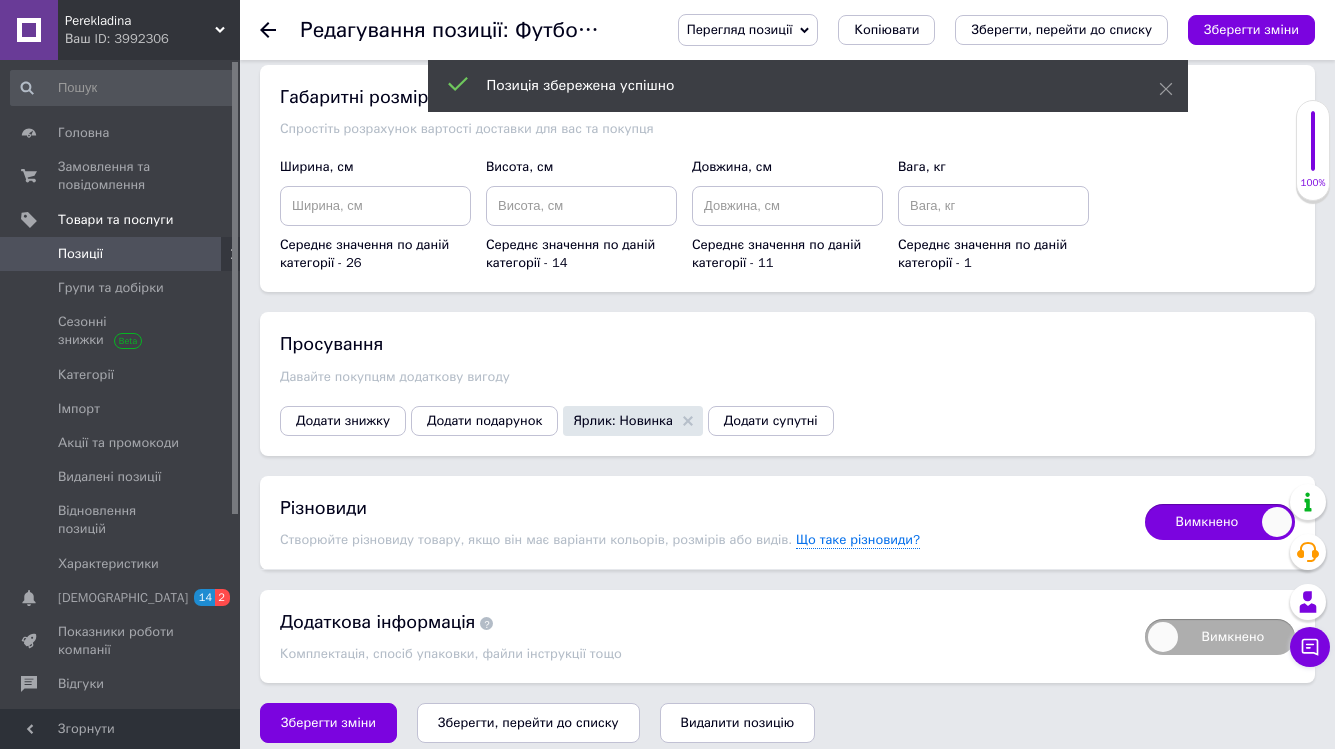 checkbox on "true" 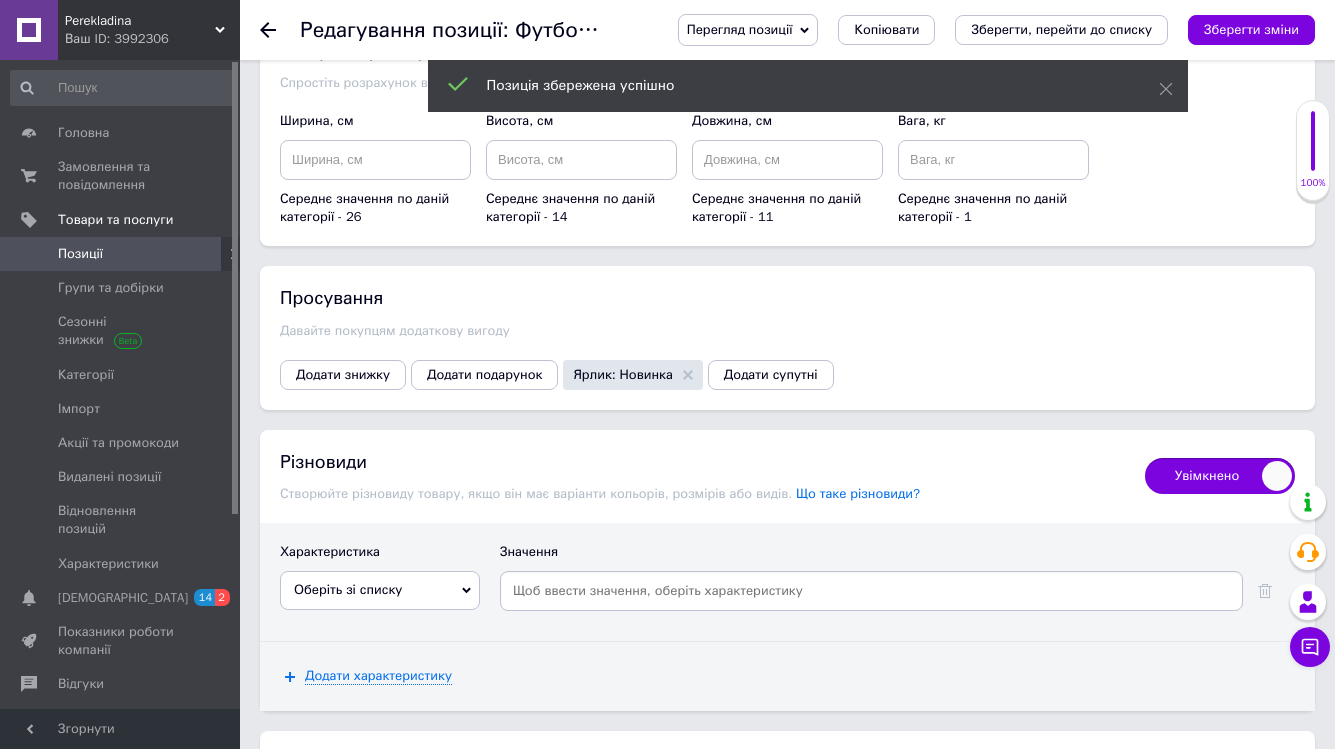 scroll, scrollTop: 2577, scrollLeft: 0, axis: vertical 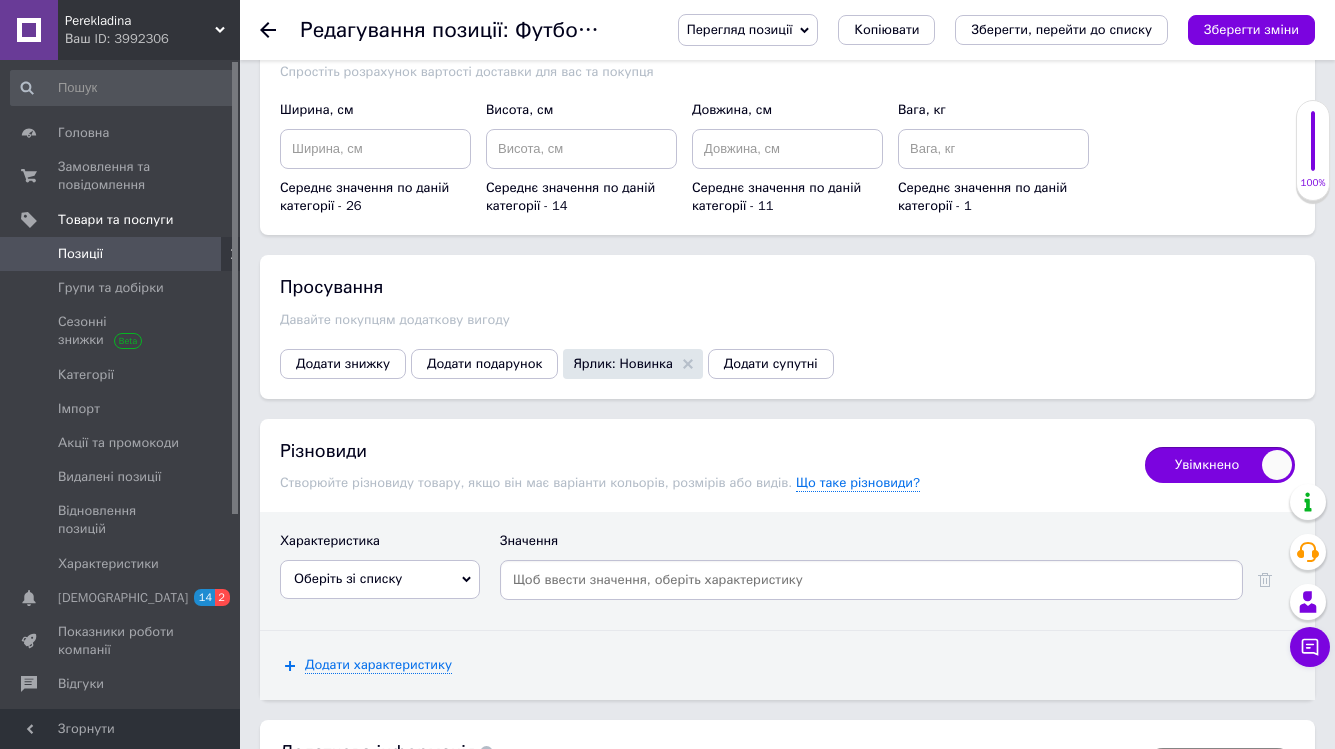 click on "Оберіть зі списку" at bounding box center [380, 579] 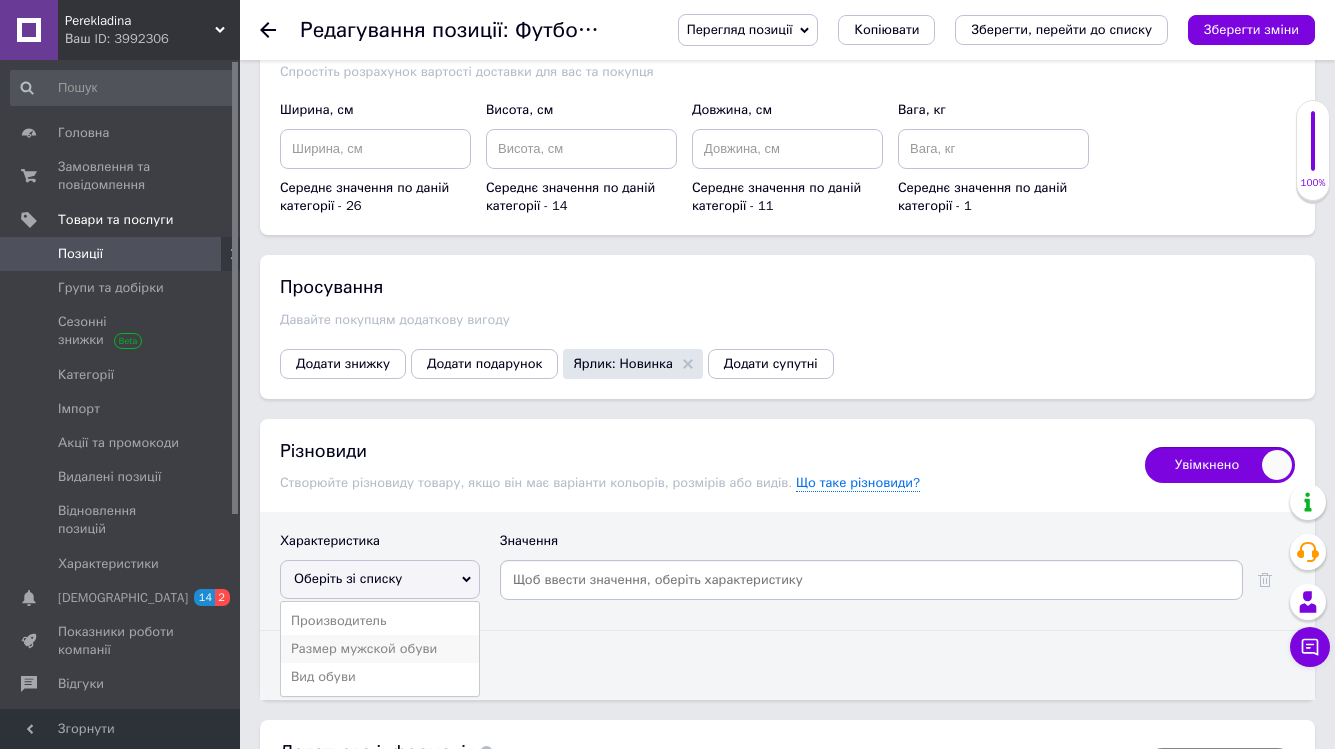 click on "Размер мужской обуви" at bounding box center (380, 649) 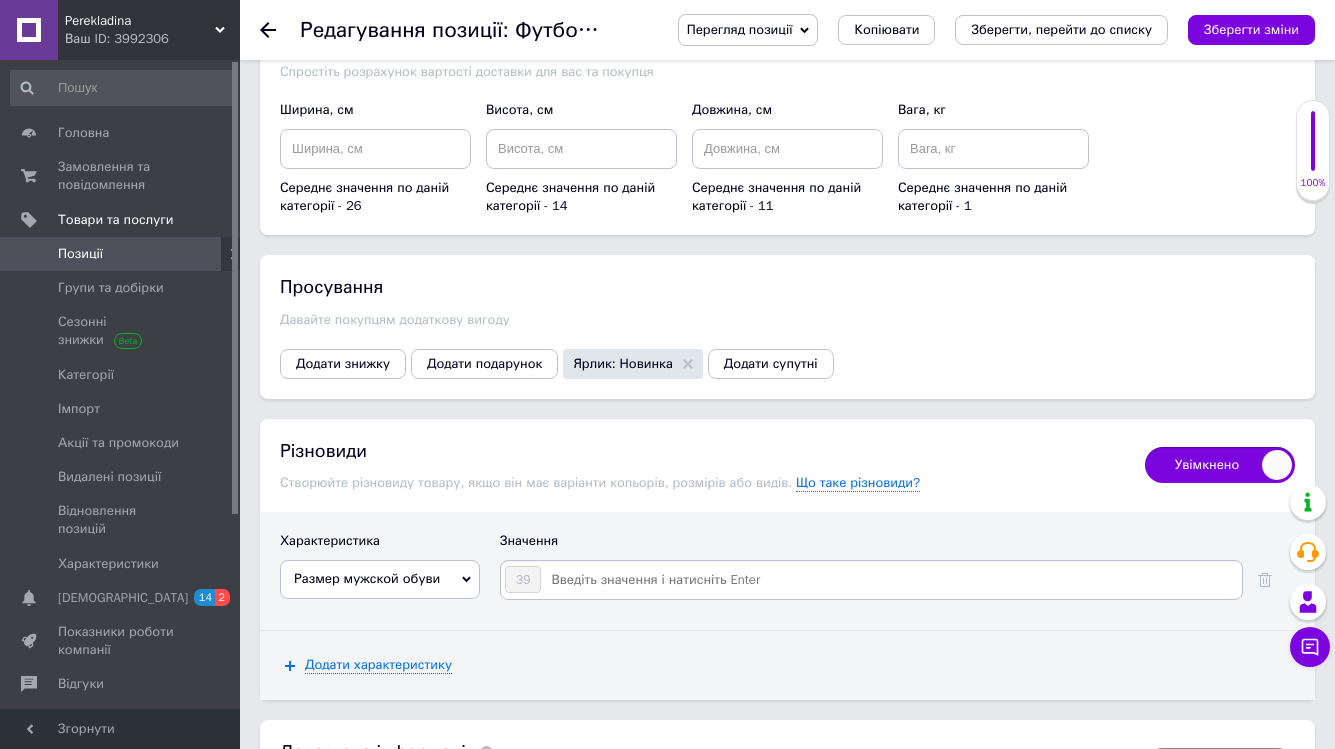 click on "39" at bounding box center (871, 585) 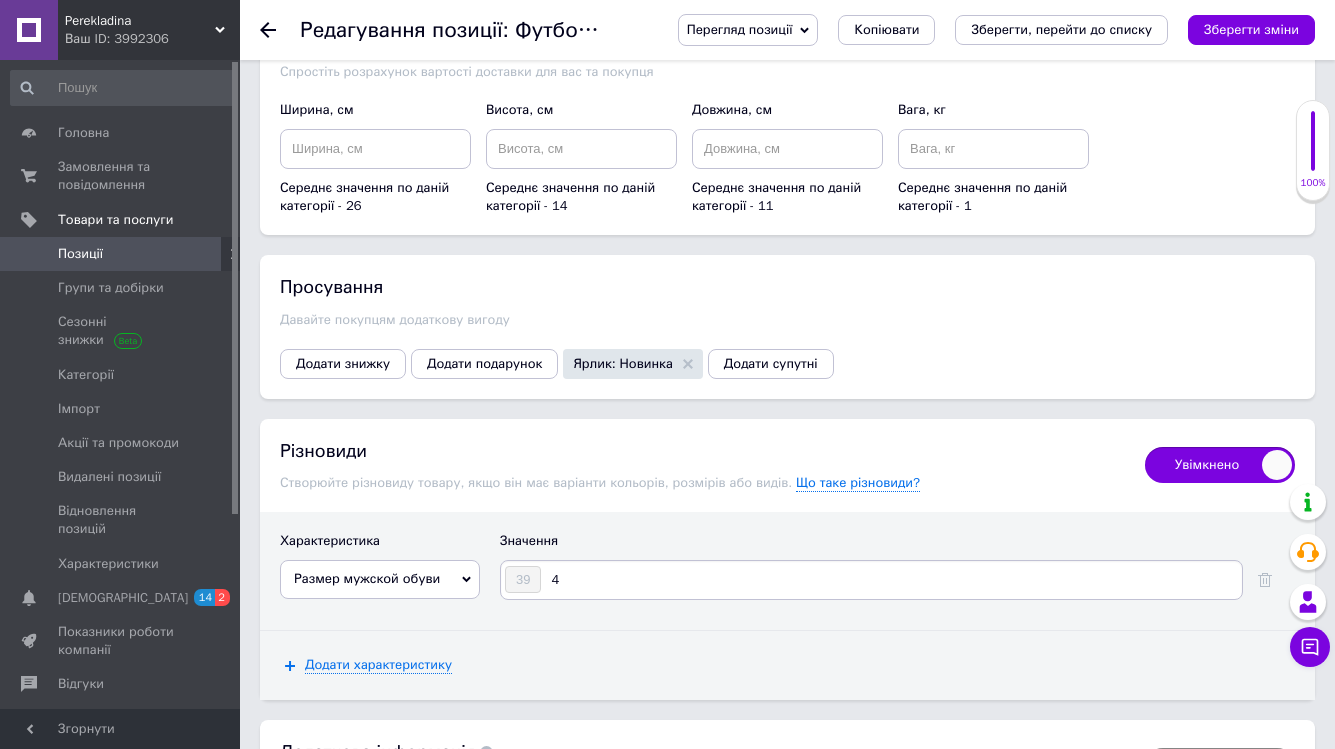 type on "40" 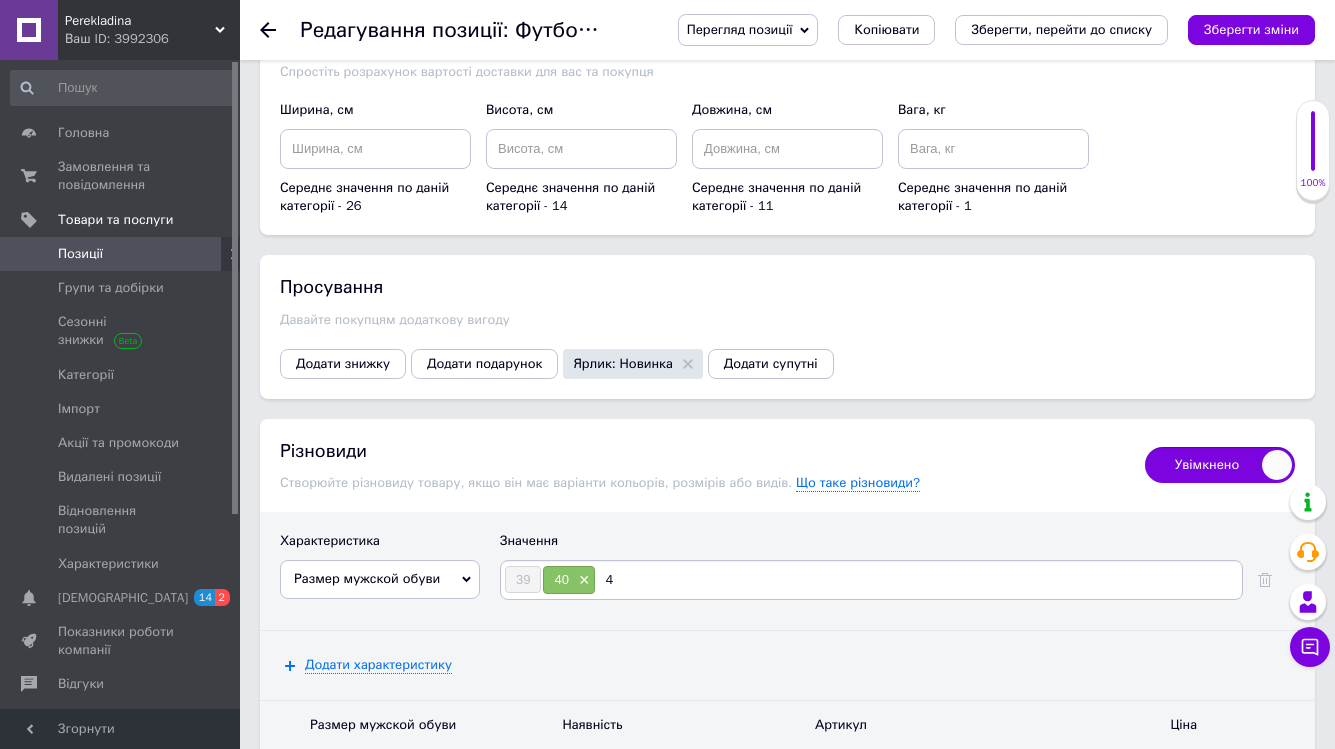 type on "41" 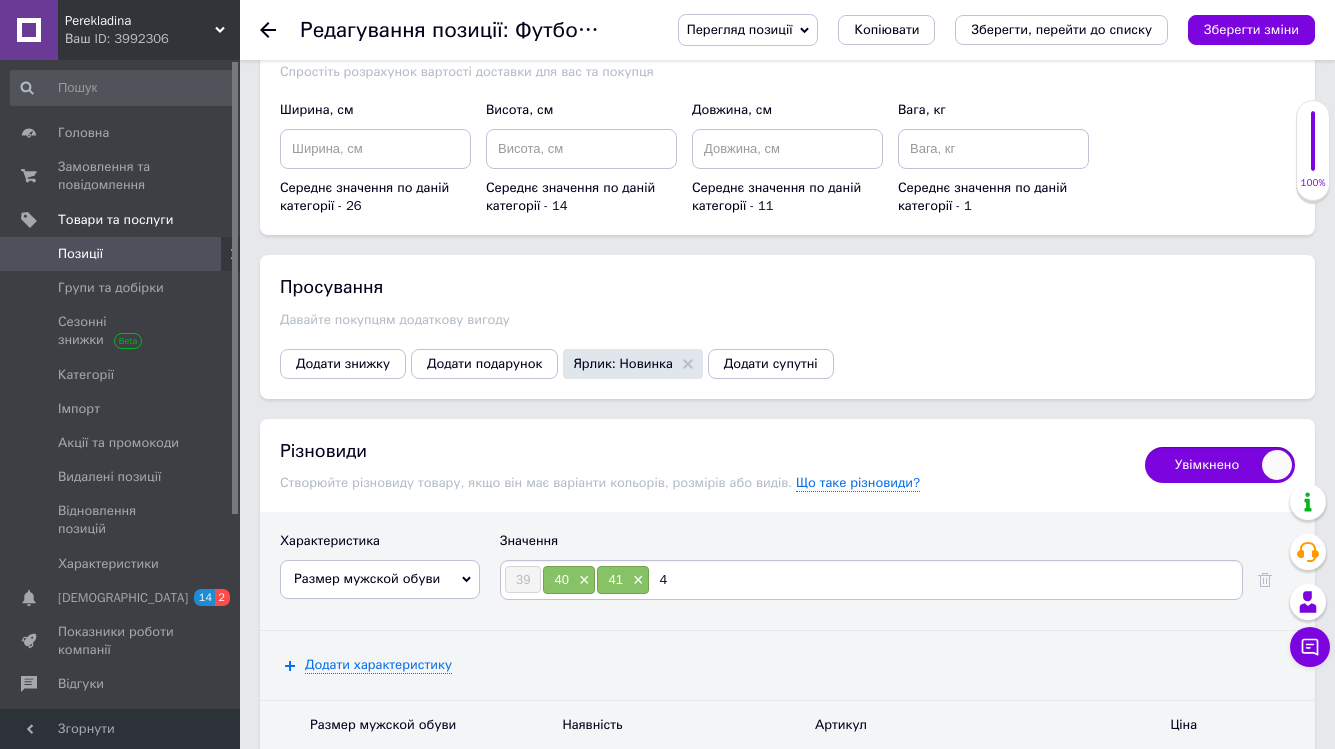 type on "42" 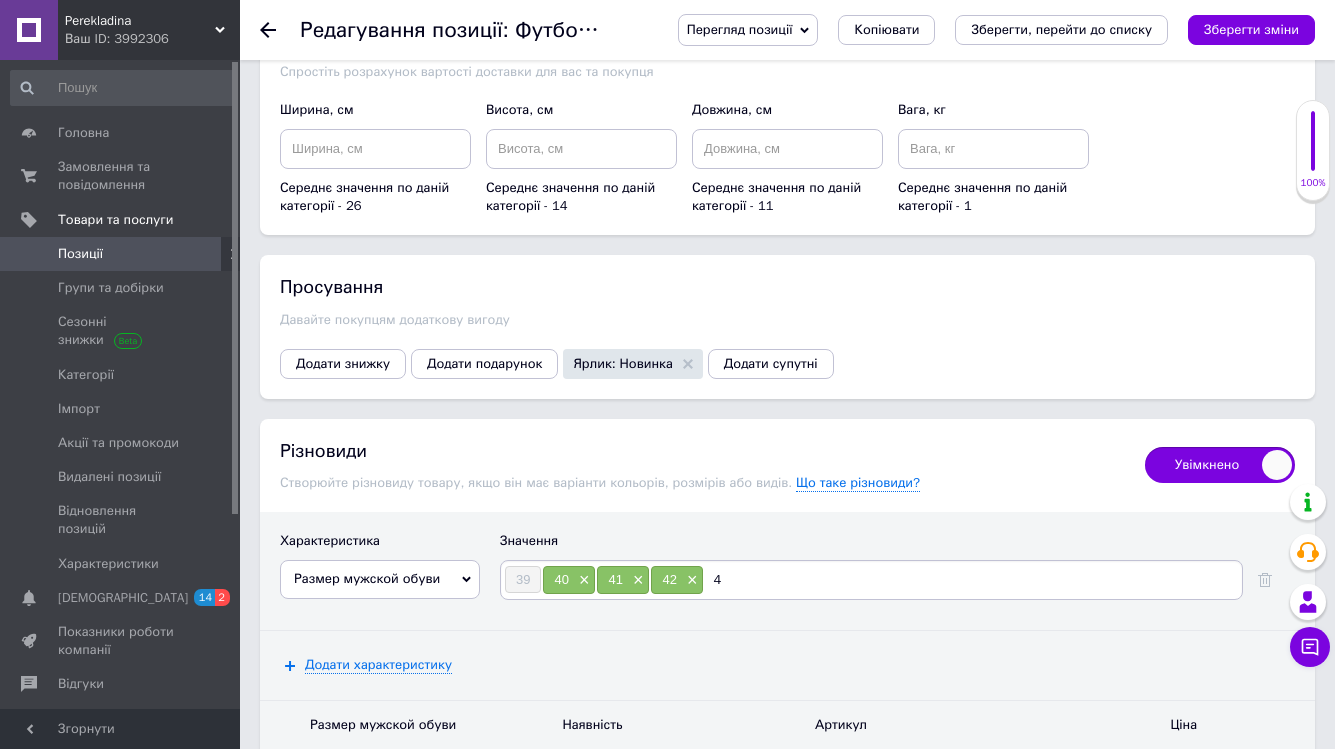 type on "43" 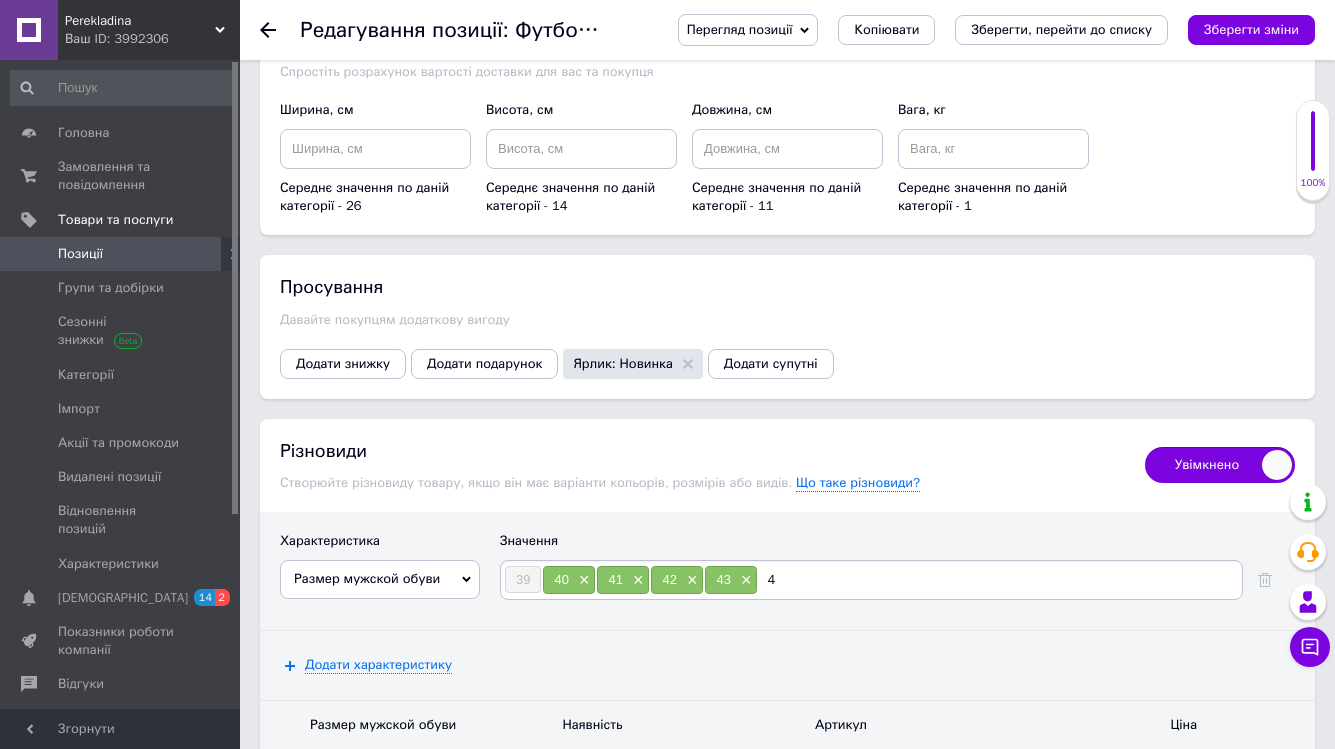 type on "44" 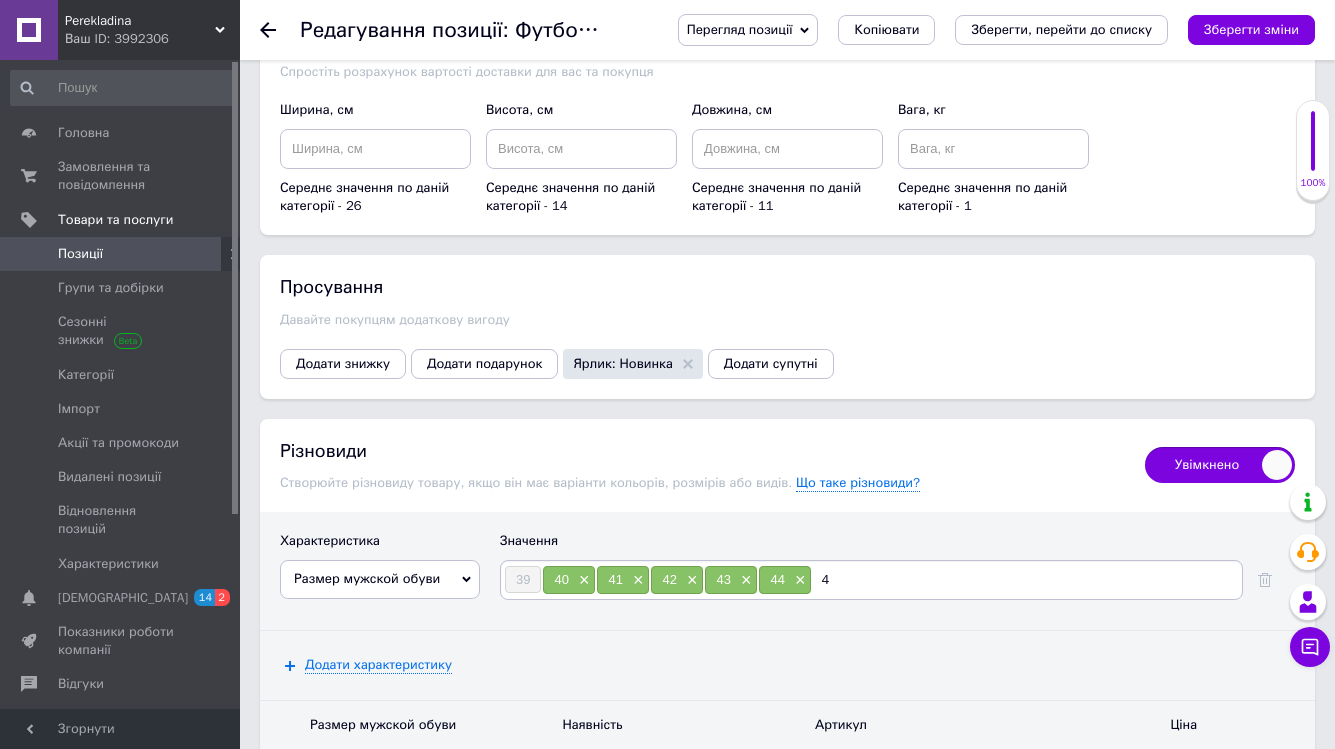 type on "45" 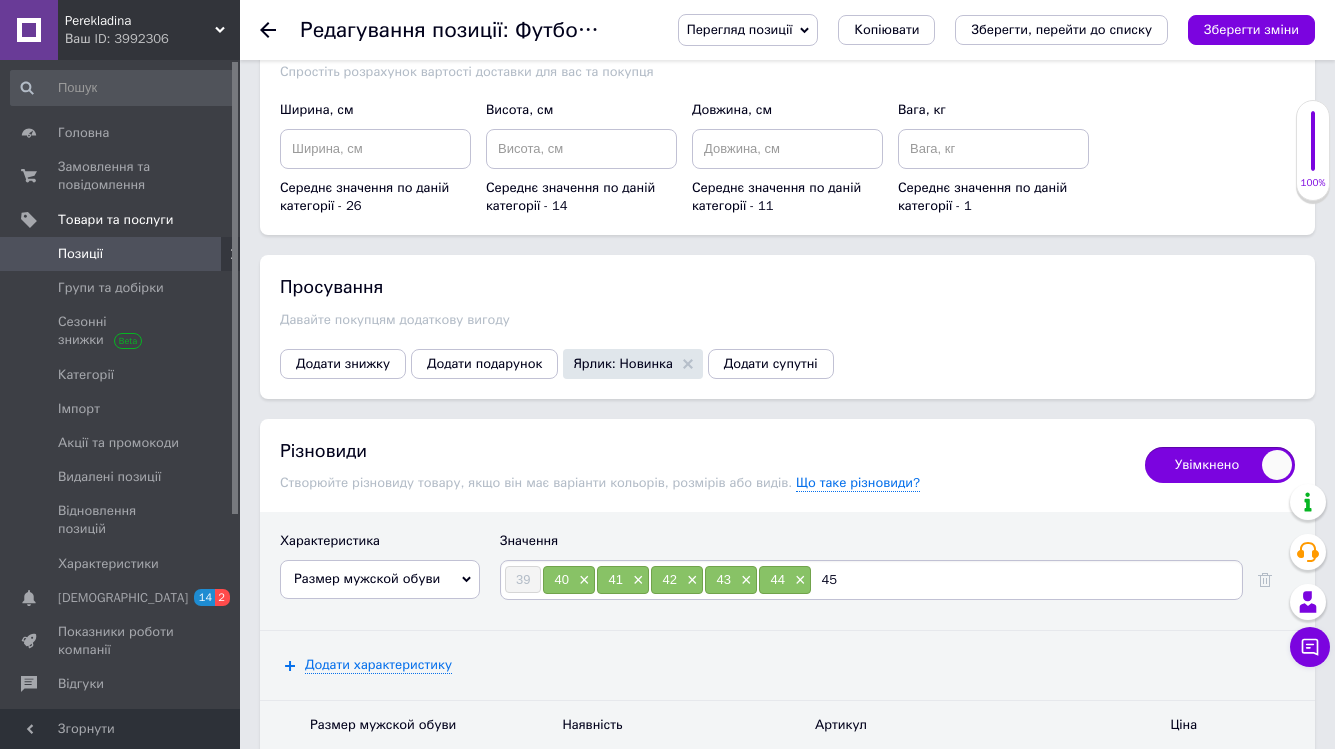 type 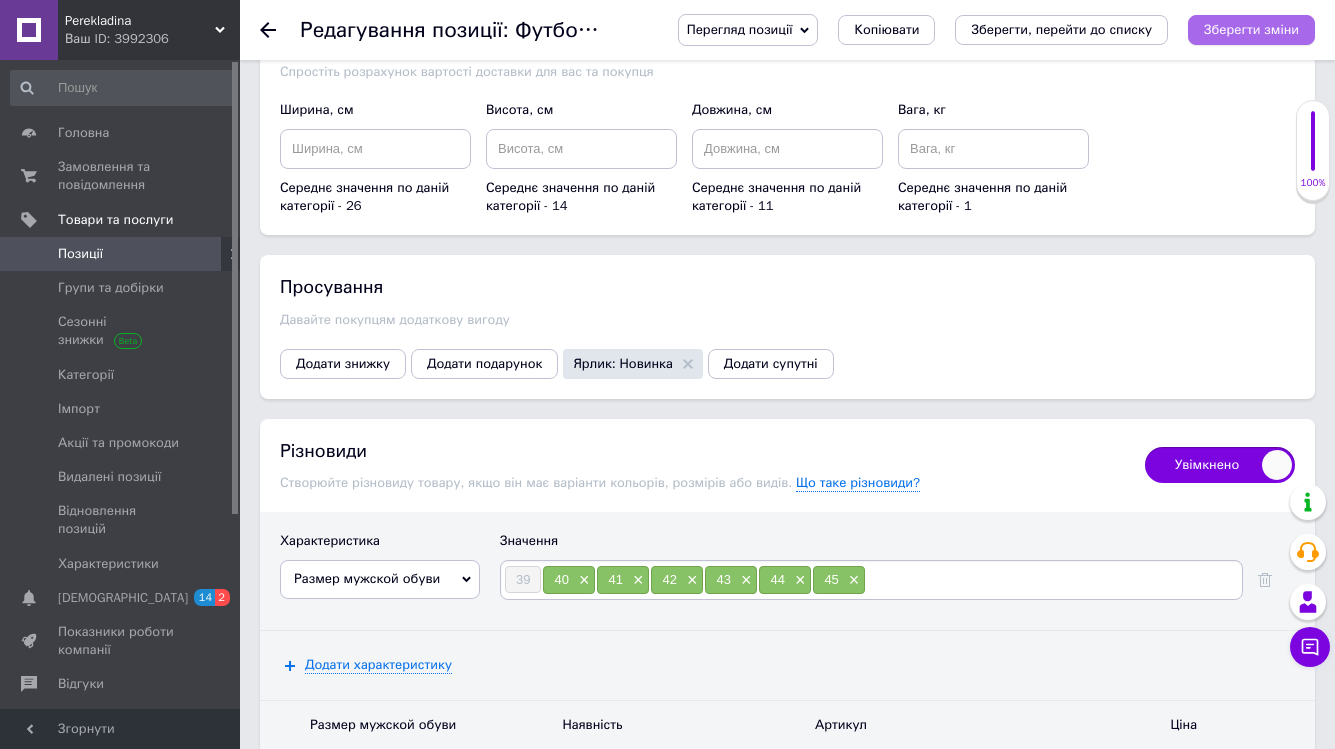 click on "Зберегти зміни" at bounding box center (1251, 29) 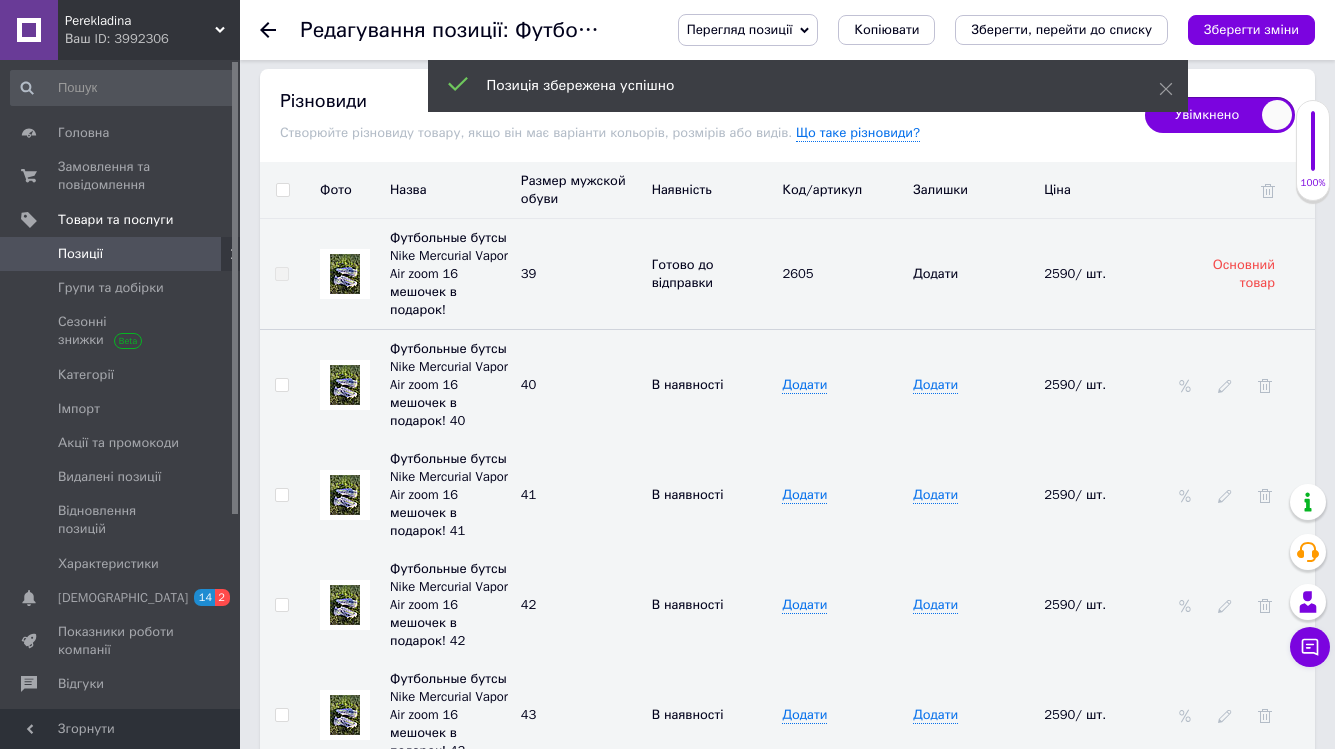 scroll, scrollTop: 2951, scrollLeft: 0, axis: vertical 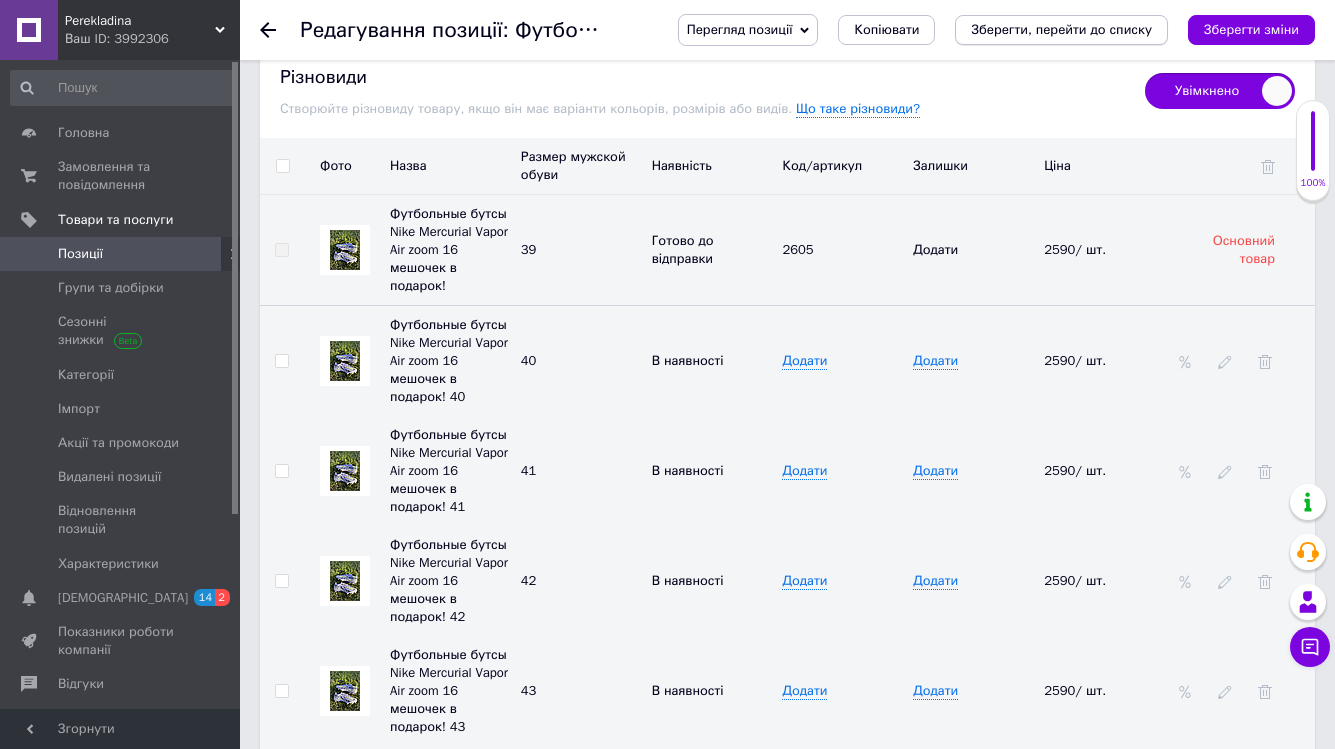 click on "Зберегти, перейти до списку" at bounding box center [1061, 29] 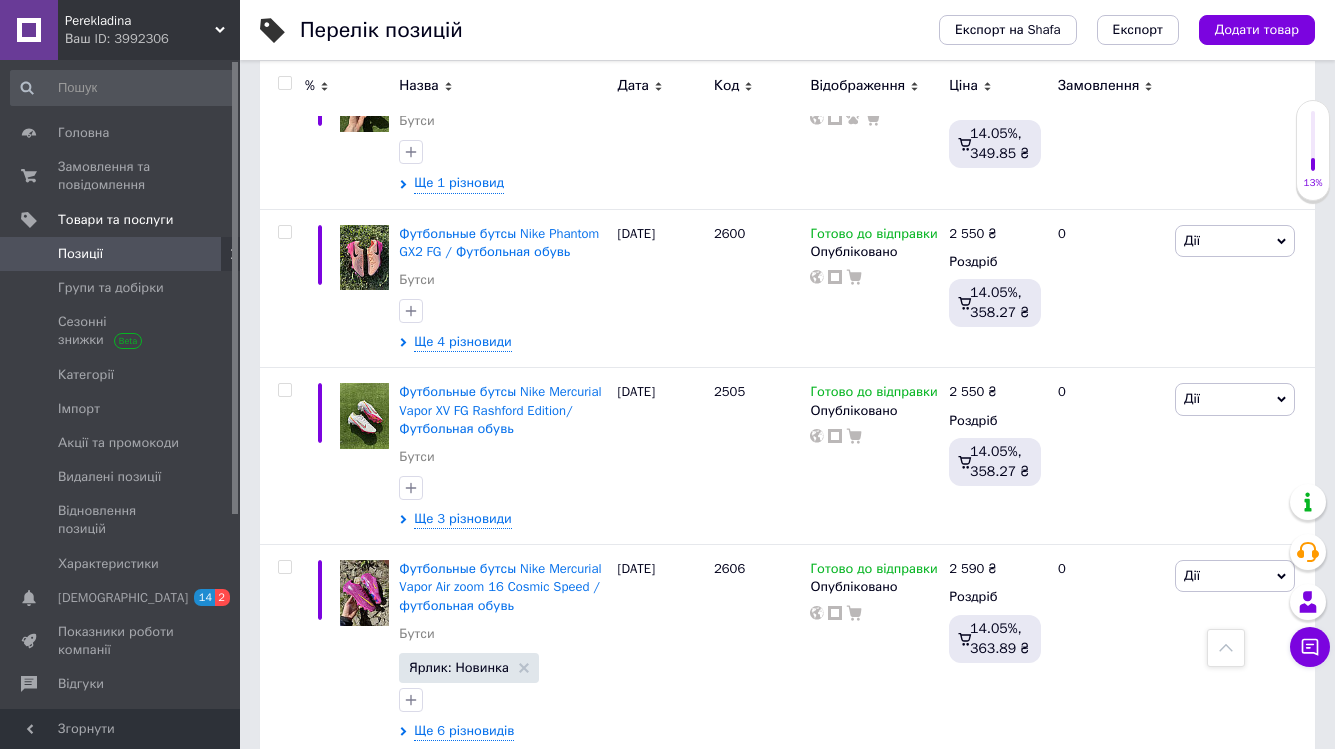 scroll, scrollTop: 2199, scrollLeft: 0, axis: vertical 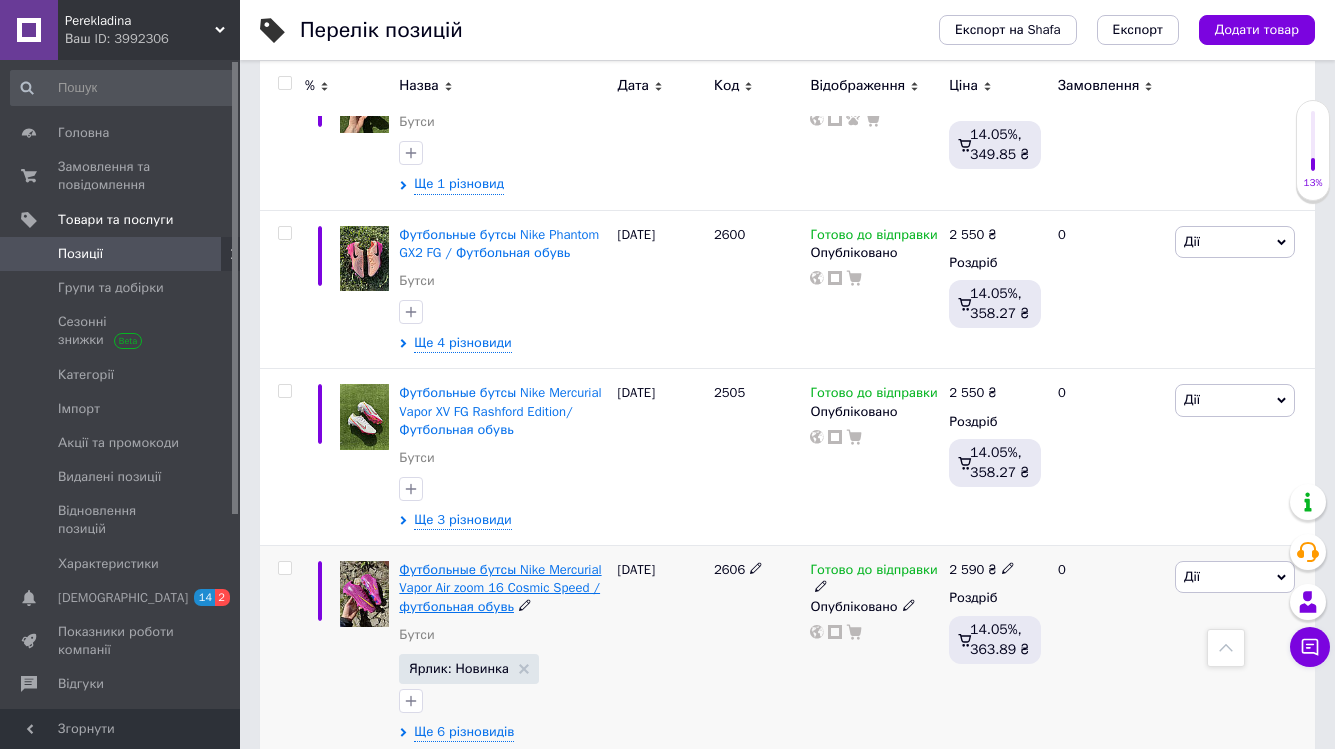 click on "Футбольные бутсы Nike Mercurial Vapor Air zoom 16 Cosmic Speed  /футбольная обувь" at bounding box center [500, 587] 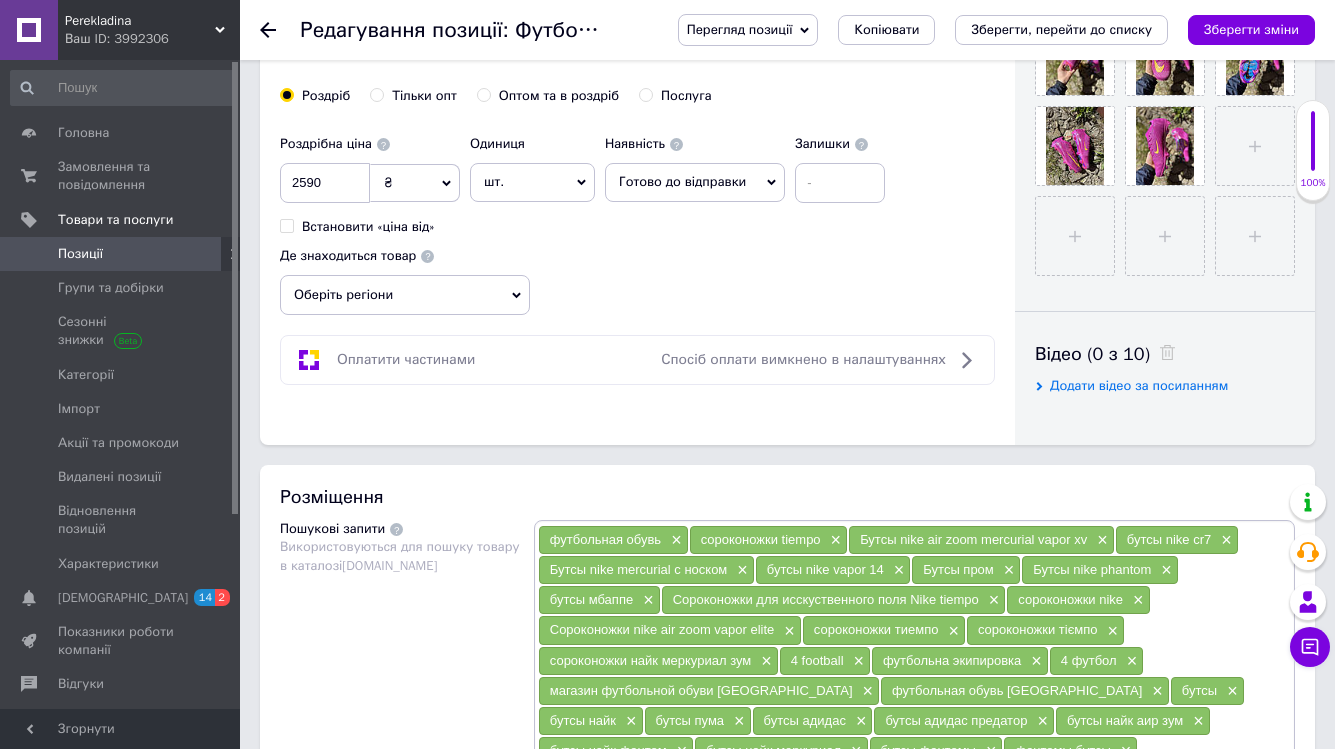 scroll, scrollTop: 742, scrollLeft: 0, axis: vertical 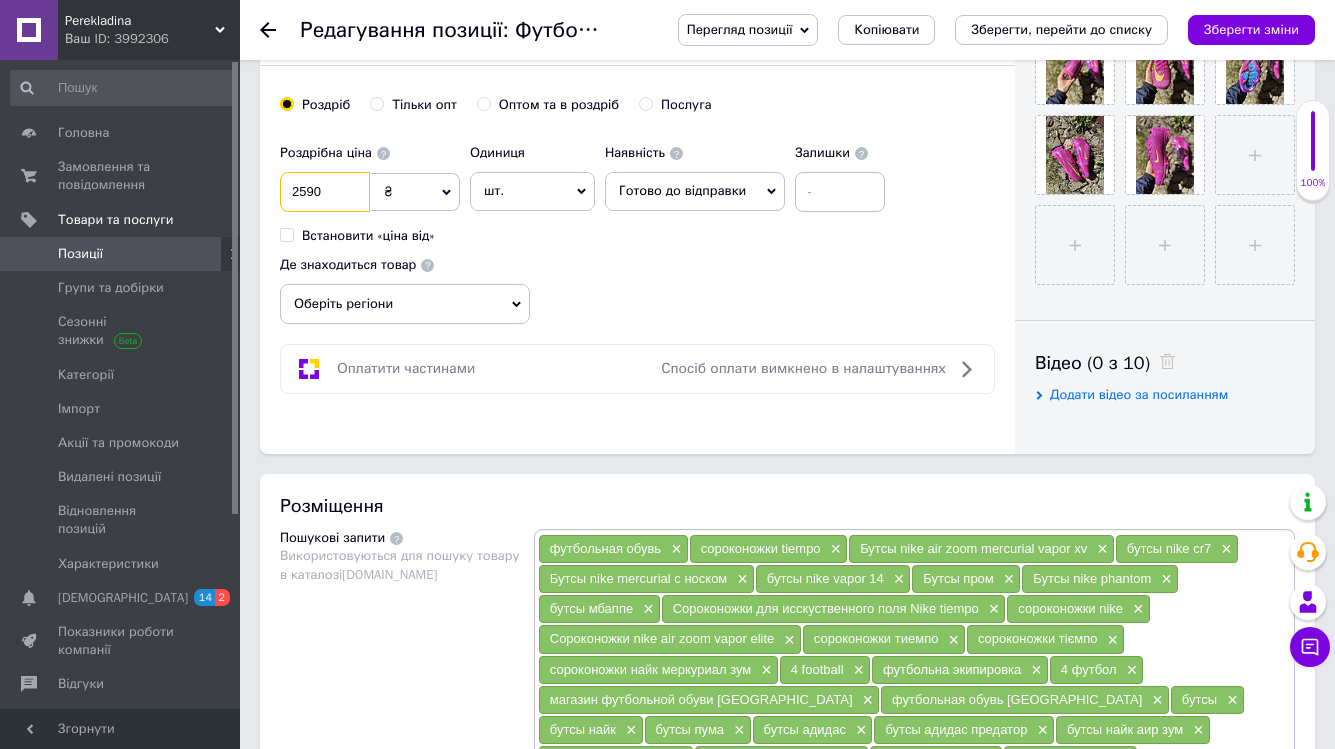 click on "2590" at bounding box center (325, 192) 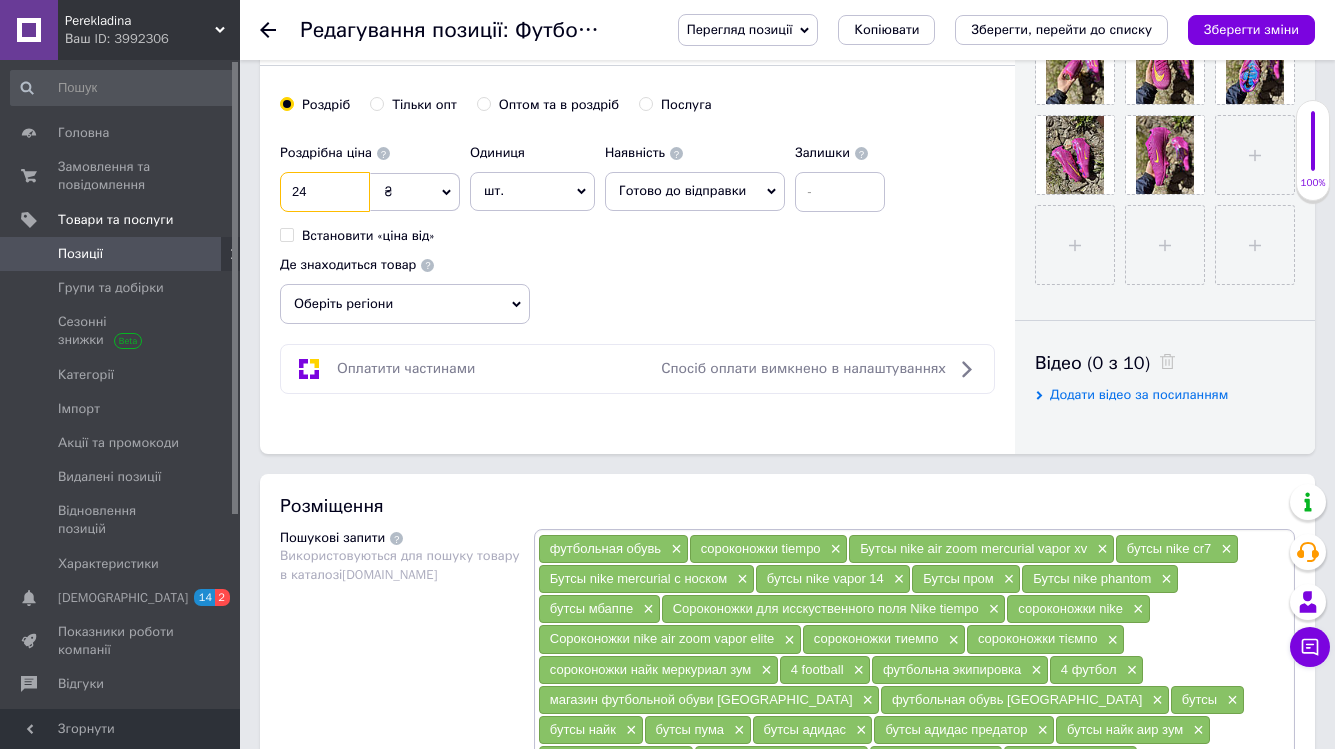 type on "2" 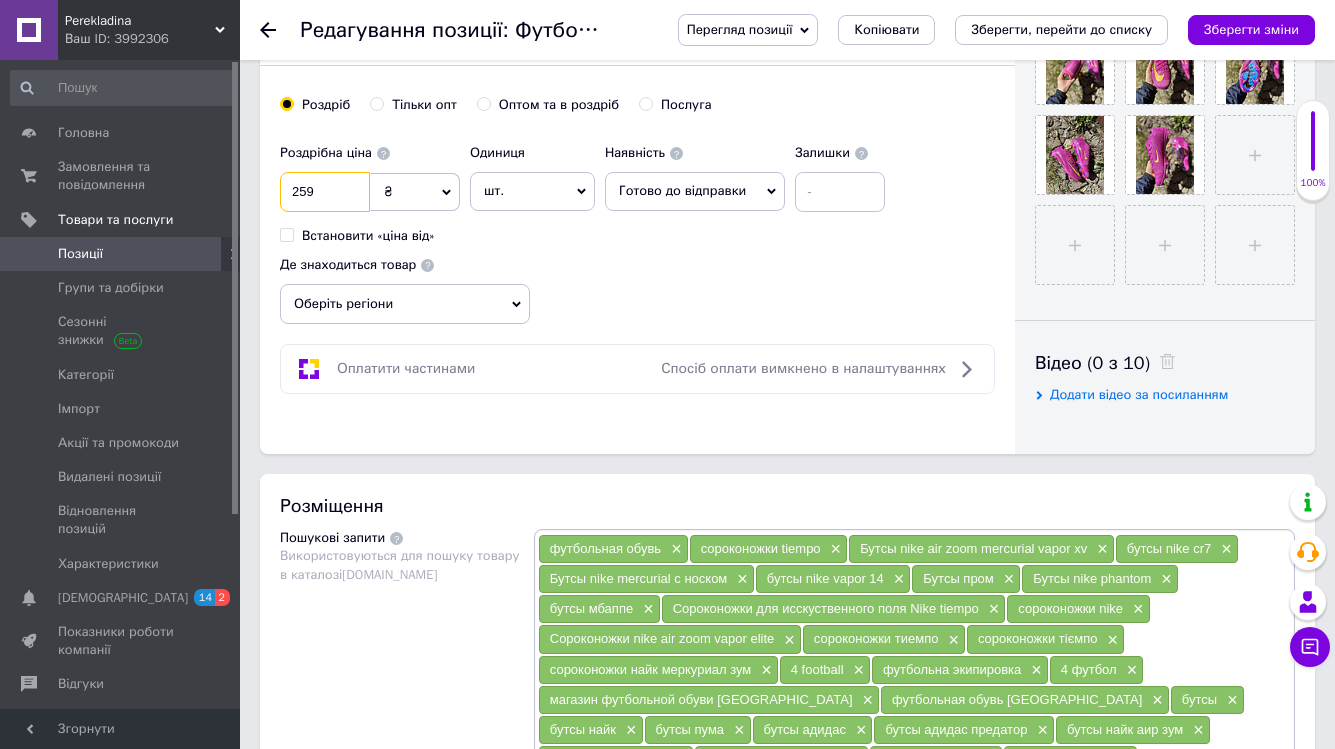 type on "2590" 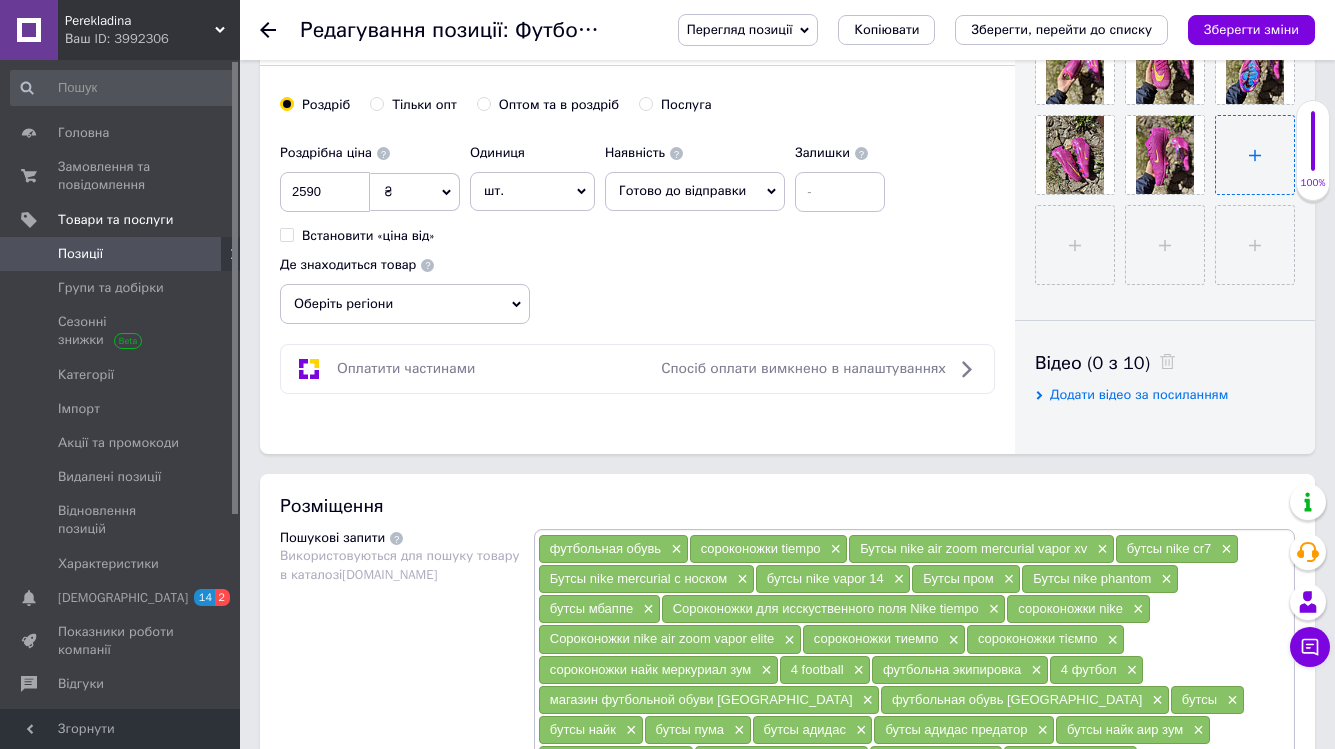 click at bounding box center [1255, 155] 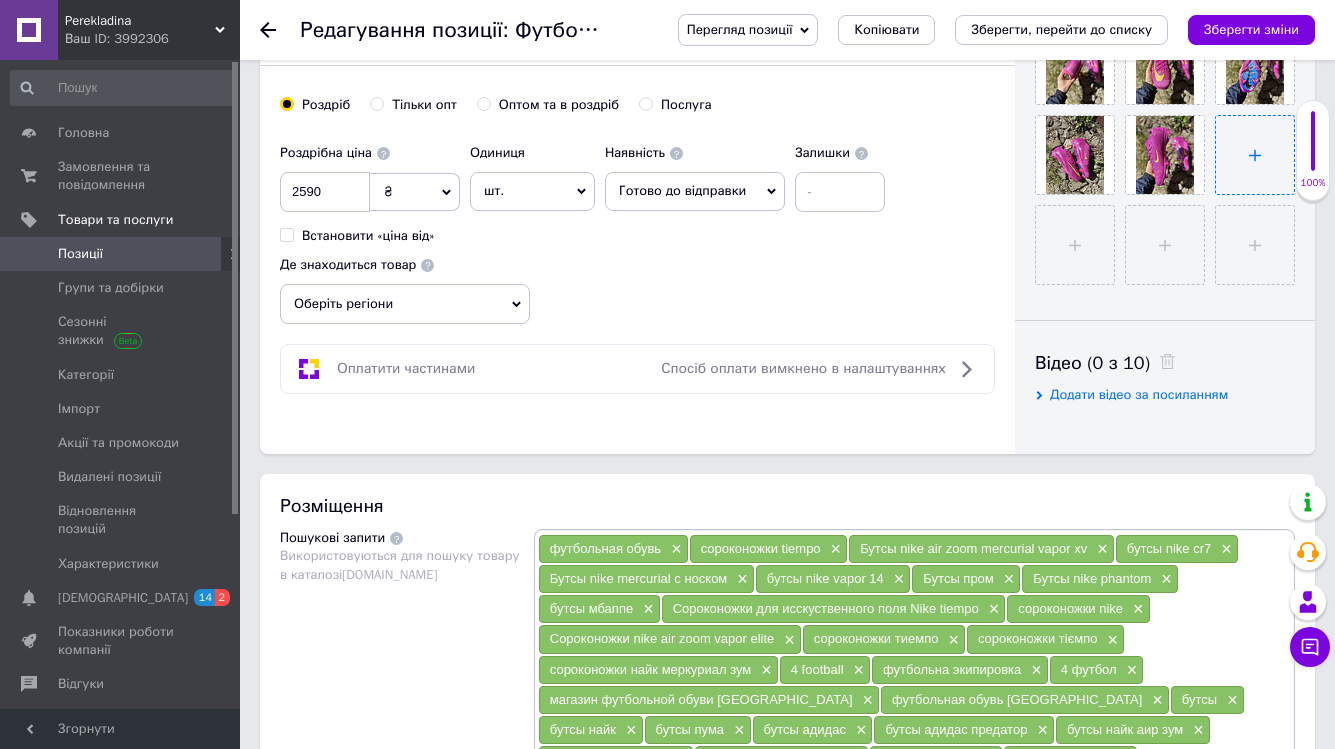 type on "C:\fakepath\IMG_2258.jpg" 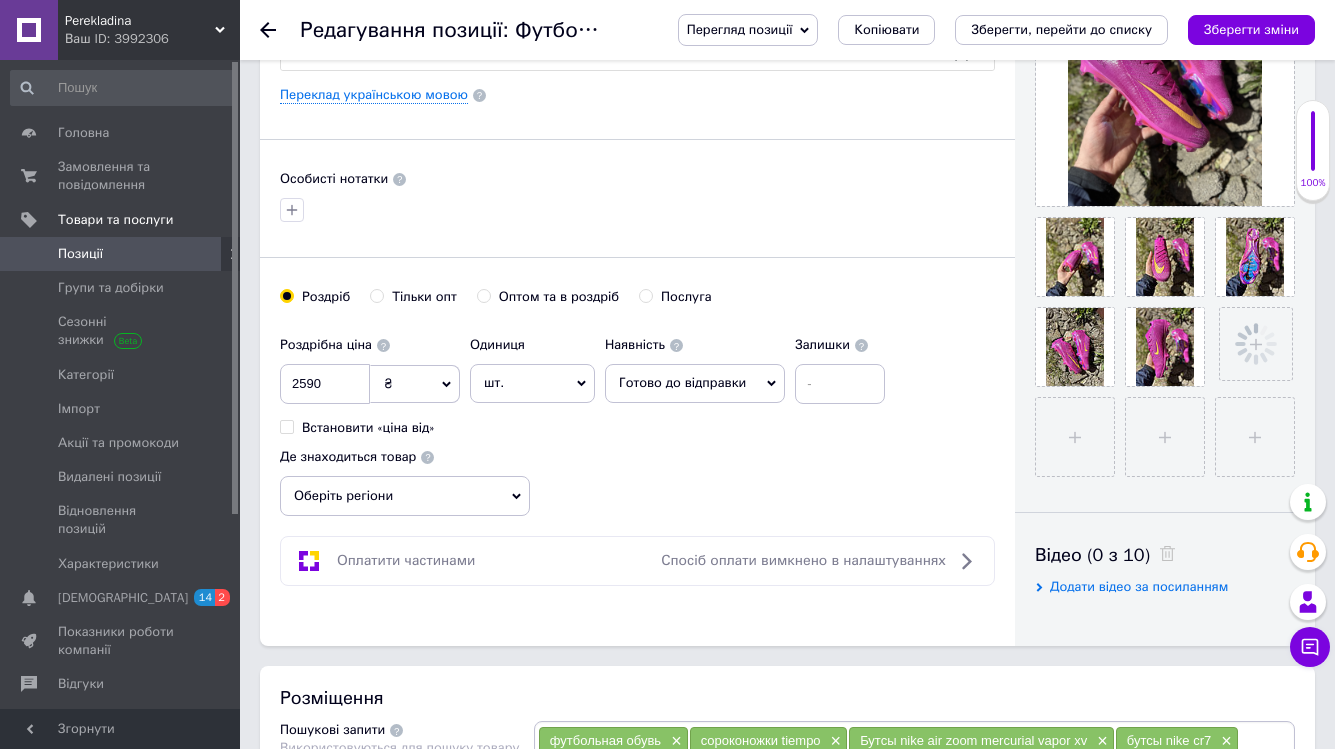 scroll, scrollTop: 508, scrollLeft: 0, axis: vertical 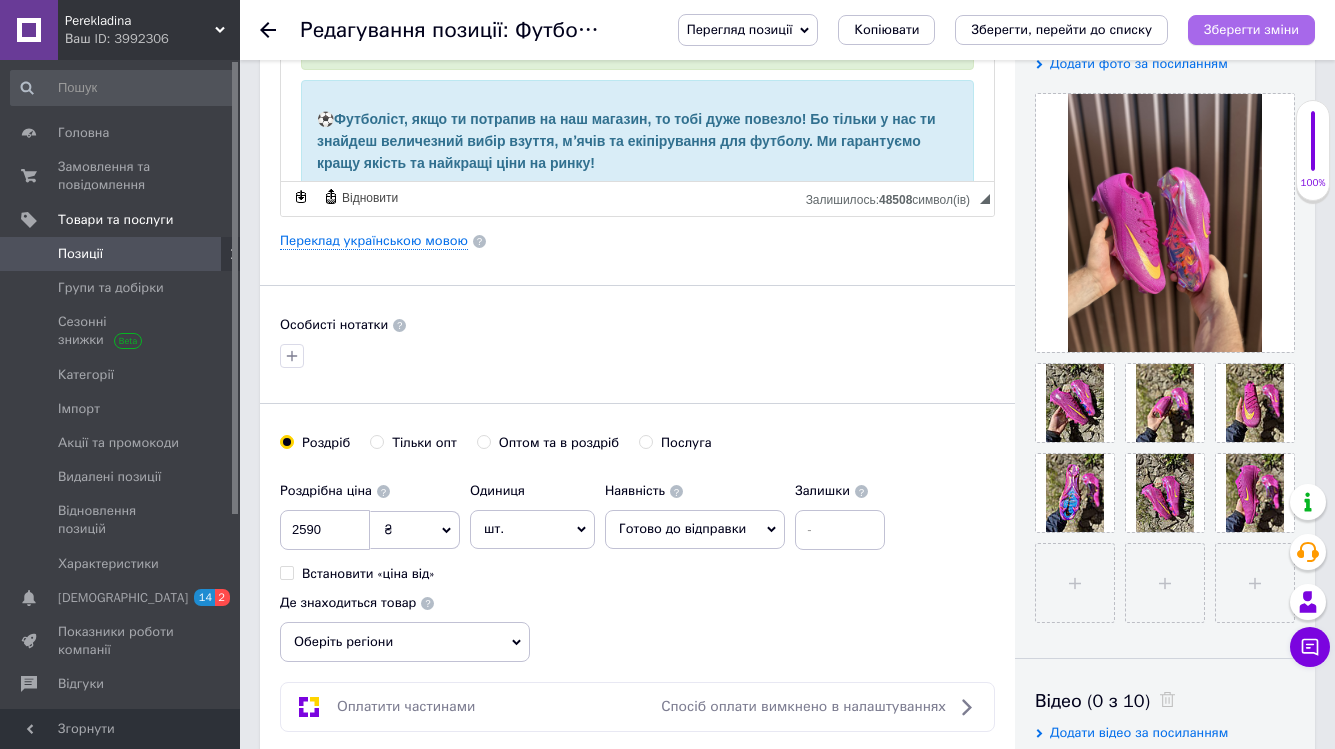 click on "Зберегти зміни" at bounding box center (1251, 29) 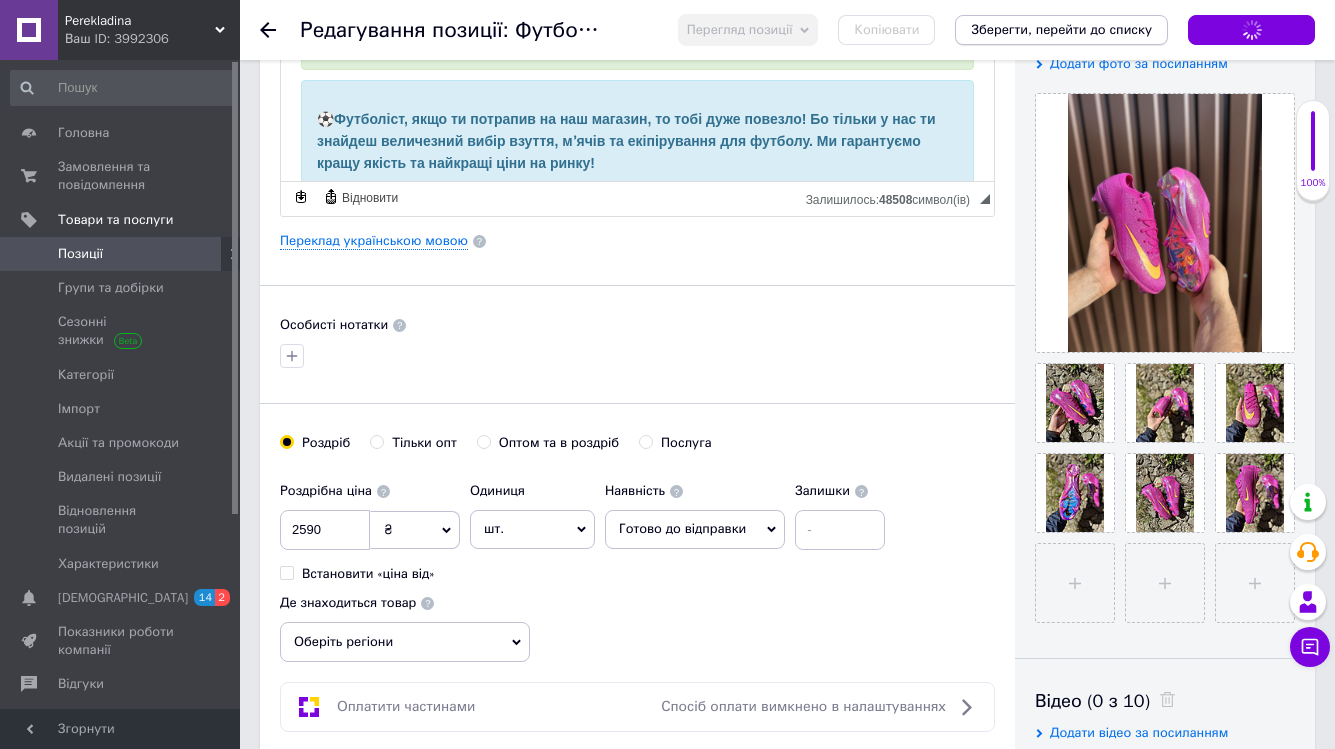 click on "Зберегти, перейти до списку" at bounding box center [1061, 29] 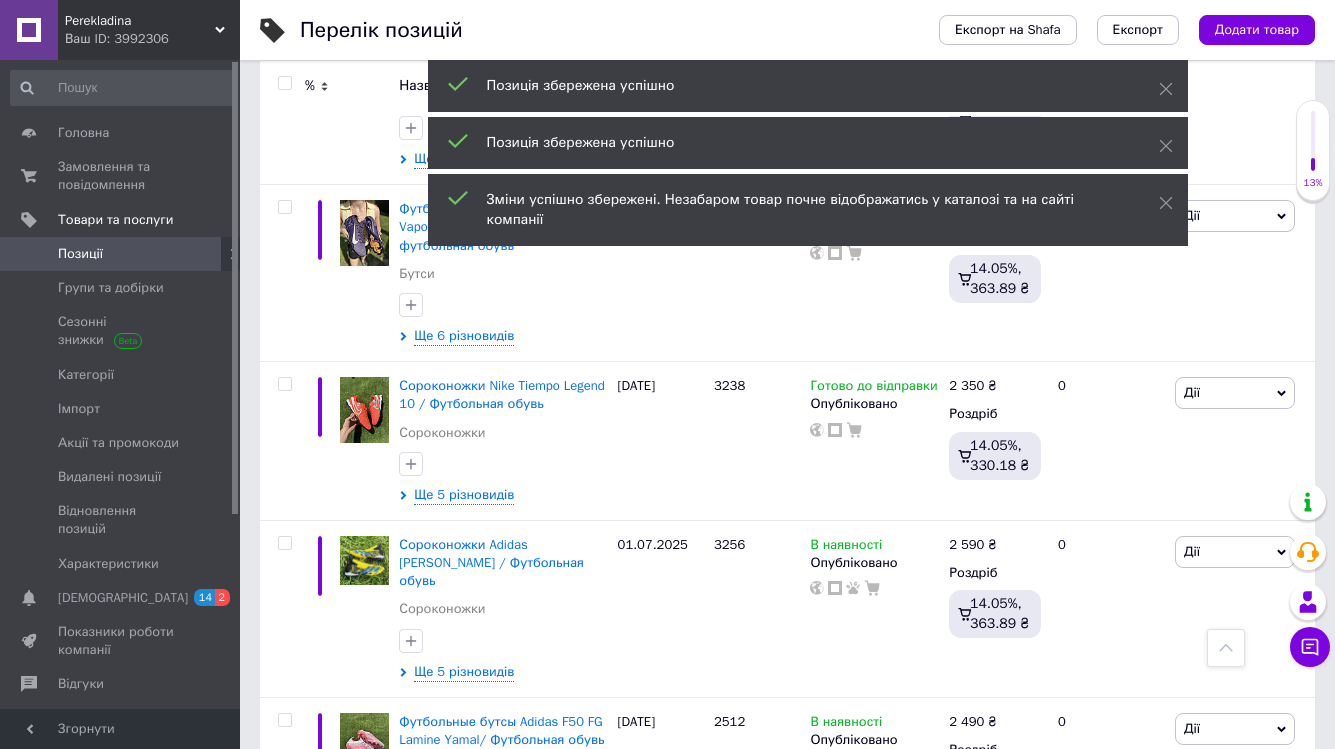 scroll, scrollTop: 1483, scrollLeft: 0, axis: vertical 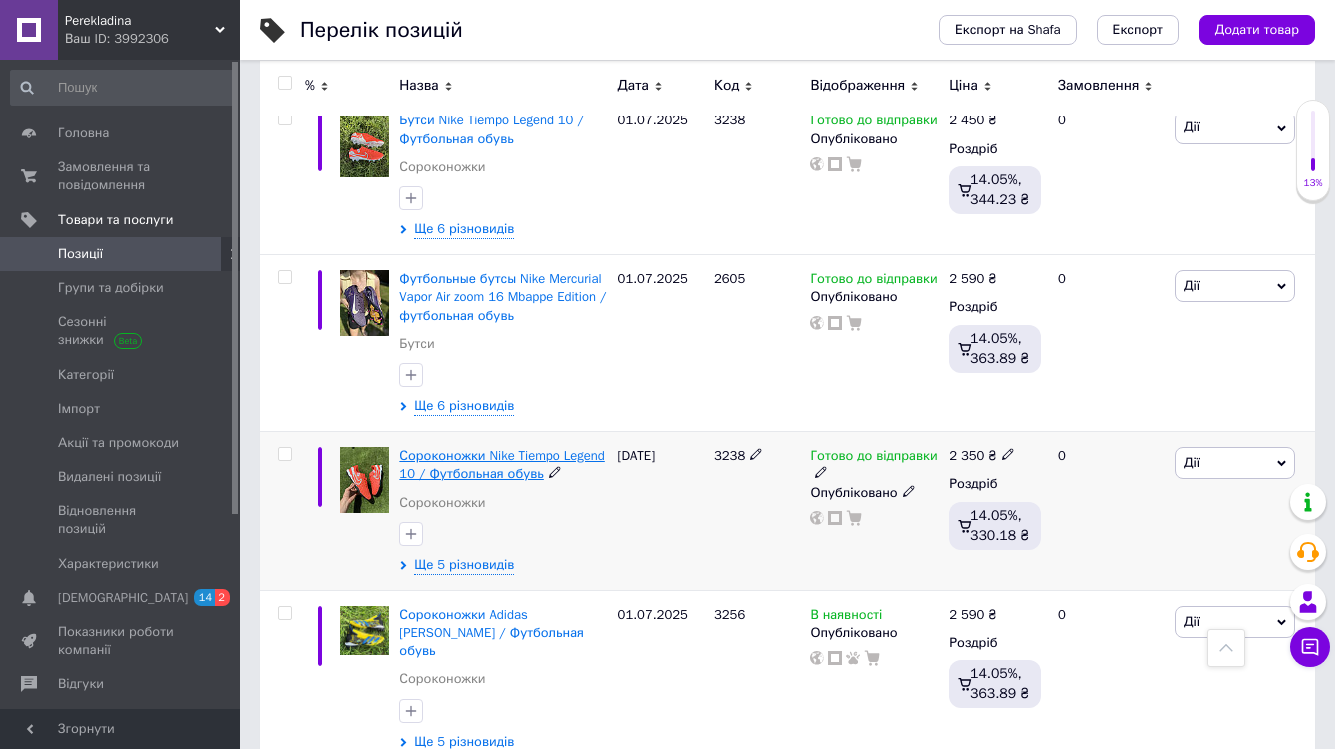 click on "Сороконожки Nike Tiempo Legend 10 / Футбольная обувь" at bounding box center [501, 464] 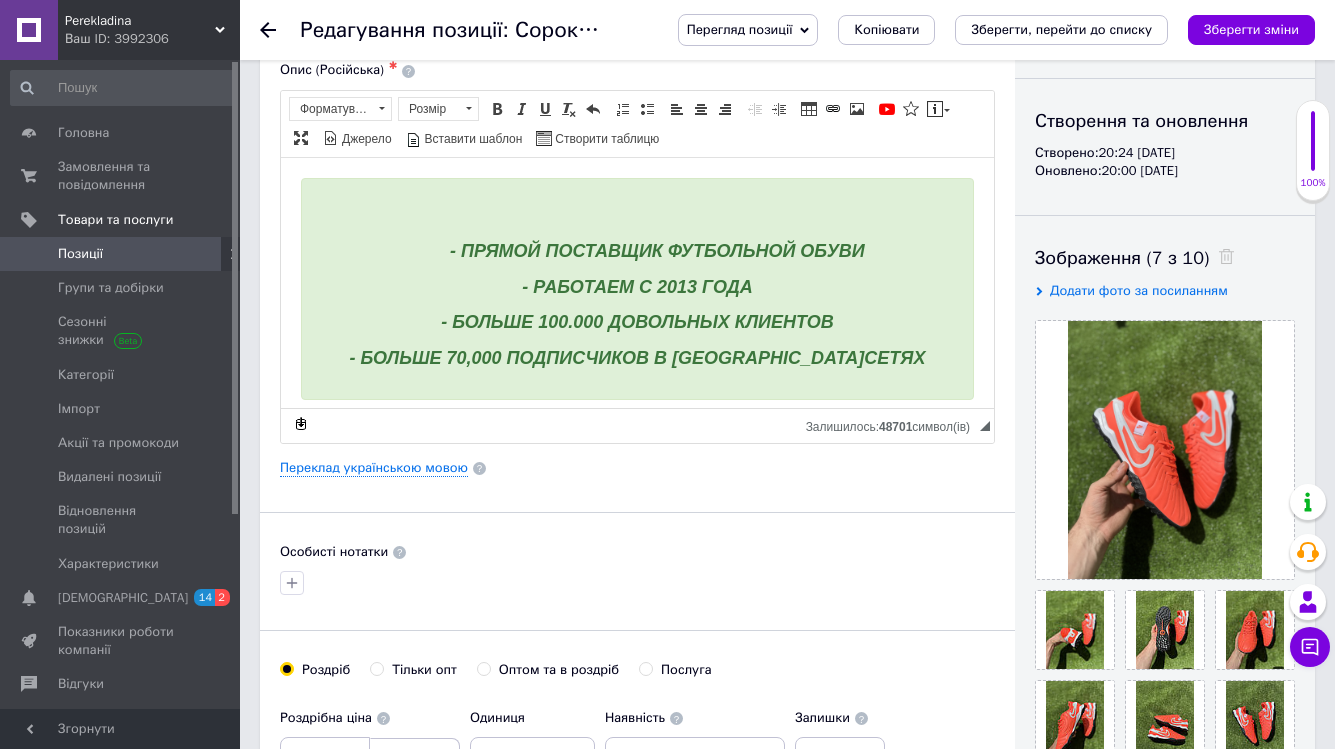 scroll, scrollTop: 318, scrollLeft: 0, axis: vertical 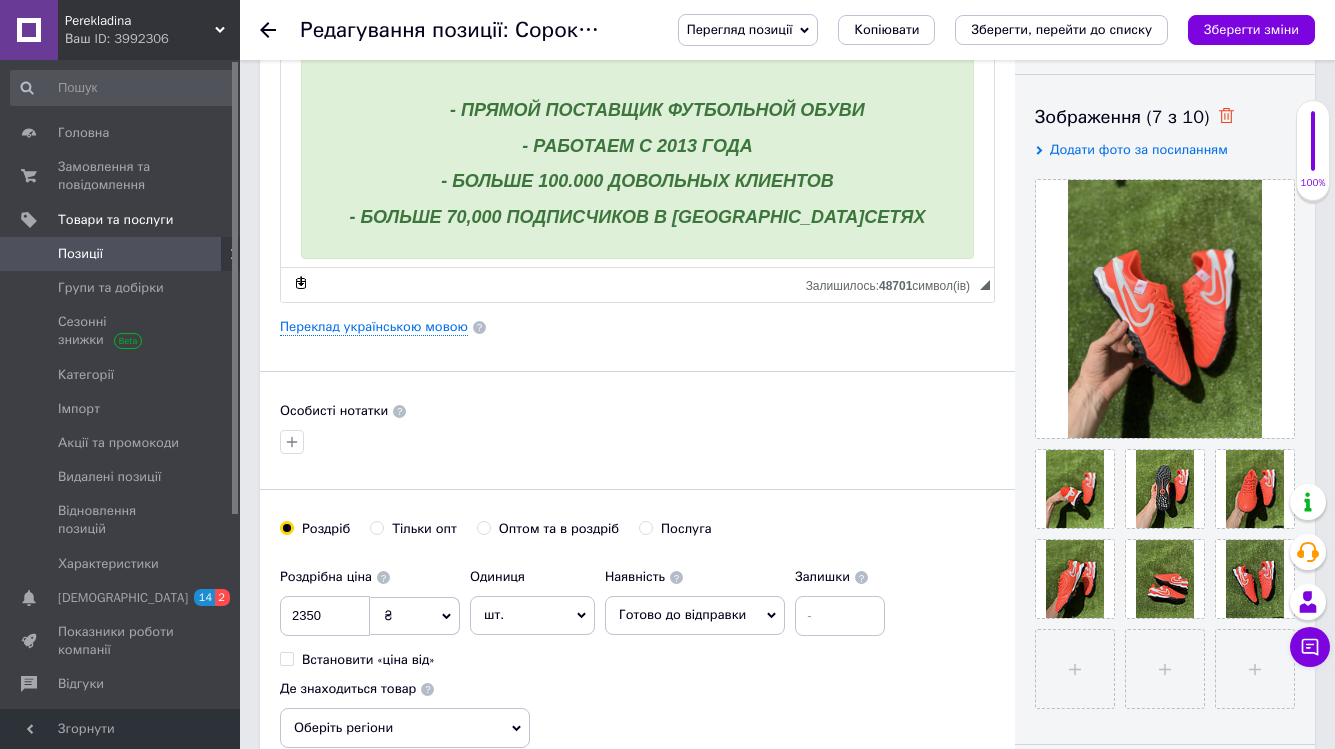click 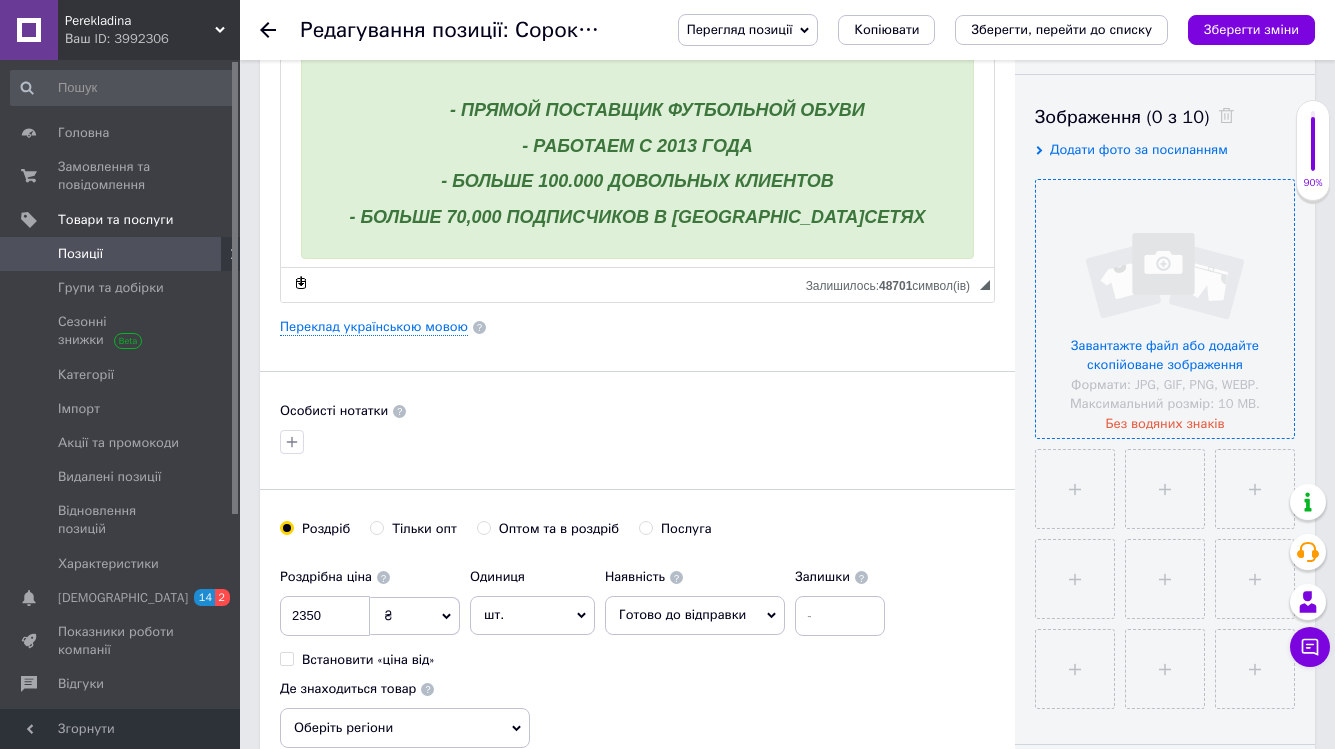 click at bounding box center [1165, 309] 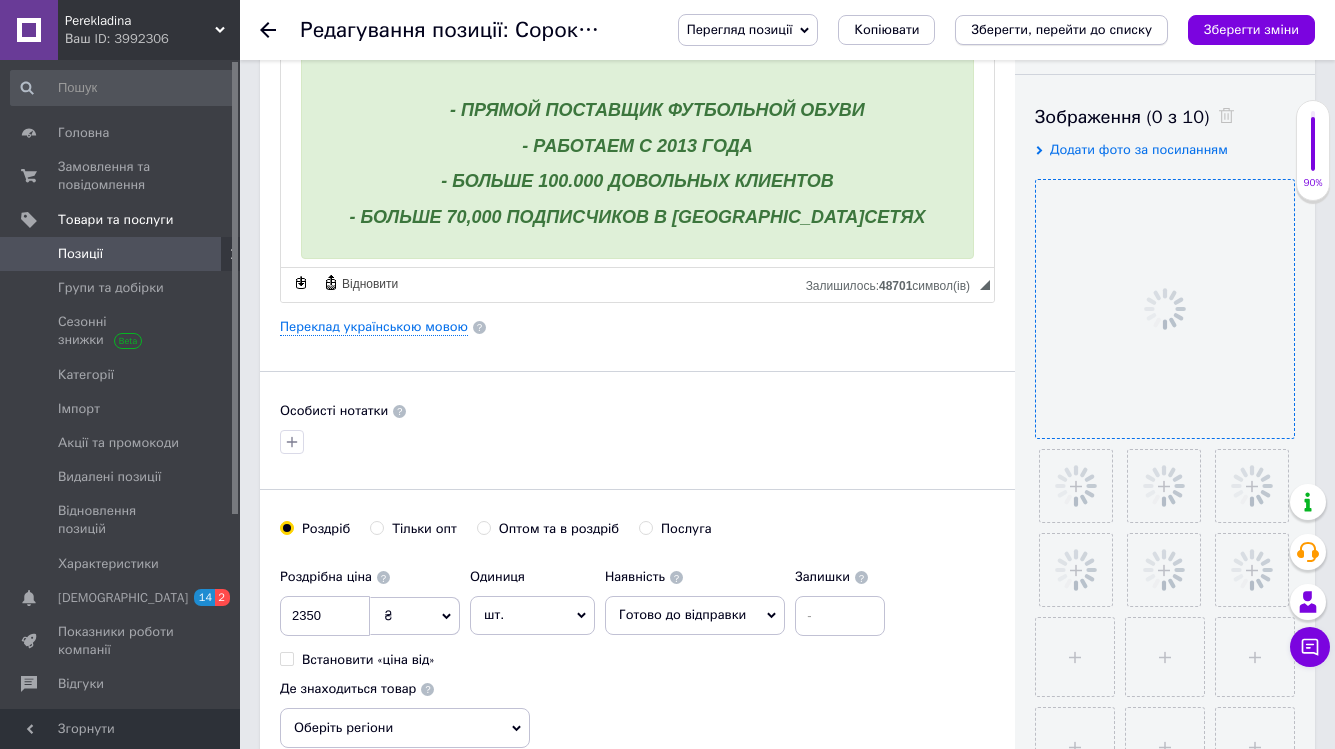 click on "Видимість опубліковано чернетка прихований Створення та оновлення Створено:  20:24 [DATE] Оновлено:  20:00 [DATE] Зображення (0 з 10) Додати фото за посиланням Відео (0 з 10) Додати відео за посиланням" at bounding box center [1165, 404] 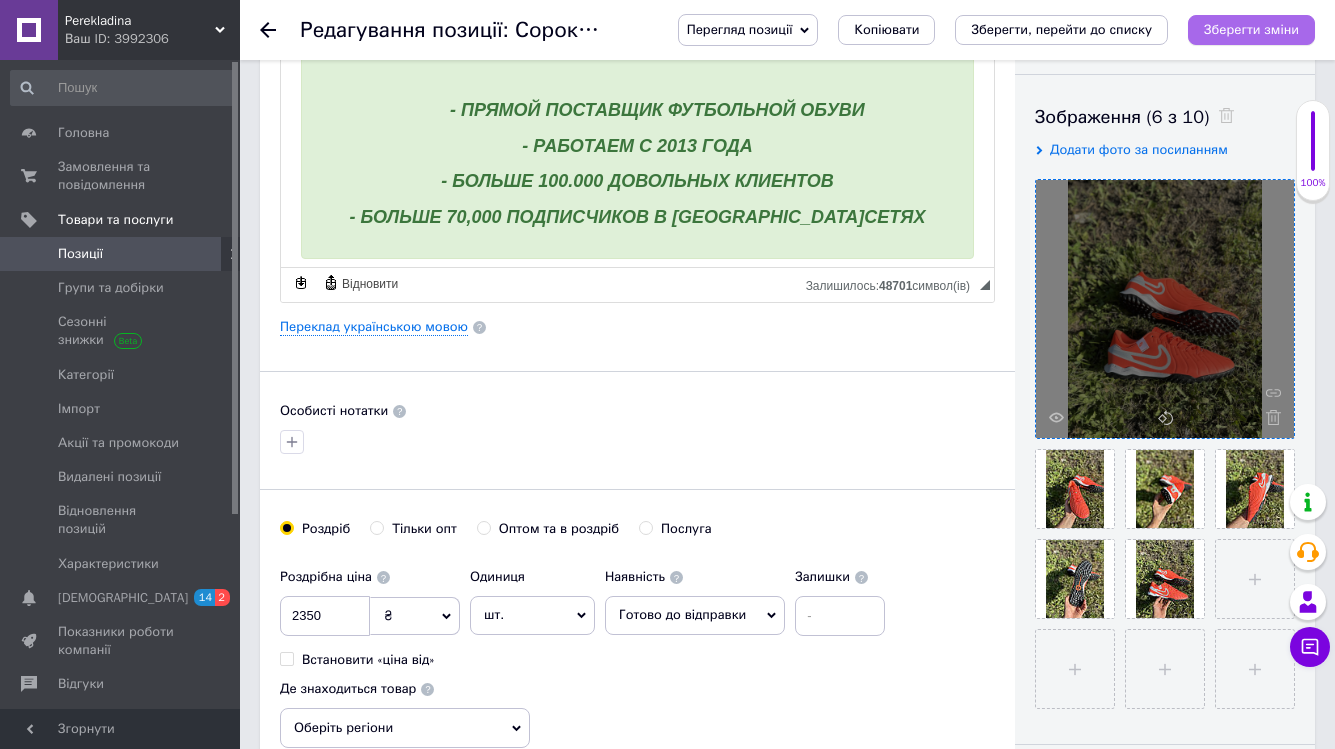click on "Зберегти зміни" at bounding box center [1251, 29] 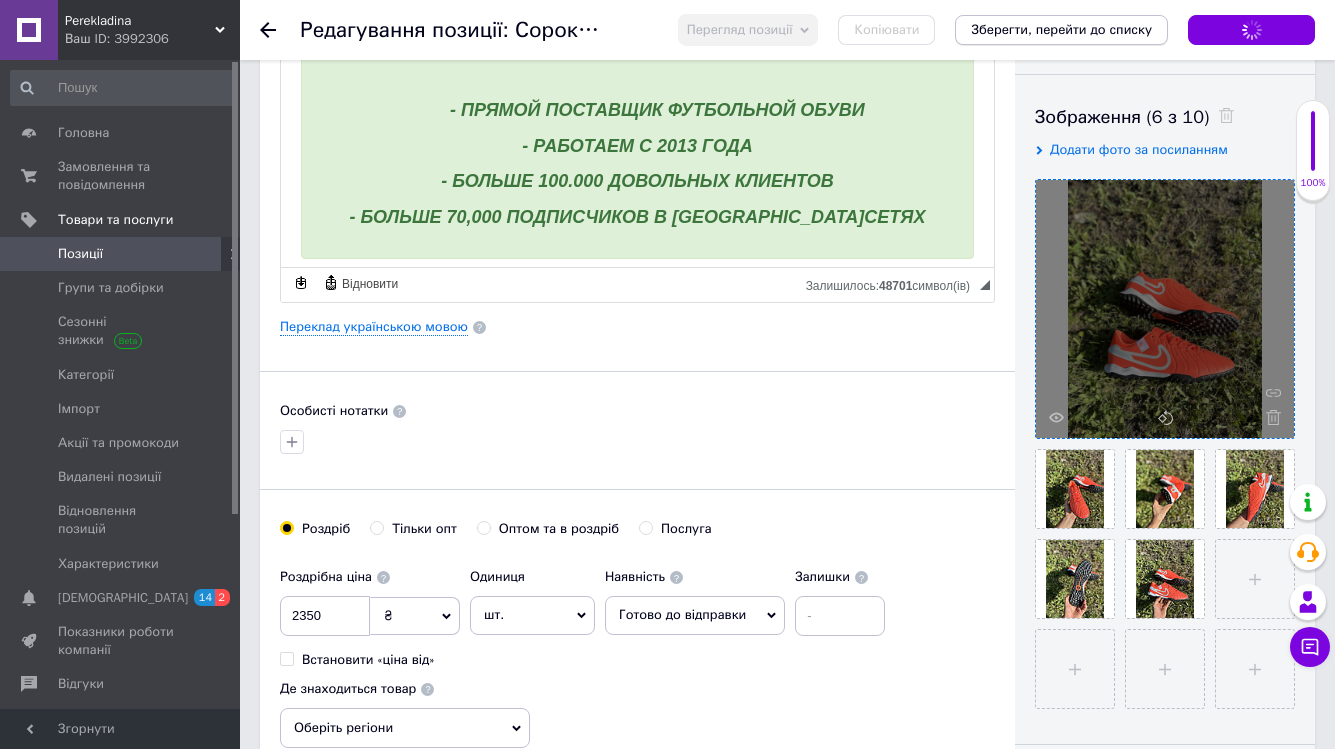 click on "Зберегти, перейти до списку" at bounding box center [1061, 30] 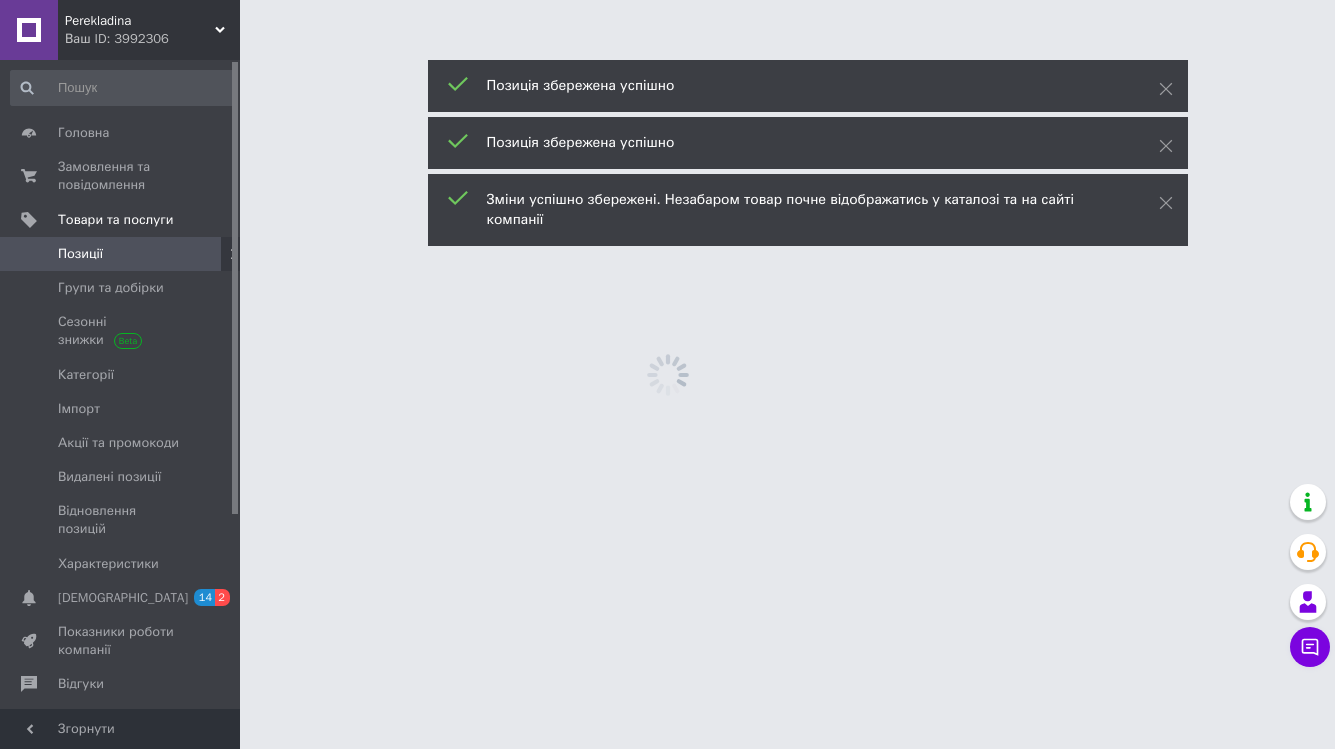 scroll, scrollTop: 0, scrollLeft: 0, axis: both 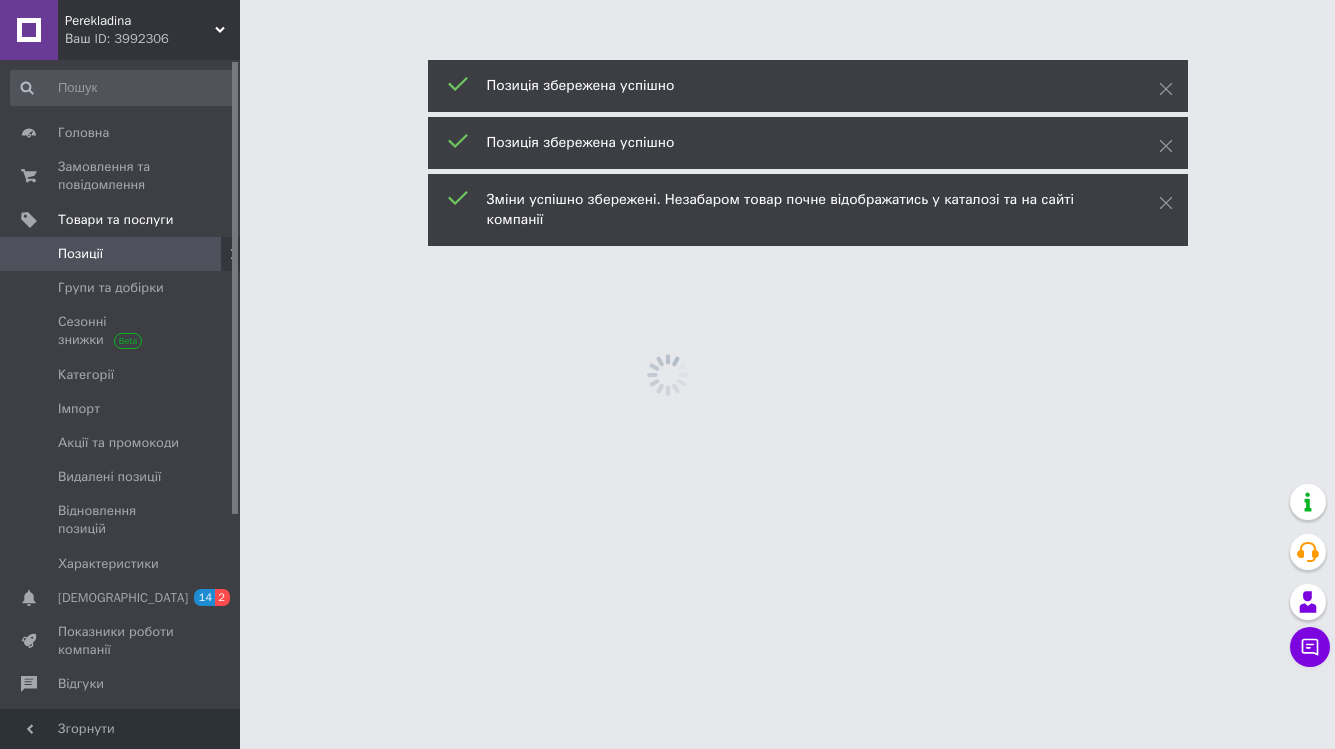 click on "Позиція збережена успішно" at bounding box center [808, 86] 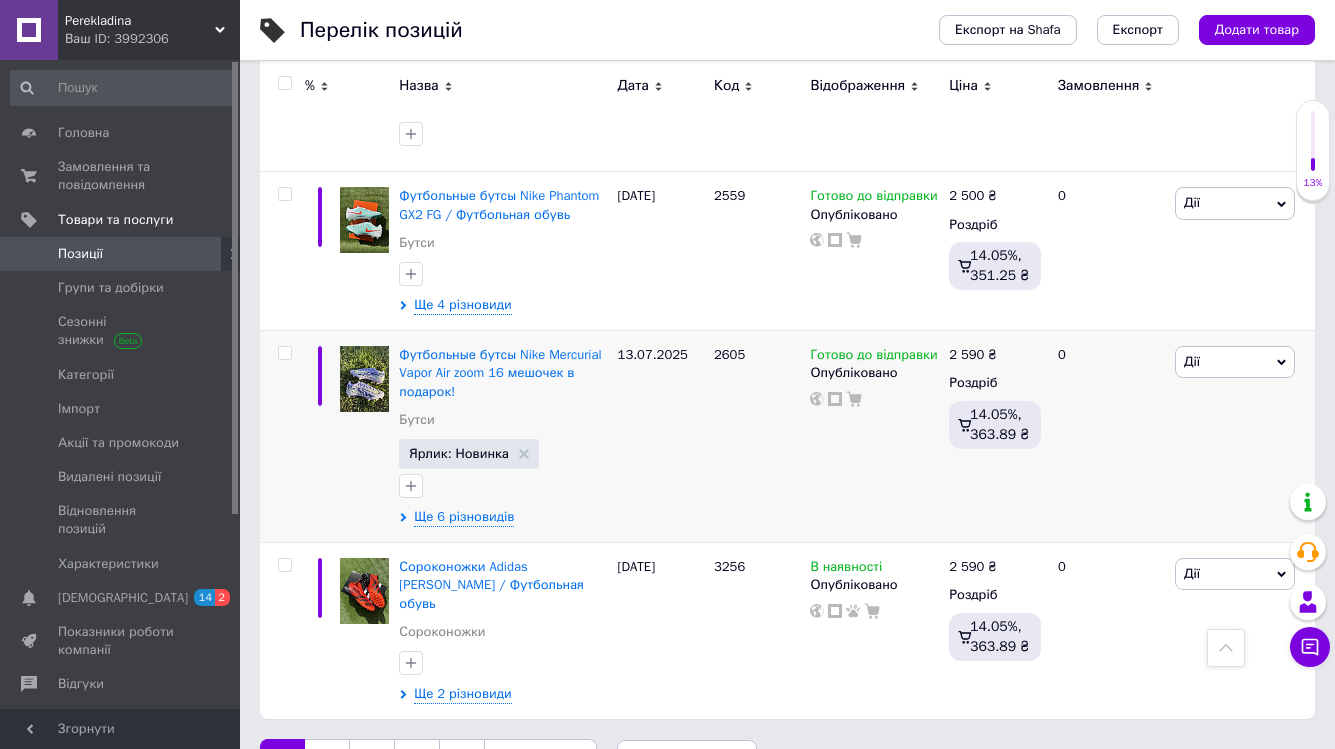 scroll, scrollTop: 3319, scrollLeft: 0, axis: vertical 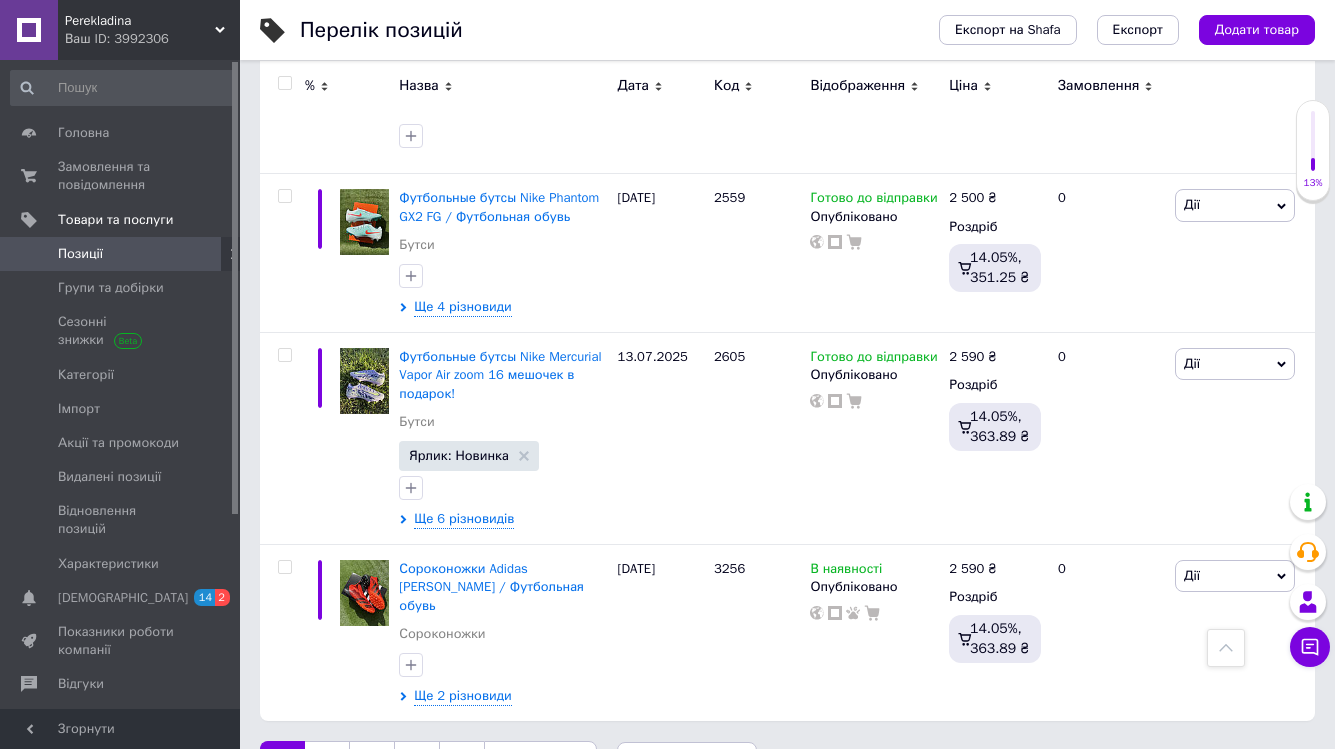 click on "2" at bounding box center [327, 762] 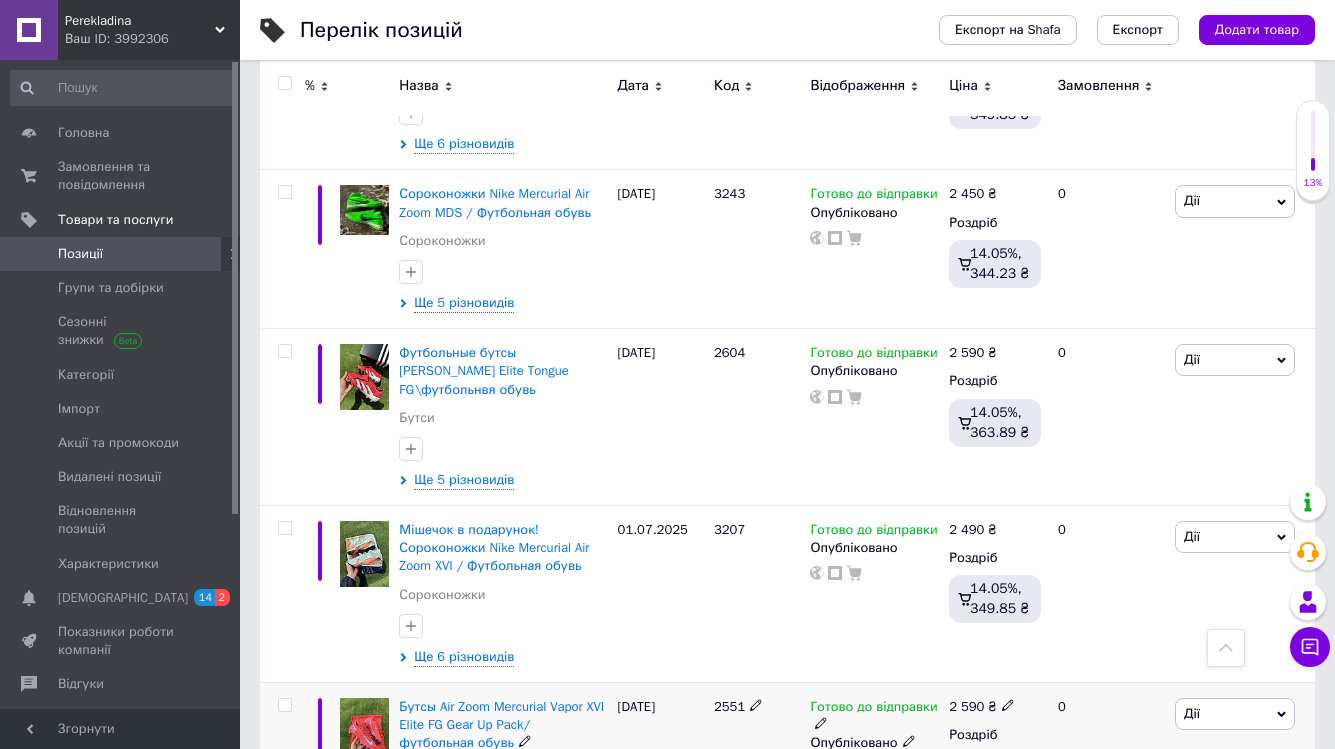 scroll, scrollTop: 390, scrollLeft: 0, axis: vertical 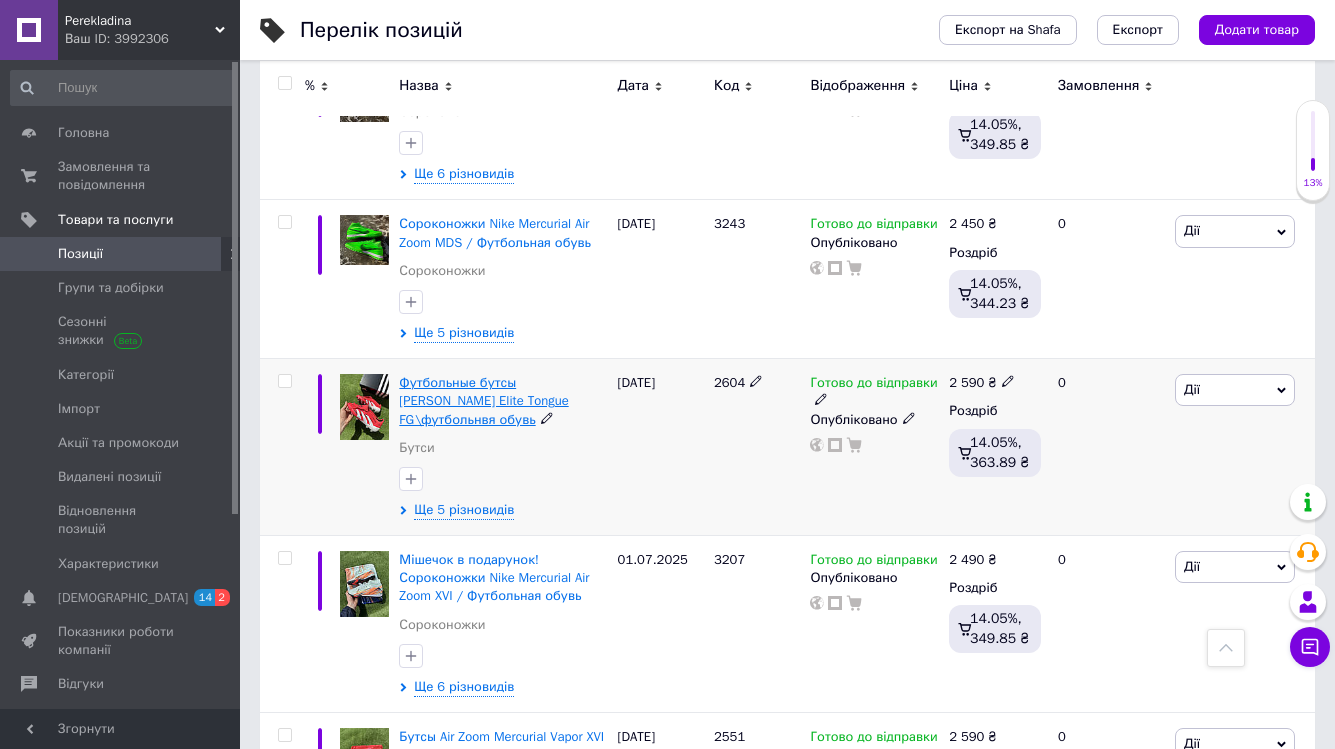 click on "Футбольные бутсы [PERSON_NAME] Elite Tongue FG\футбольнвя обувь" at bounding box center [483, 400] 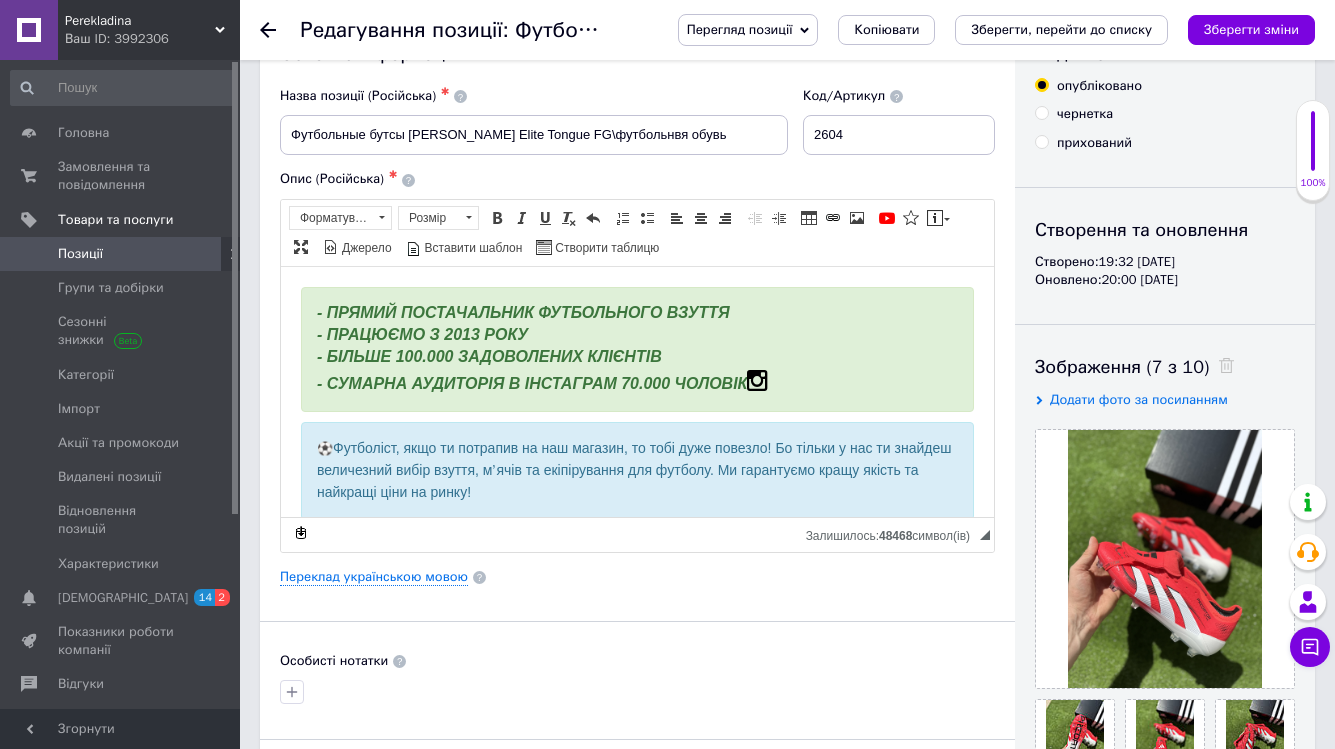 scroll, scrollTop: 92, scrollLeft: 0, axis: vertical 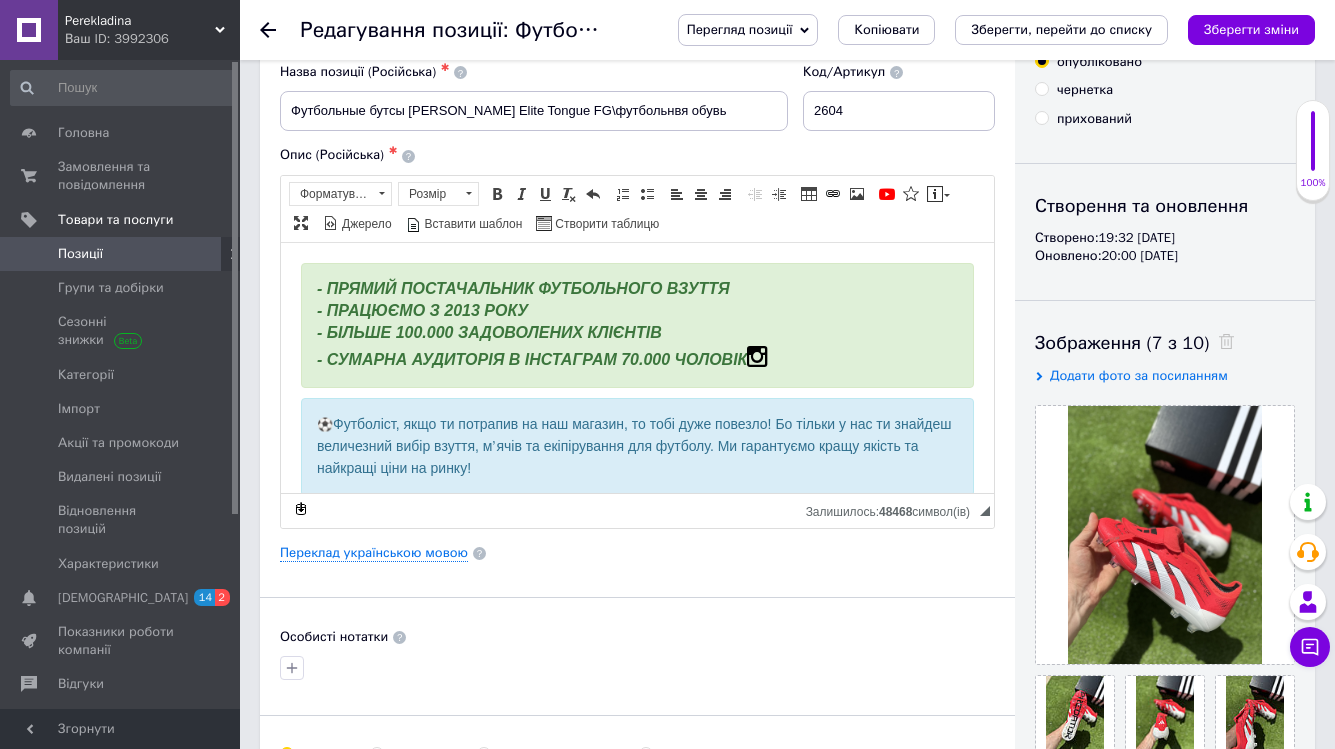click on "Зображення (7 з 10)" at bounding box center [1165, 343] 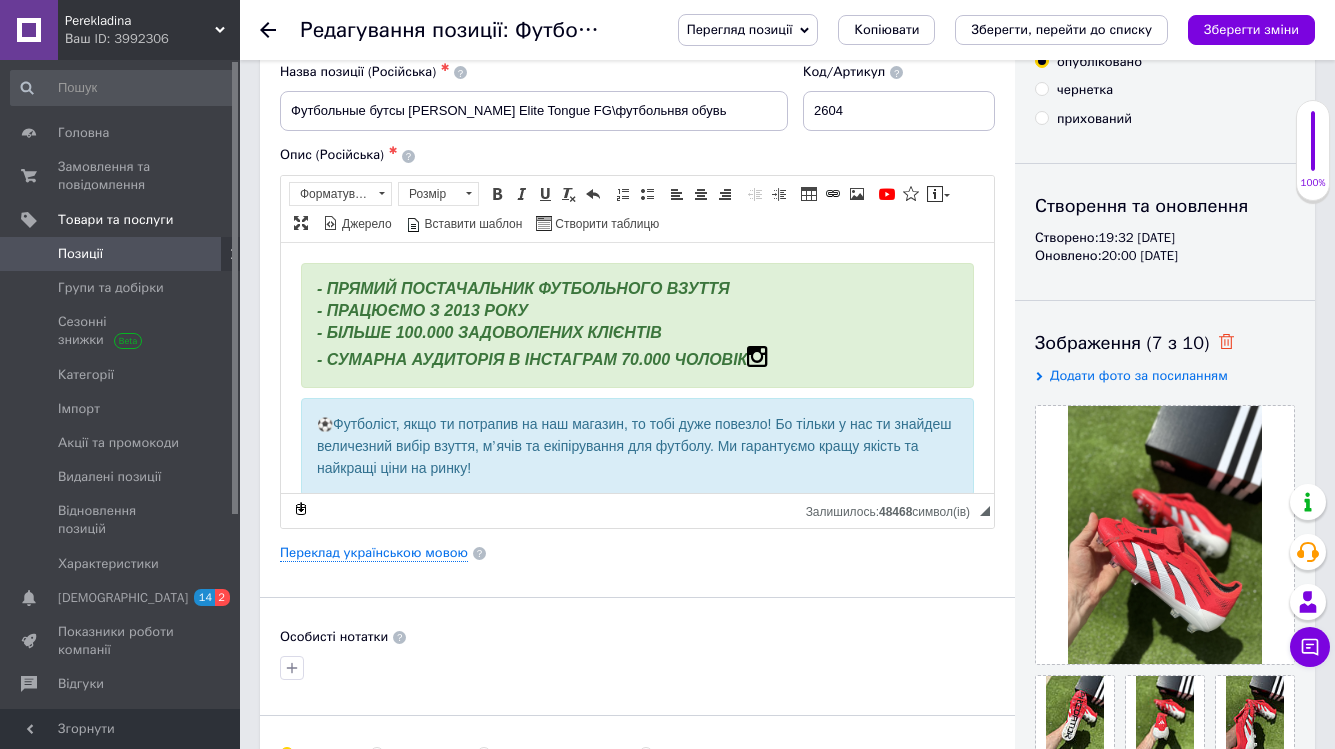 click 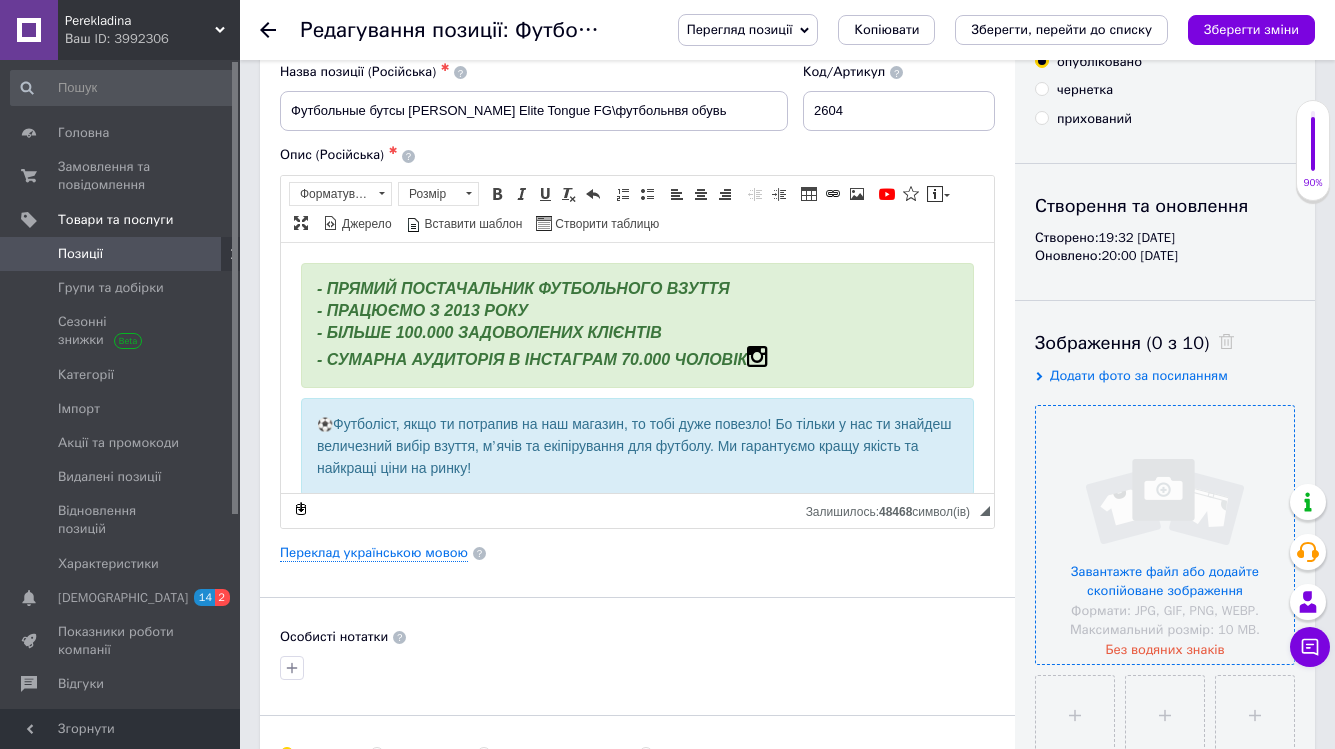 click at bounding box center [1165, 535] 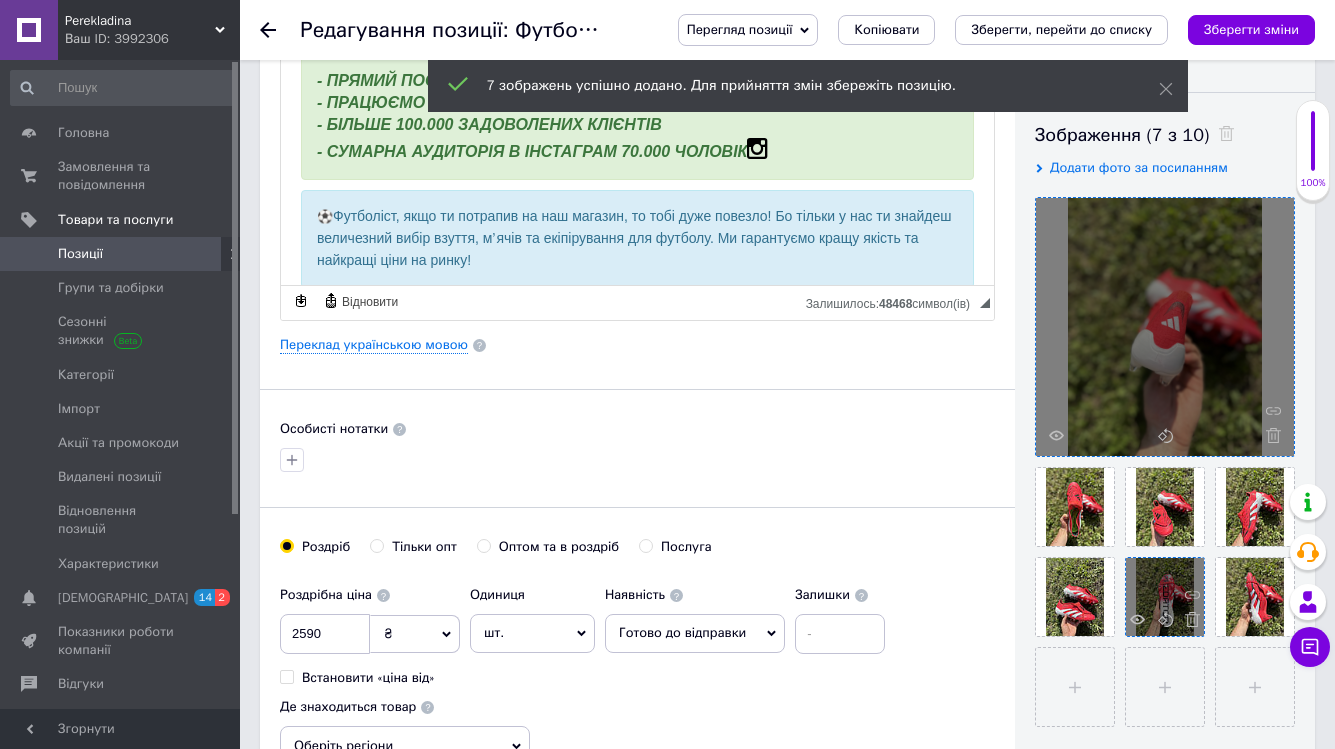 scroll, scrollTop: 314, scrollLeft: 0, axis: vertical 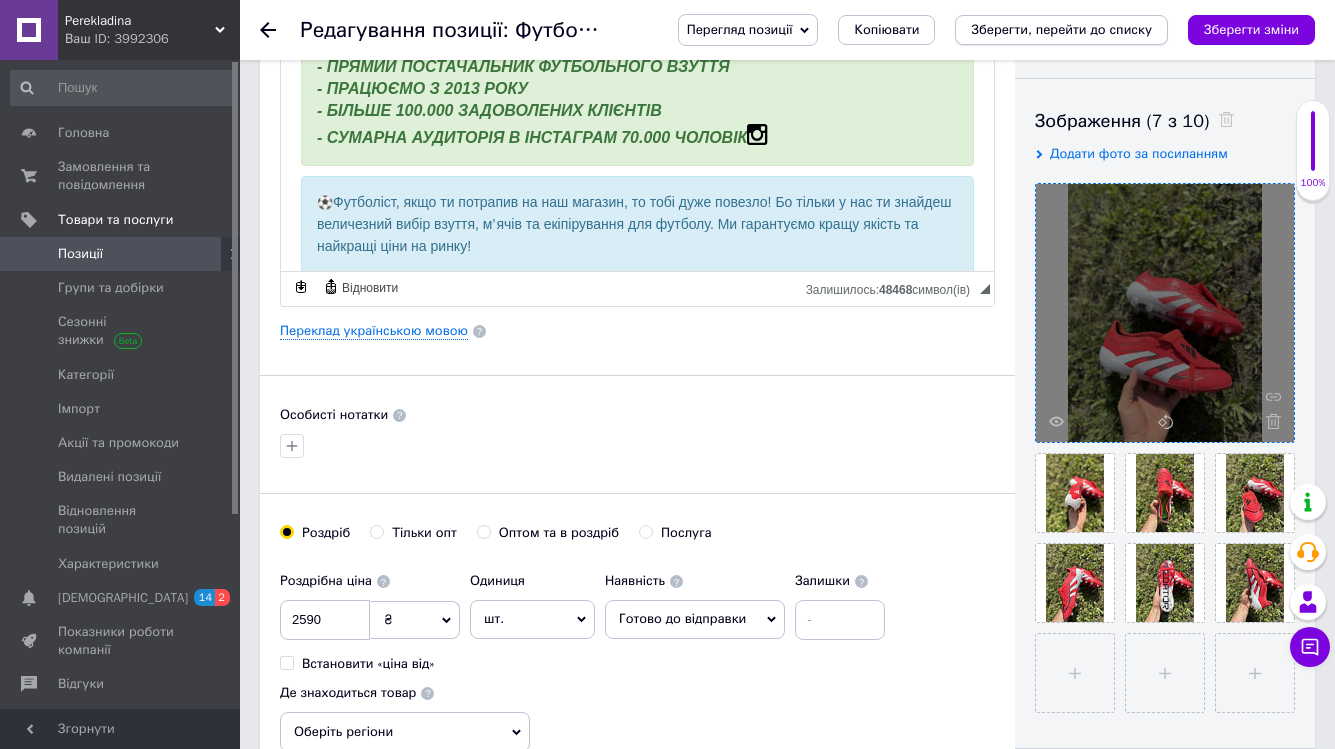 click on "Зберегти, перейти до списку" at bounding box center [1061, 30] 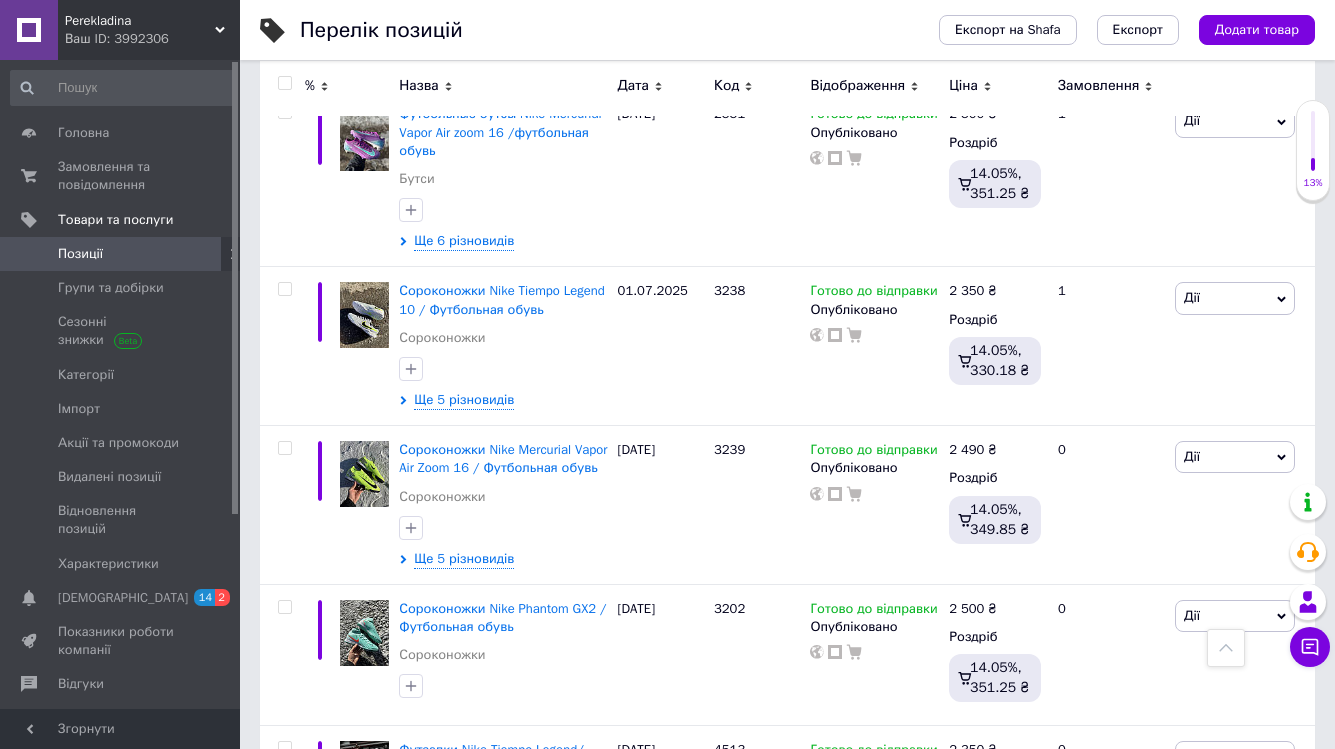 scroll, scrollTop: 1631, scrollLeft: 0, axis: vertical 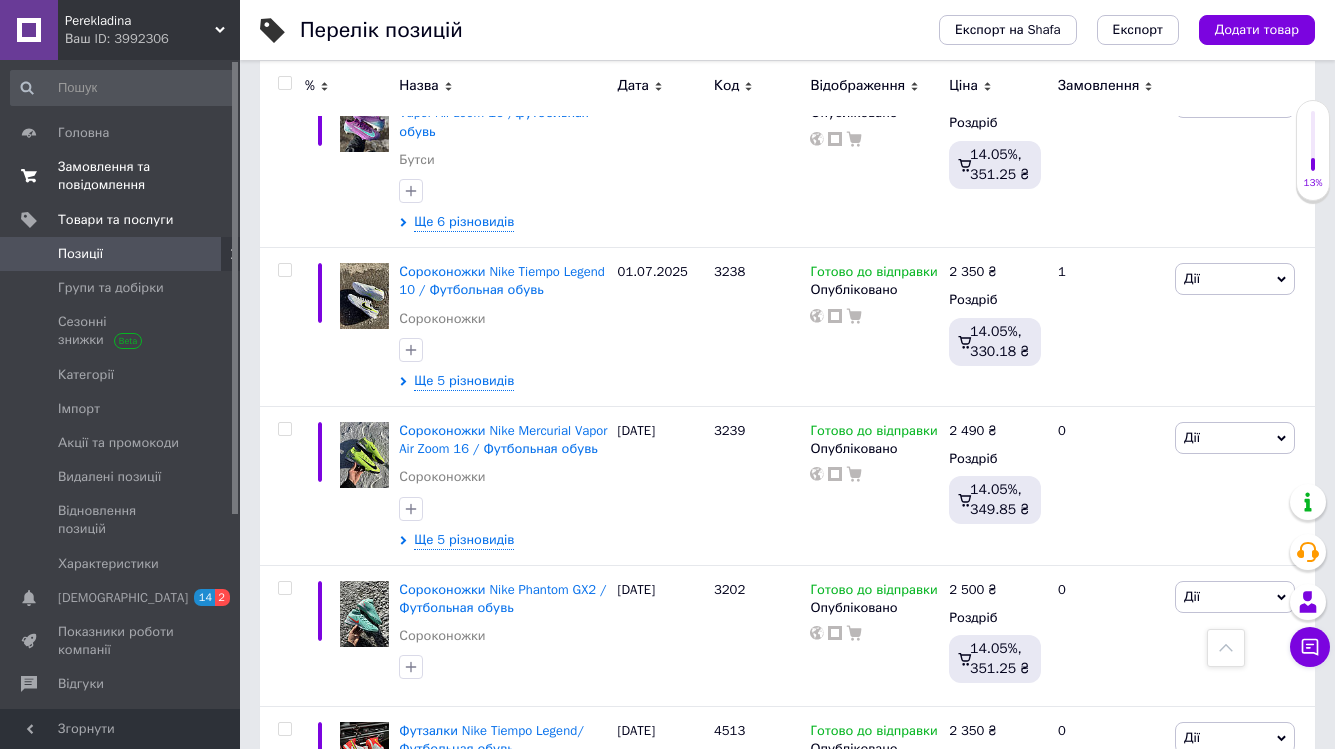 click on "Замовлення та повідомлення" at bounding box center [121, 176] 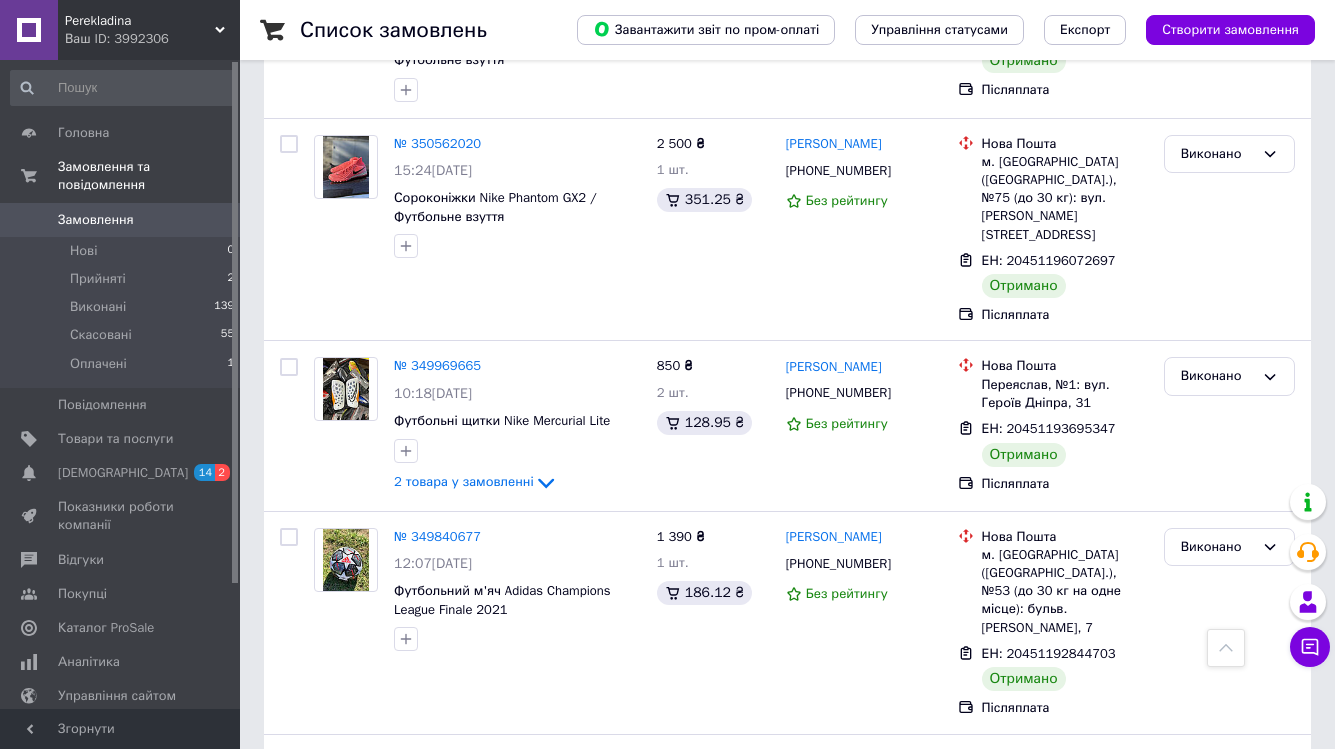 scroll, scrollTop: 1507, scrollLeft: 0, axis: vertical 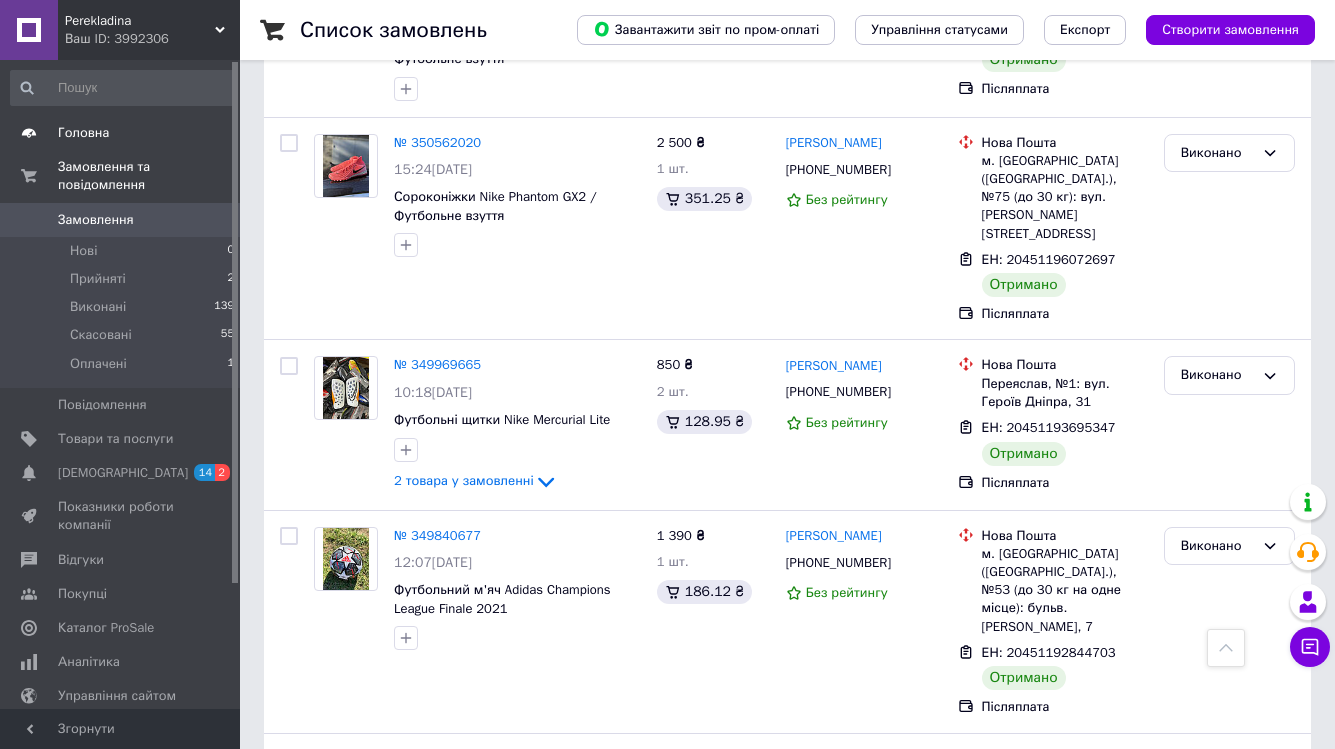 click on "Головна" at bounding box center [83, 133] 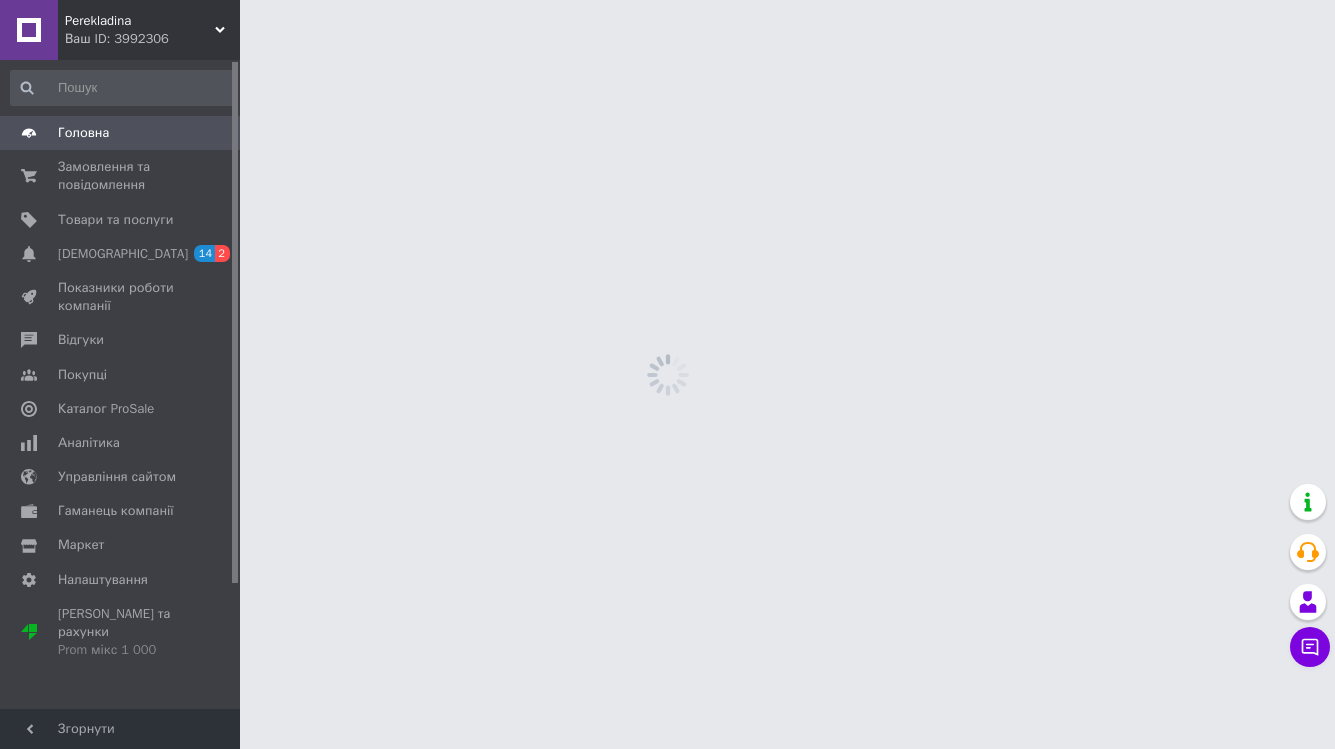 scroll, scrollTop: 0, scrollLeft: 0, axis: both 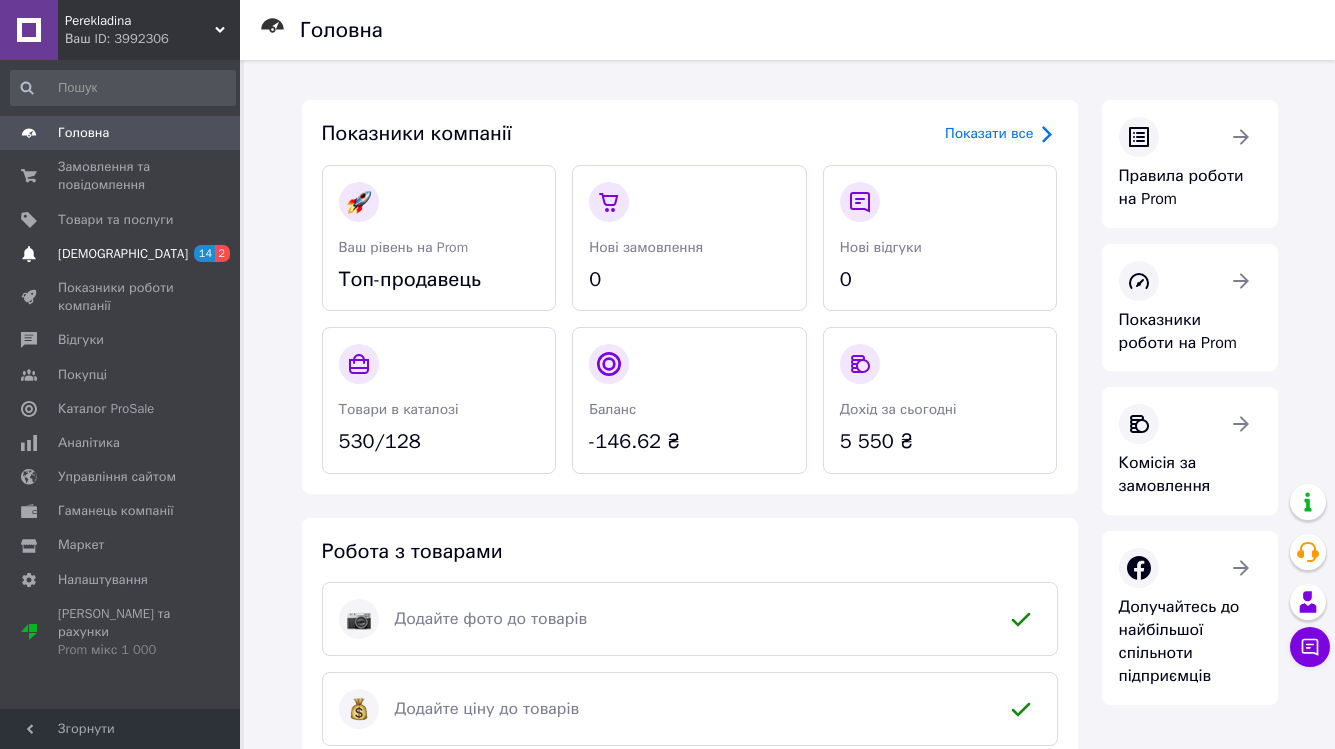 click on "[DEMOGRAPHIC_DATA] 14 2" at bounding box center [123, 254] 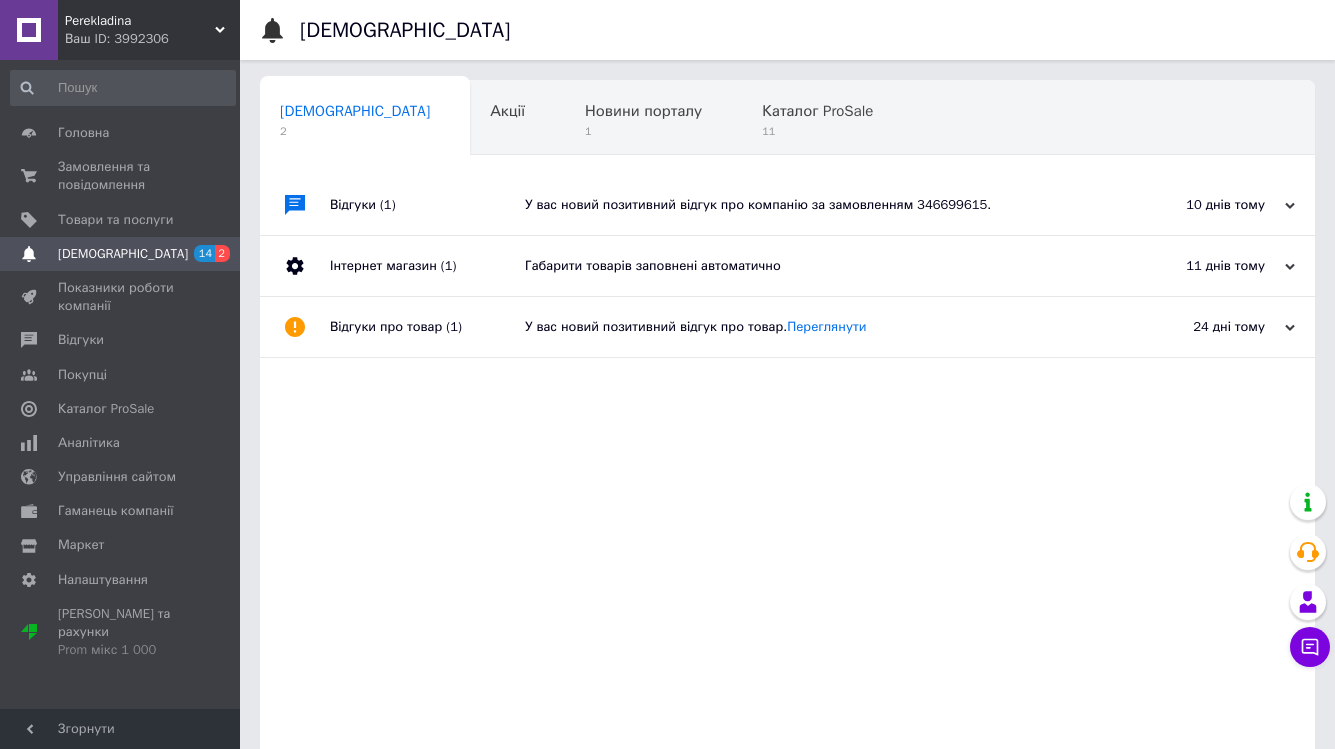 click on "10 днів тому [DATE]" at bounding box center (1205, 205) 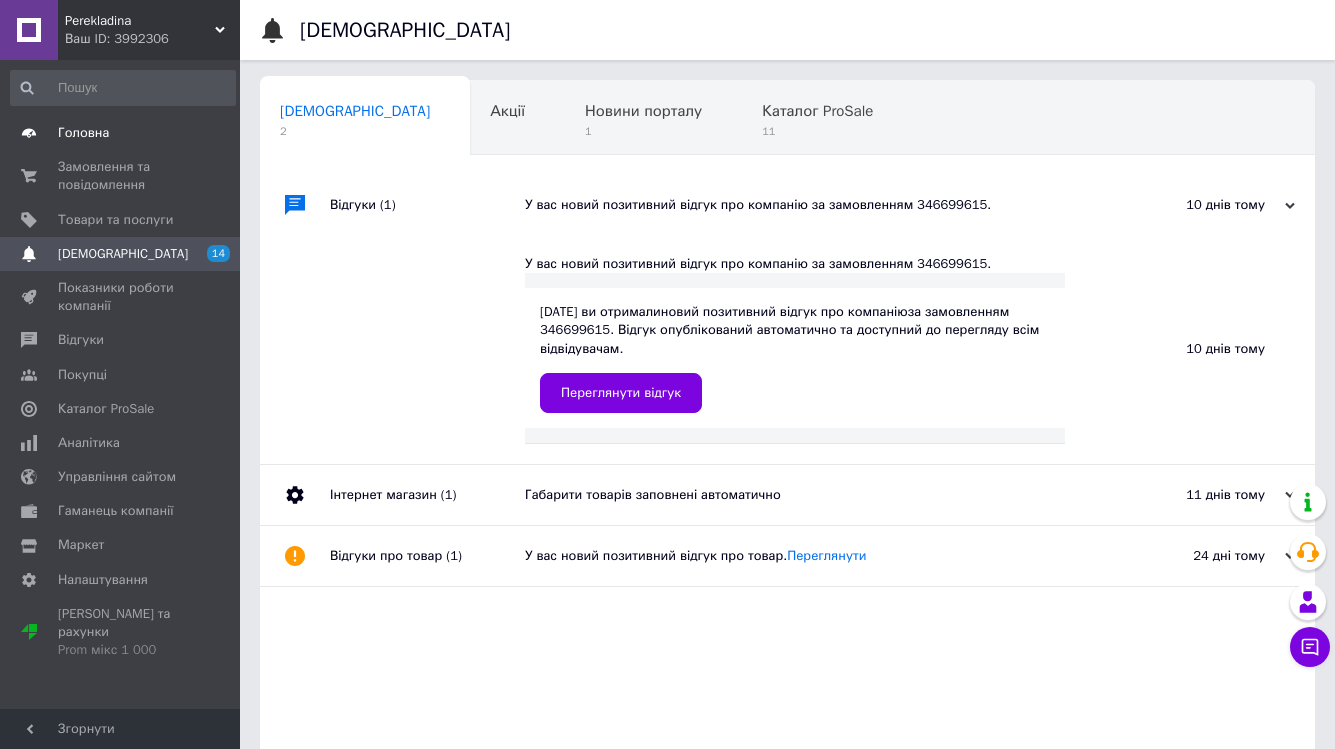 click on "Головна" at bounding box center (123, 133) 